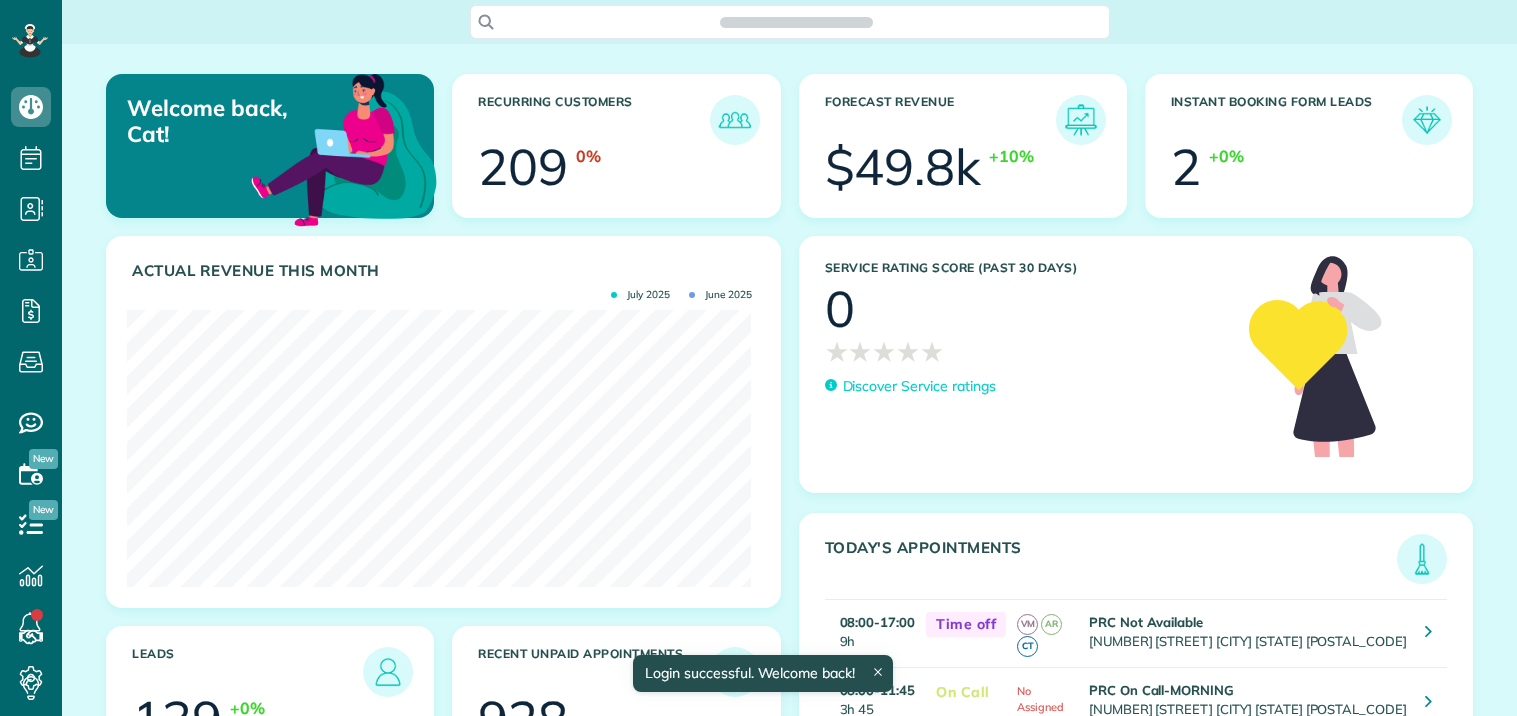 scroll, scrollTop: 0, scrollLeft: 0, axis: both 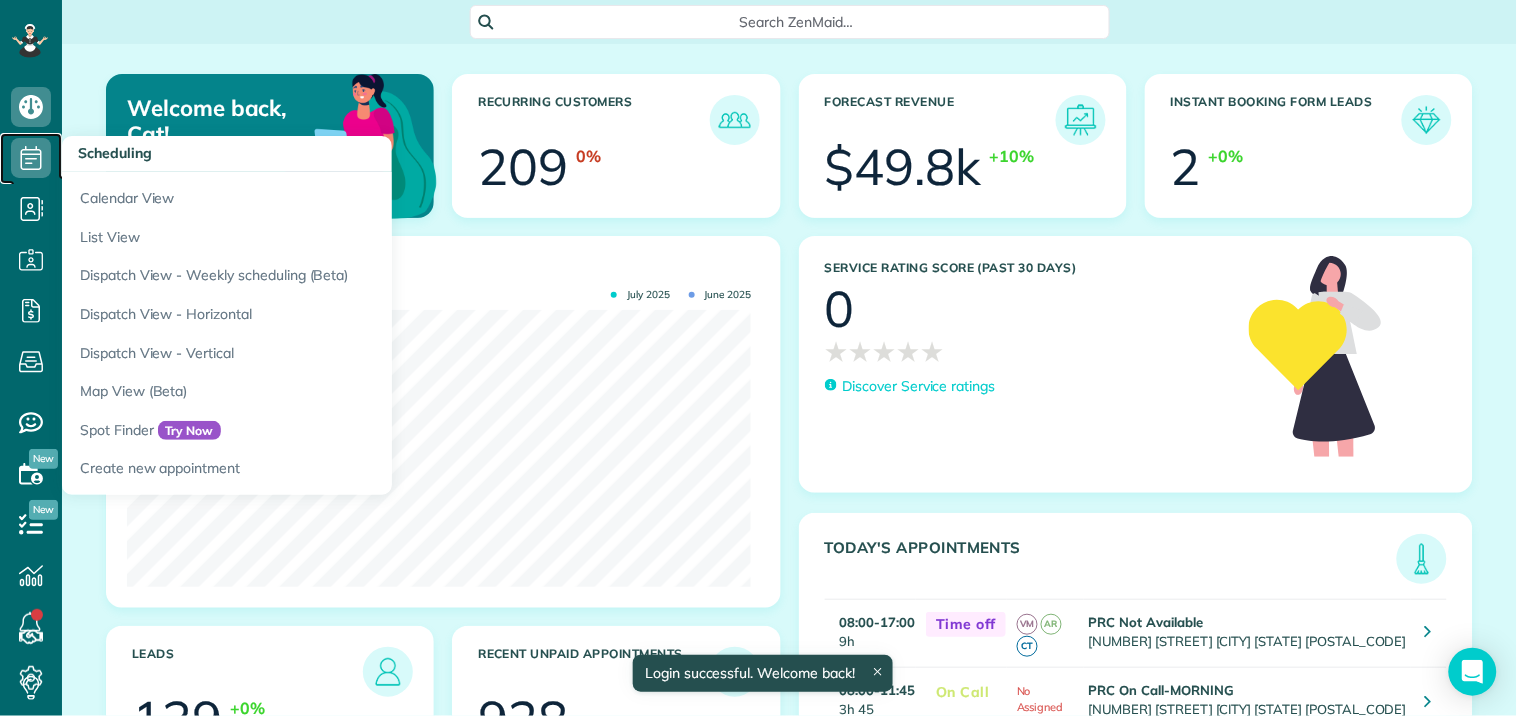 click 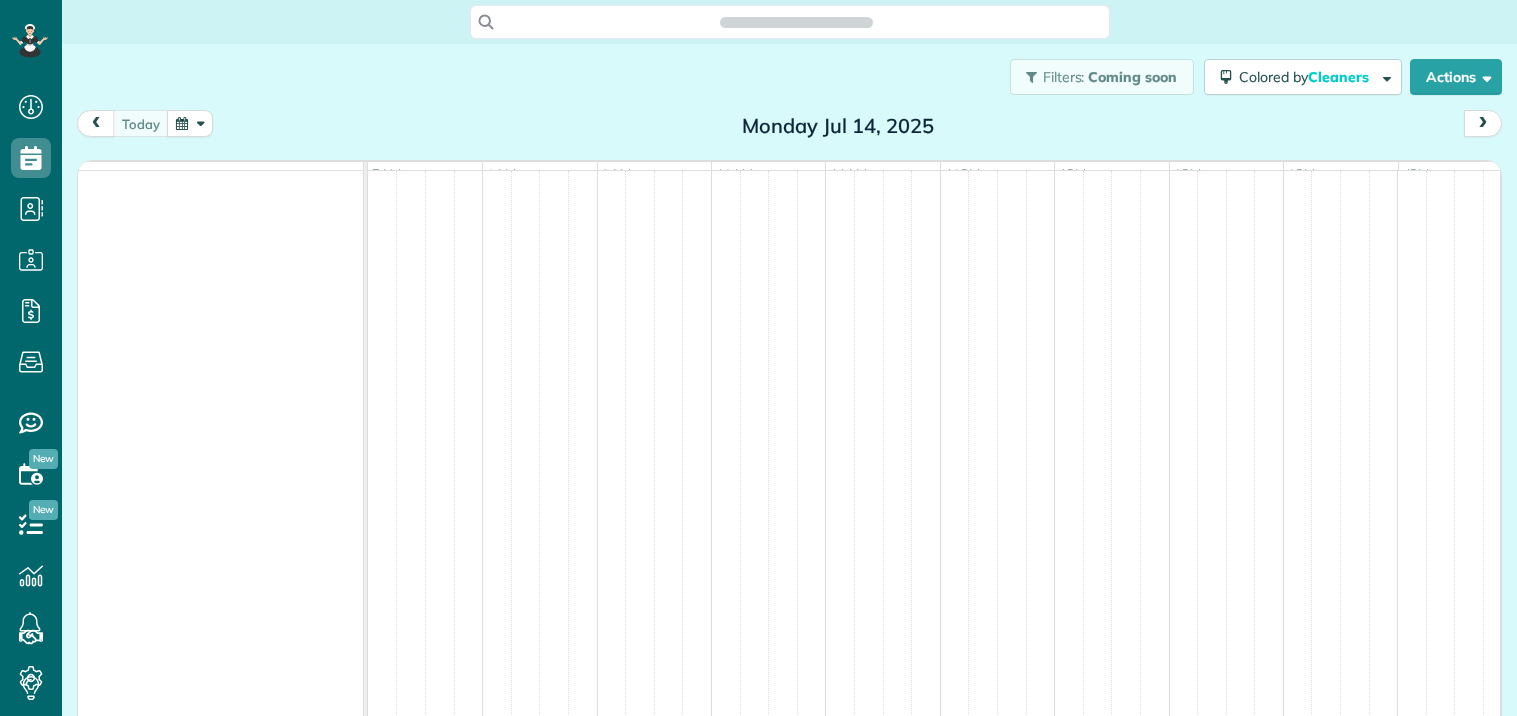 scroll, scrollTop: 0, scrollLeft: 0, axis: both 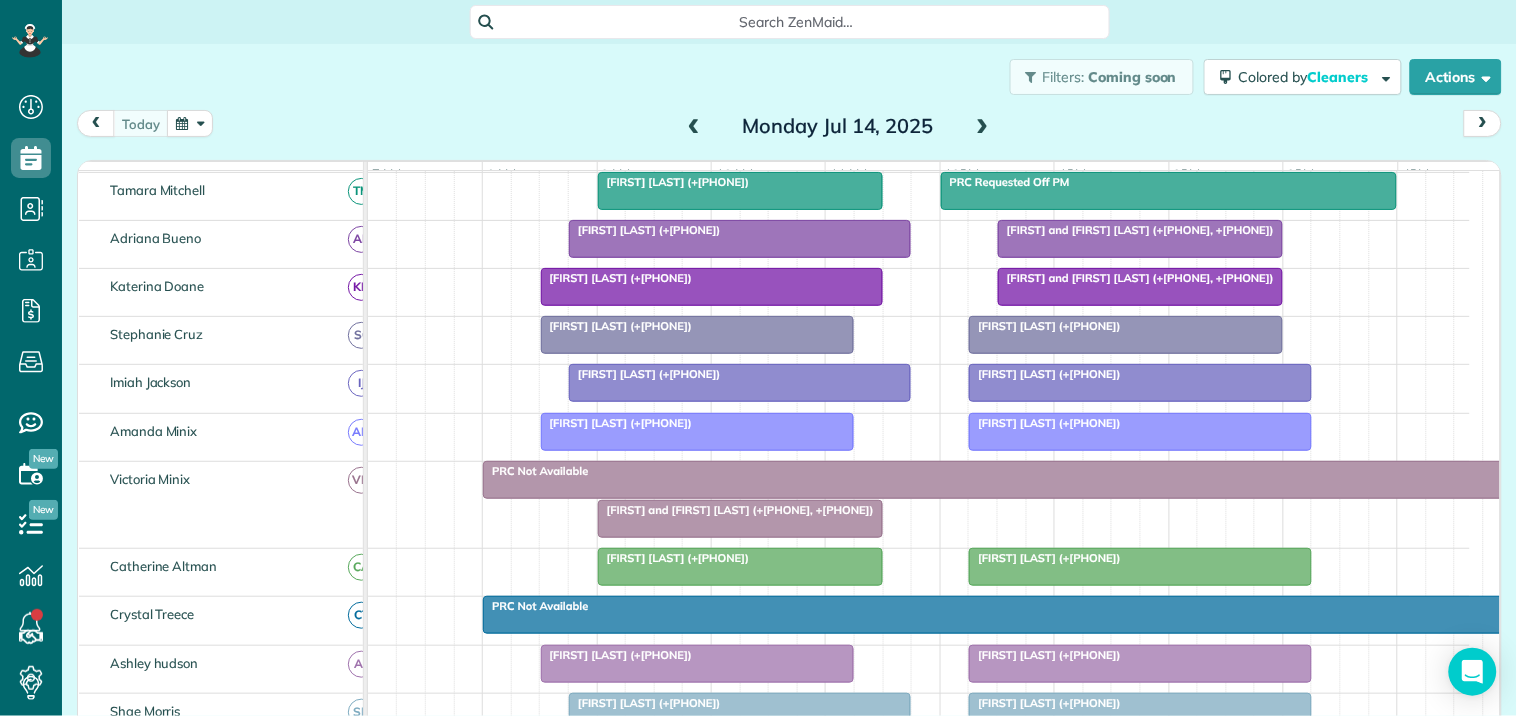 click at bounding box center (983, 127) 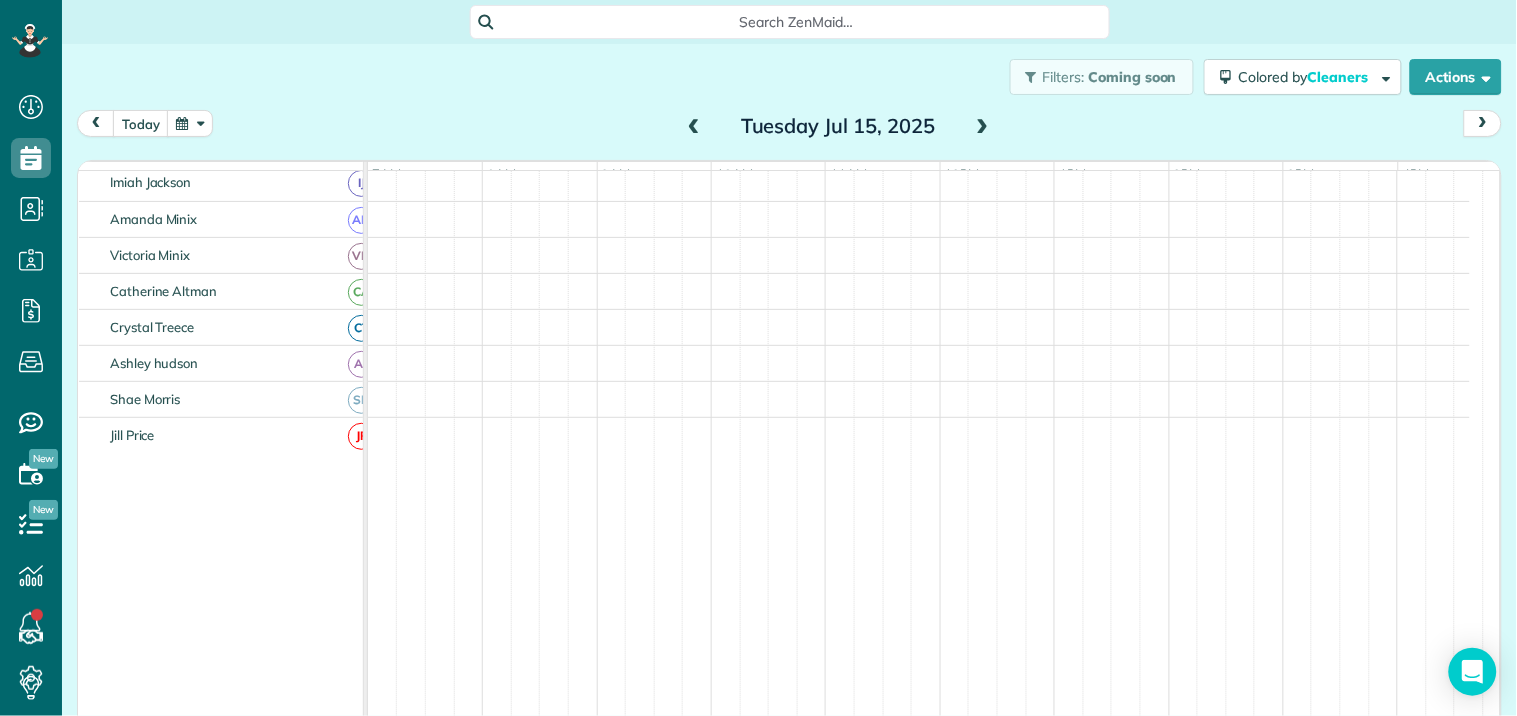 scroll, scrollTop: 293, scrollLeft: 0, axis: vertical 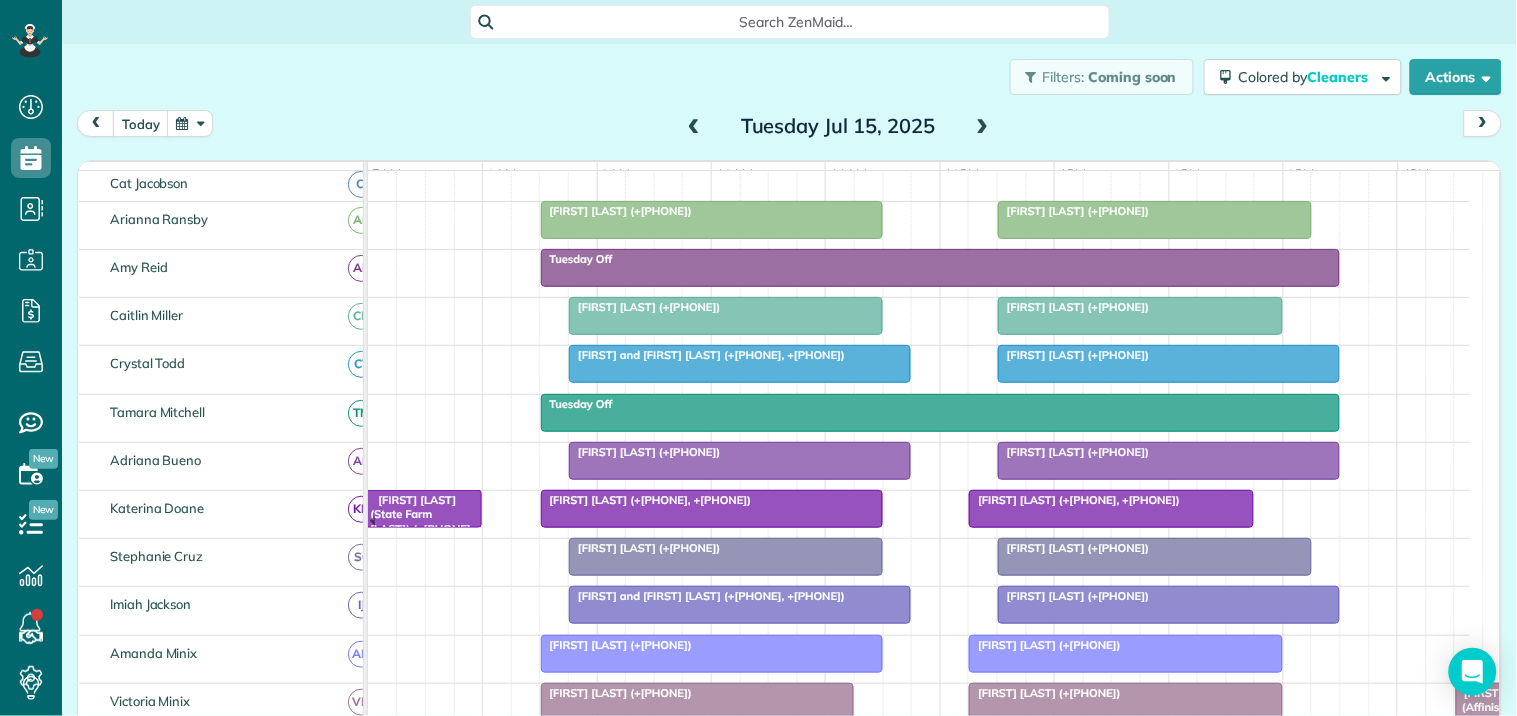 click at bounding box center (983, 127) 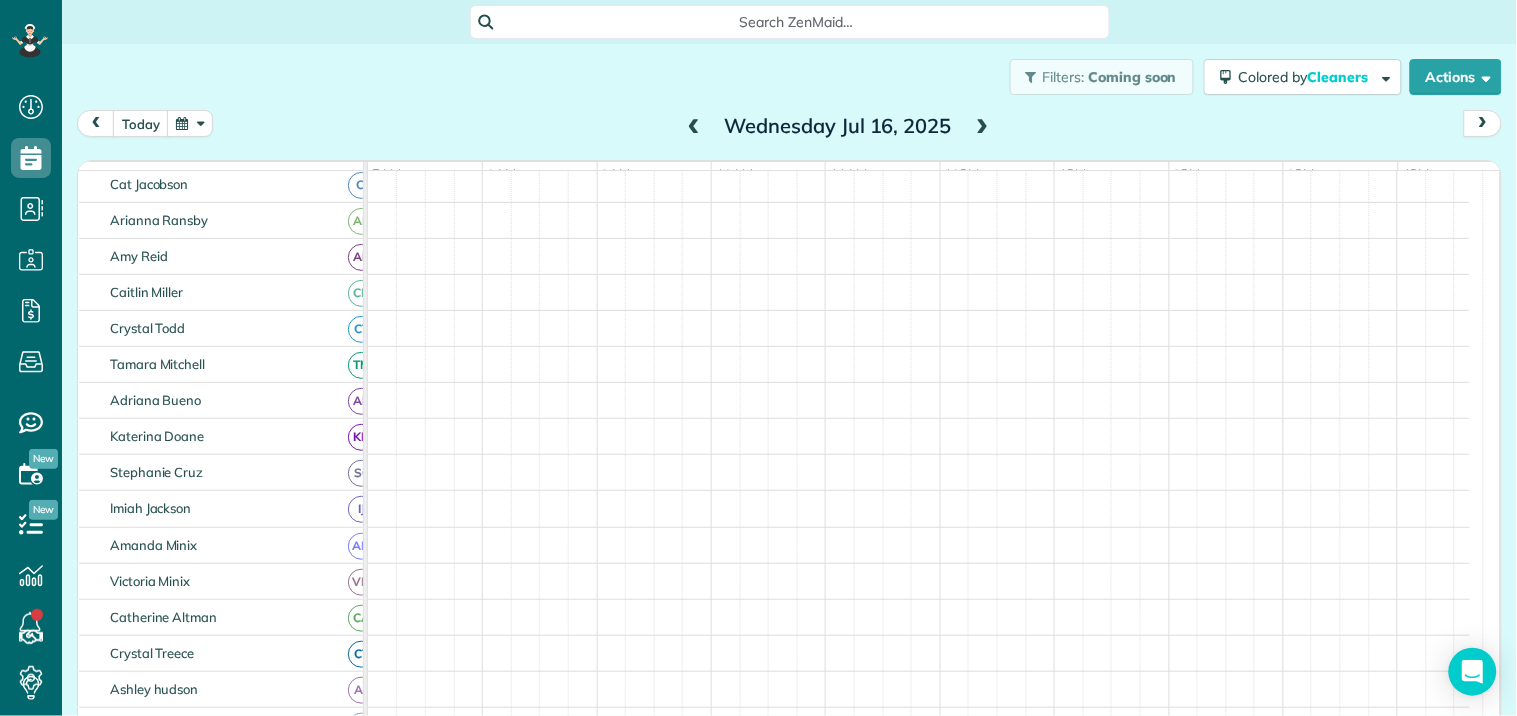 scroll, scrollTop: 221, scrollLeft: 0, axis: vertical 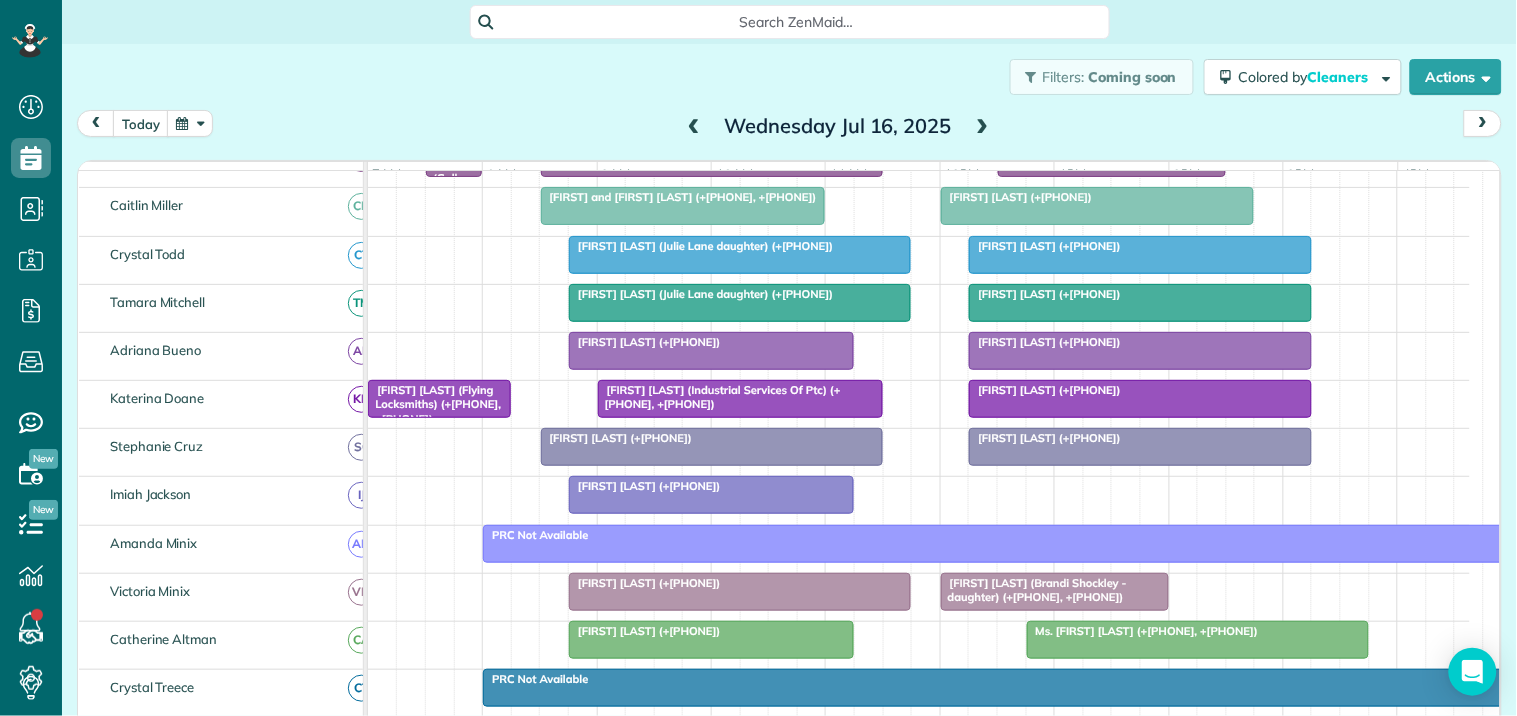 click at bounding box center [983, 127] 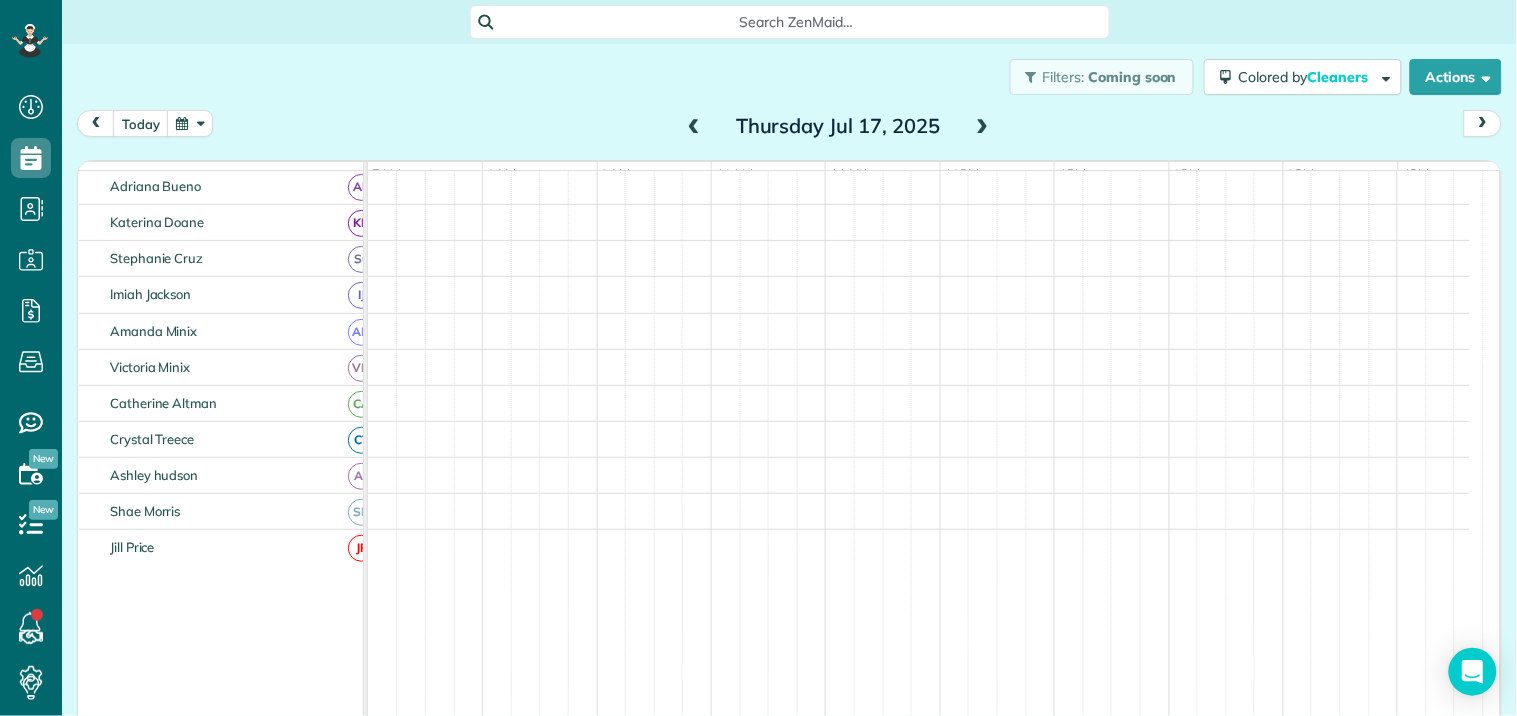scroll, scrollTop: 205, scrollLeft: 0, axis: vertical 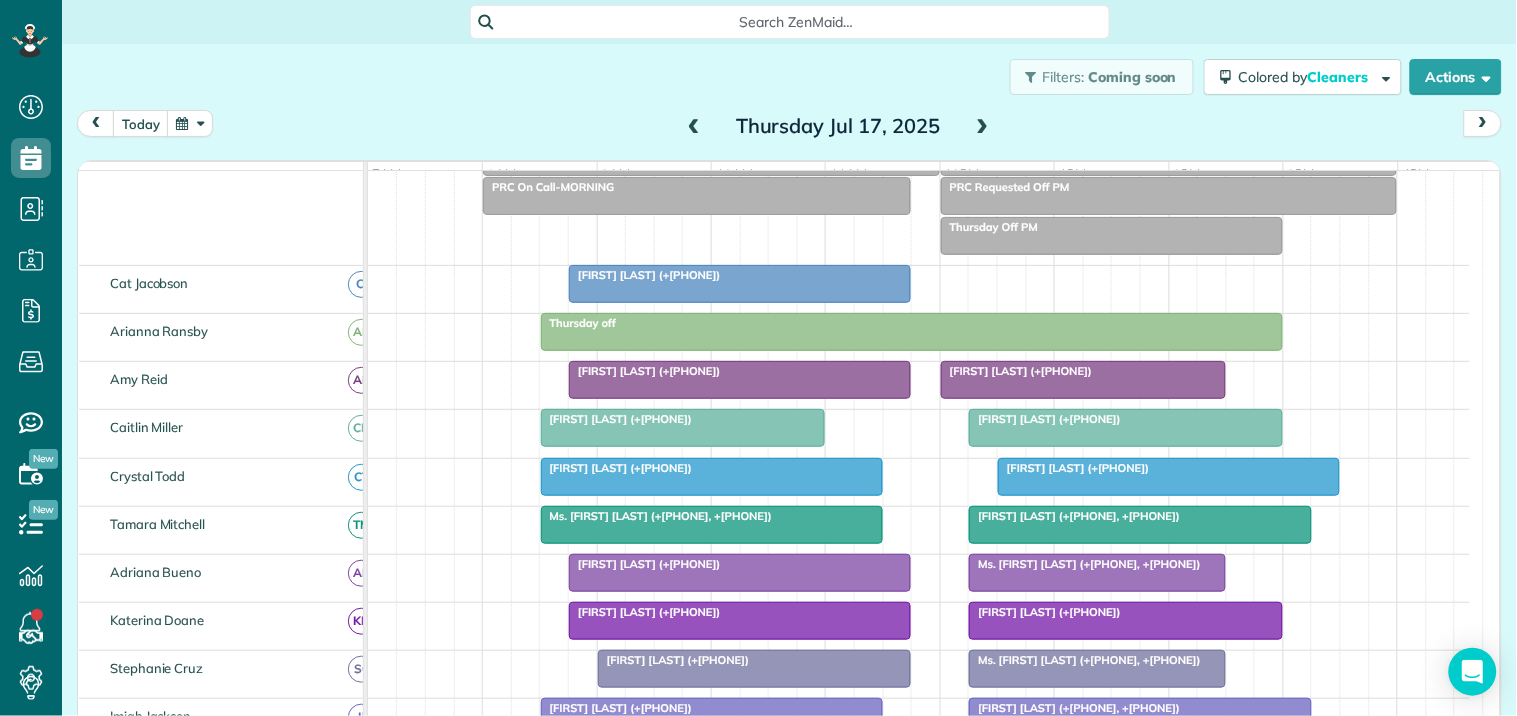click at bounding box center (983, 127) 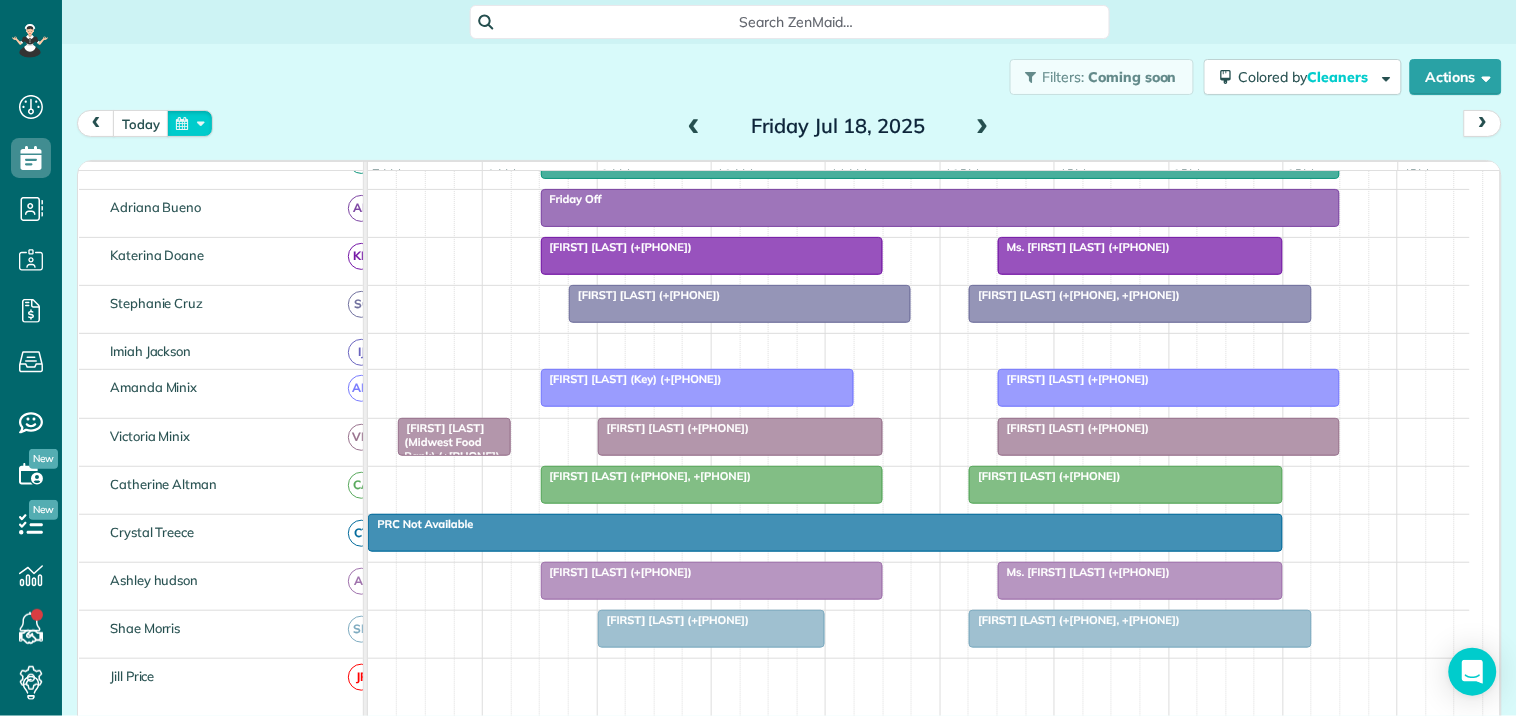 click at bounding box center (190, 123) 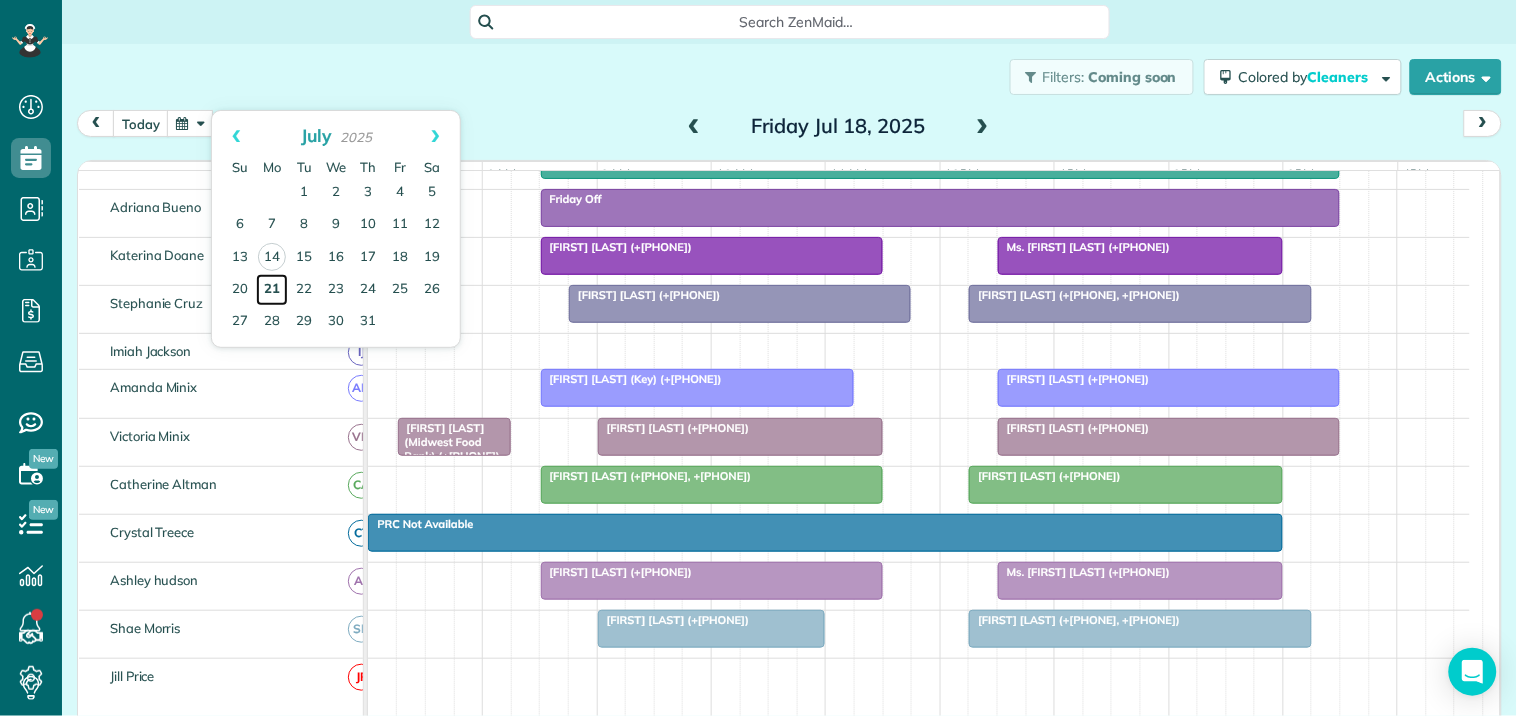 click on "21" at bounding box center [272, 290] 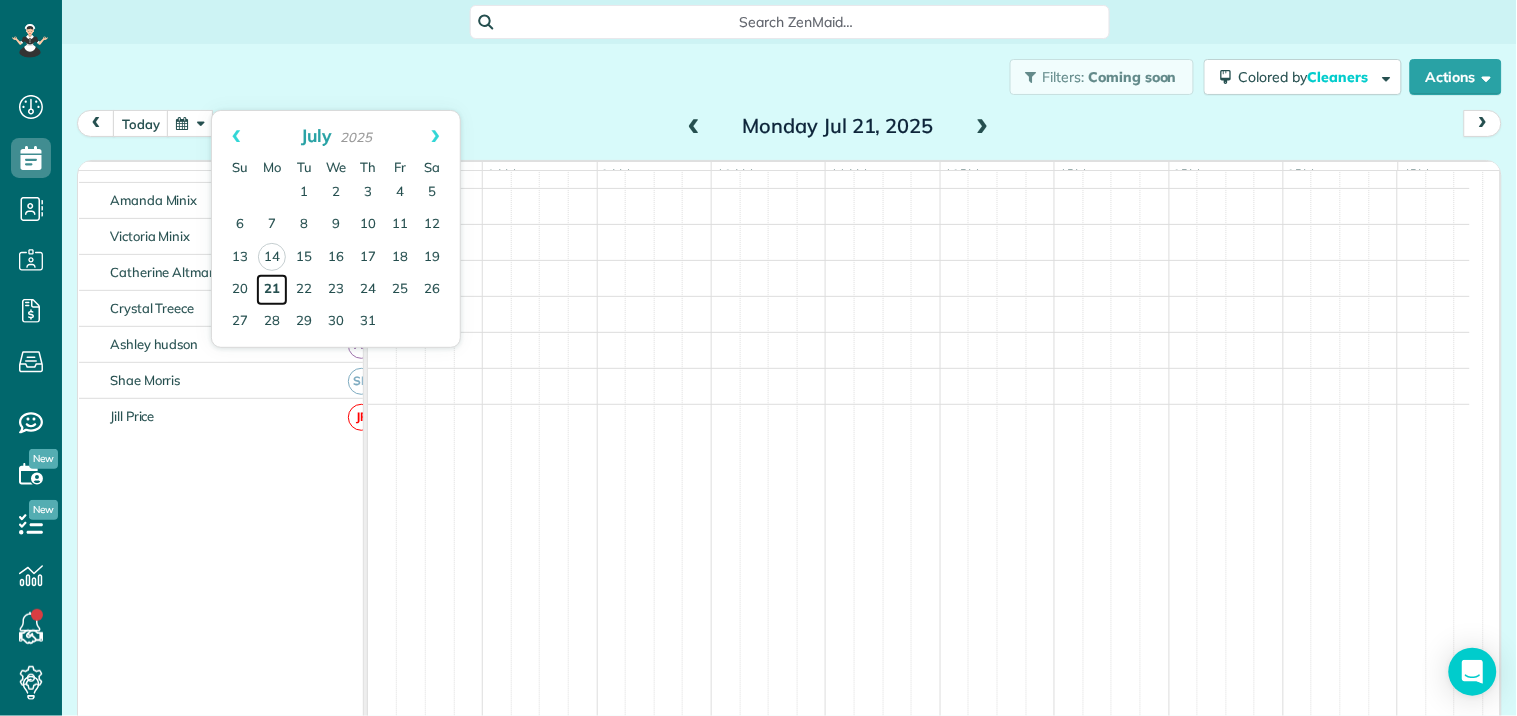 scroll, scrollTop: 312, scrollLeft: 0, axis: vertical 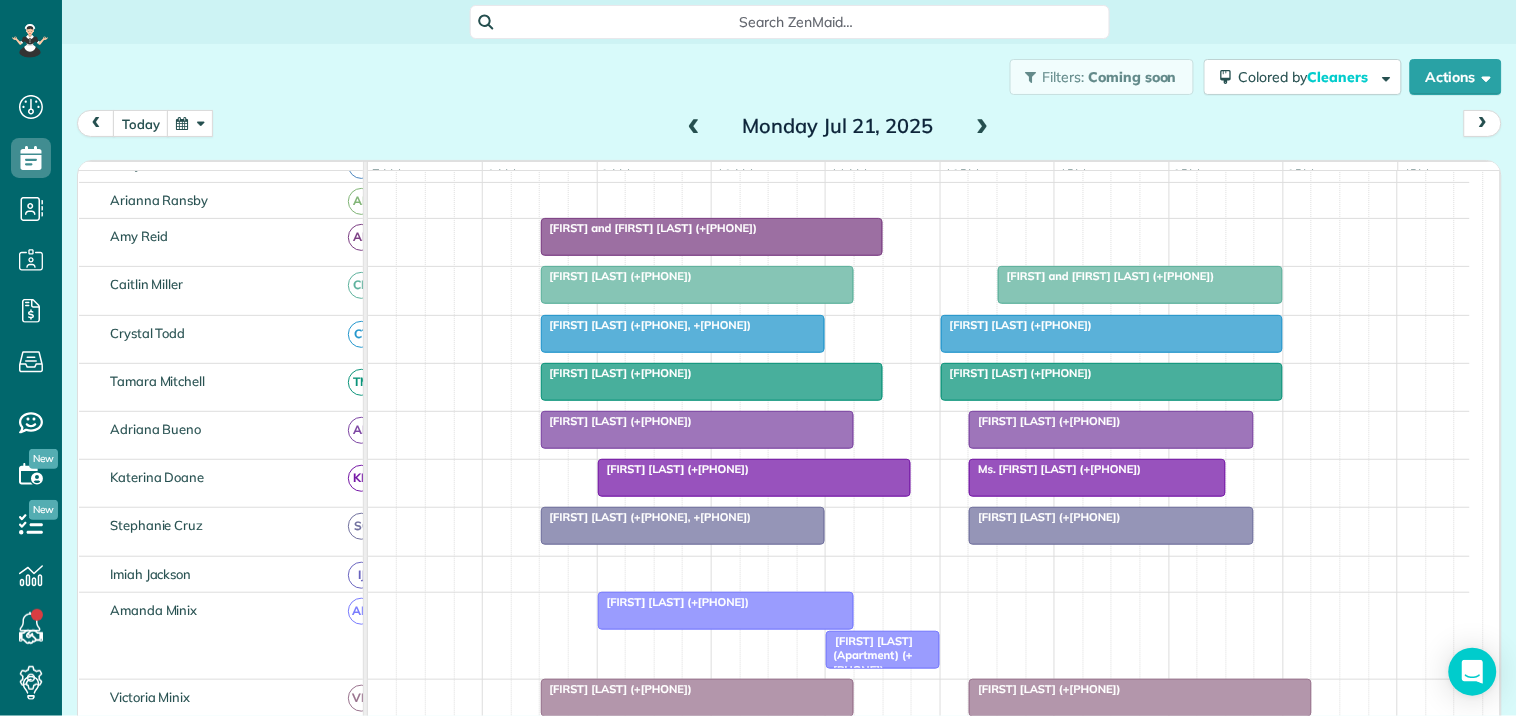 click at bounding box center (190, 123) 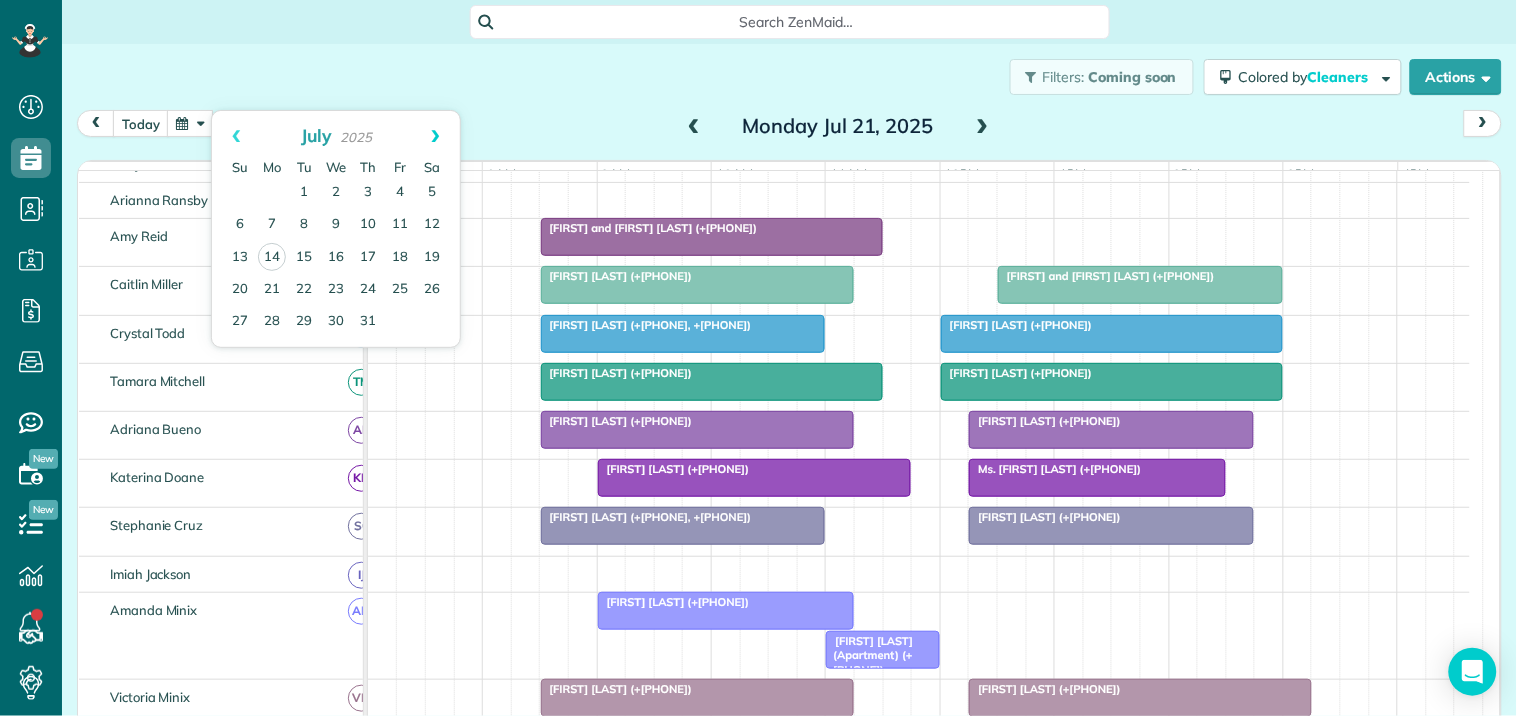 click on "Next" at bounding box center (435, 136) 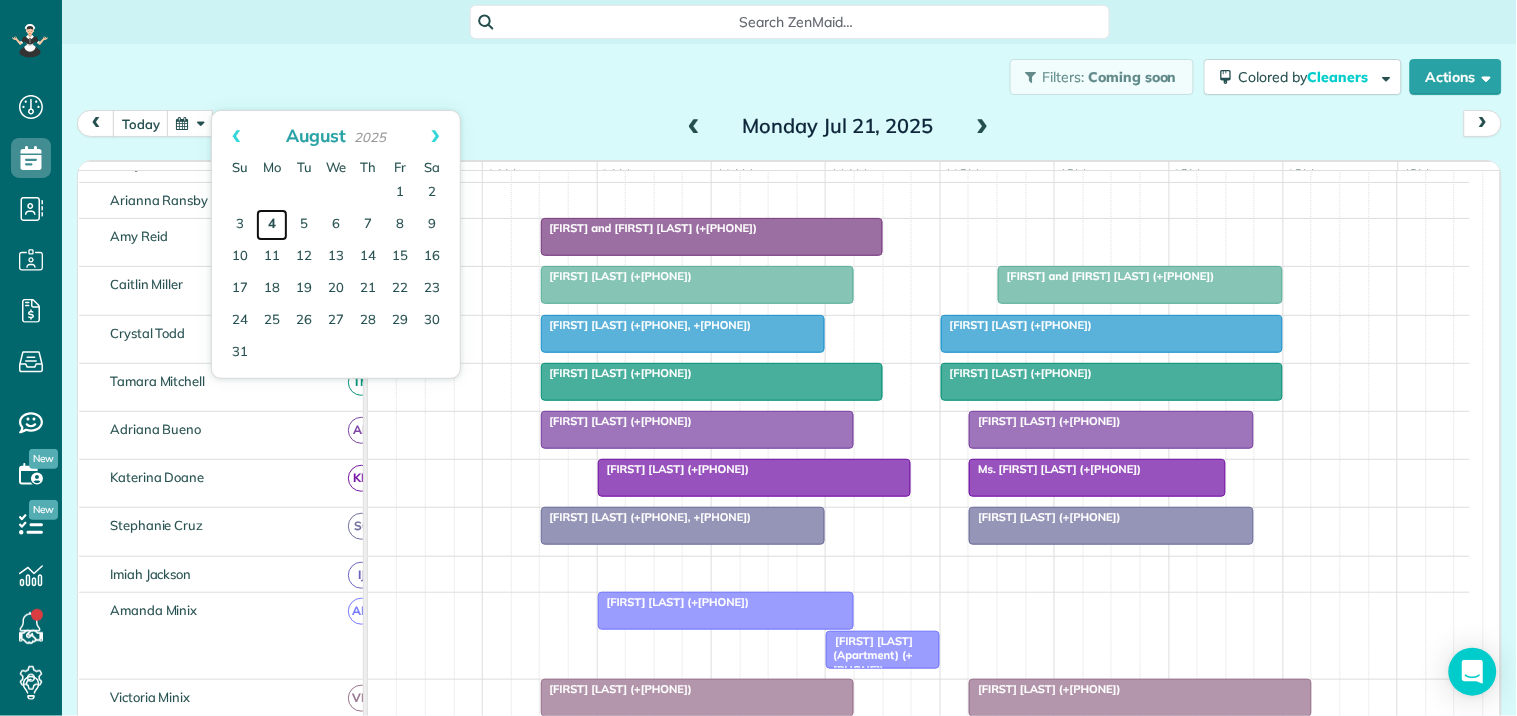 click on "4" at bounding box center [272, 225] 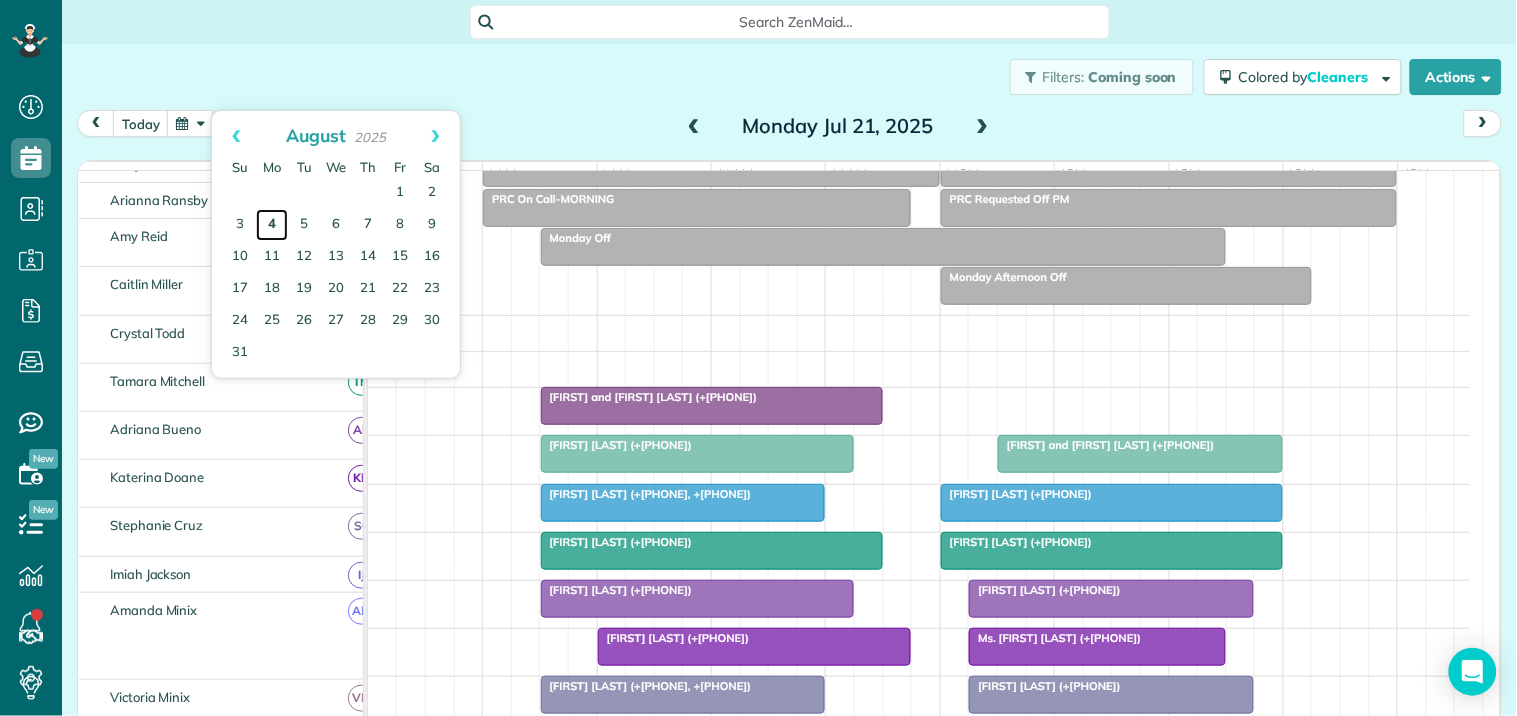 scroll, scrollTop: 138, scrollLeft: 0, axis: vertical 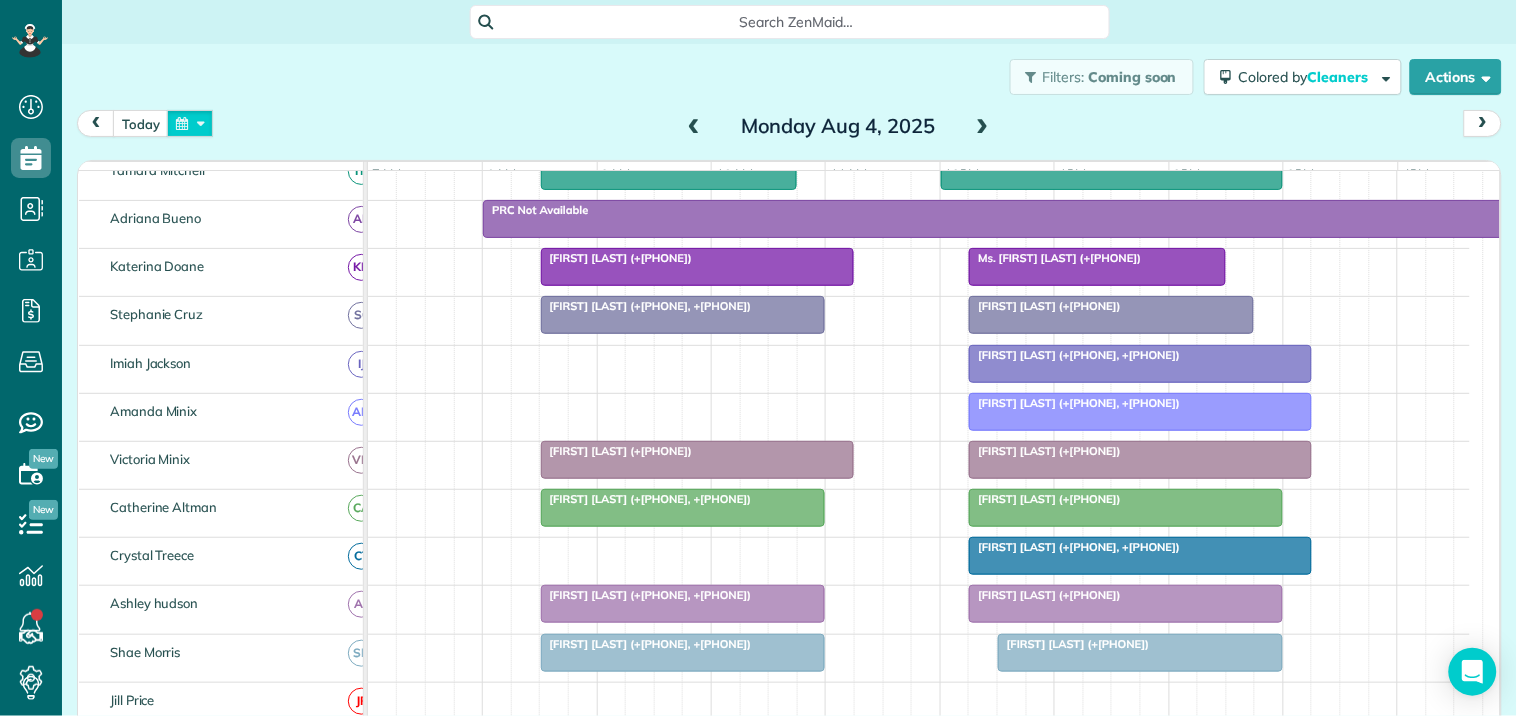 click at bounding box center [190, 123] 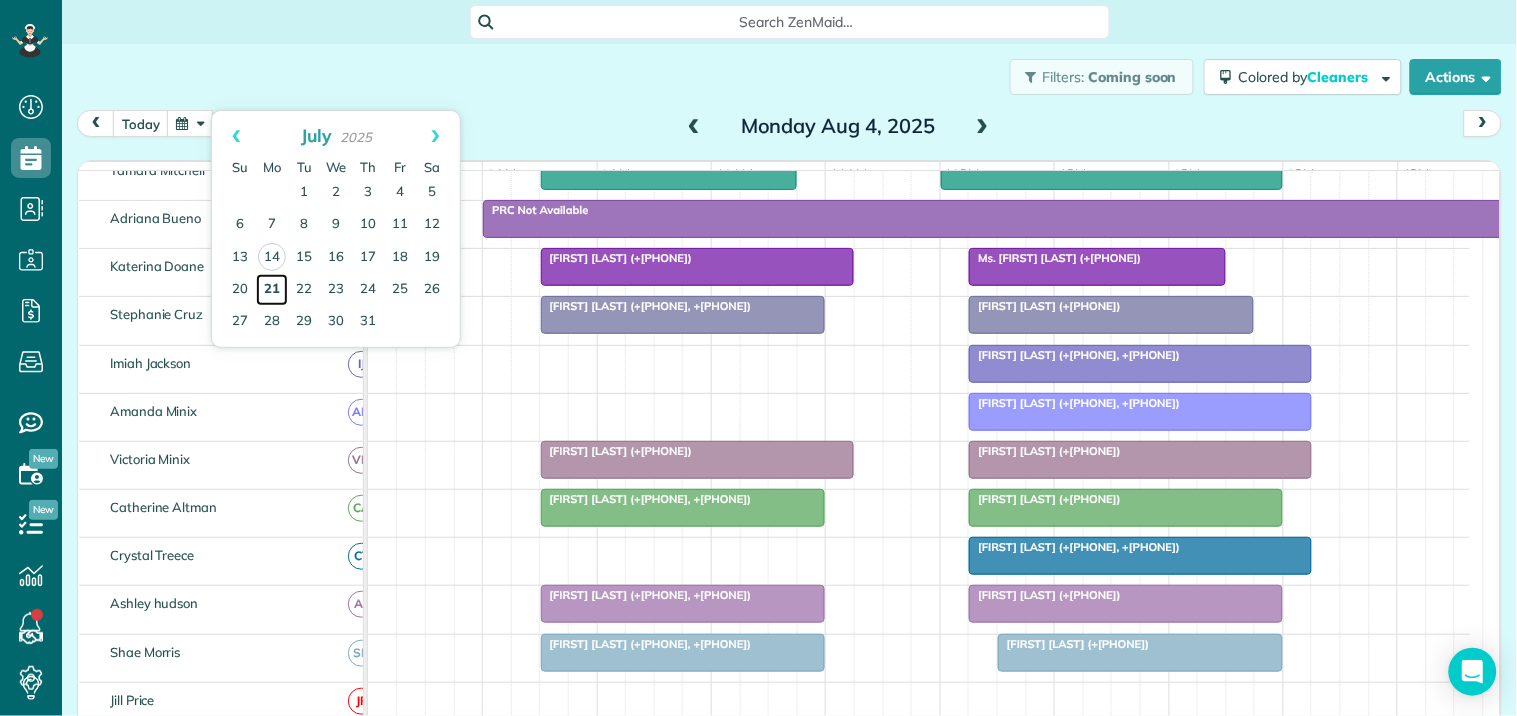 click on "21" at bounding box center (272, 290) 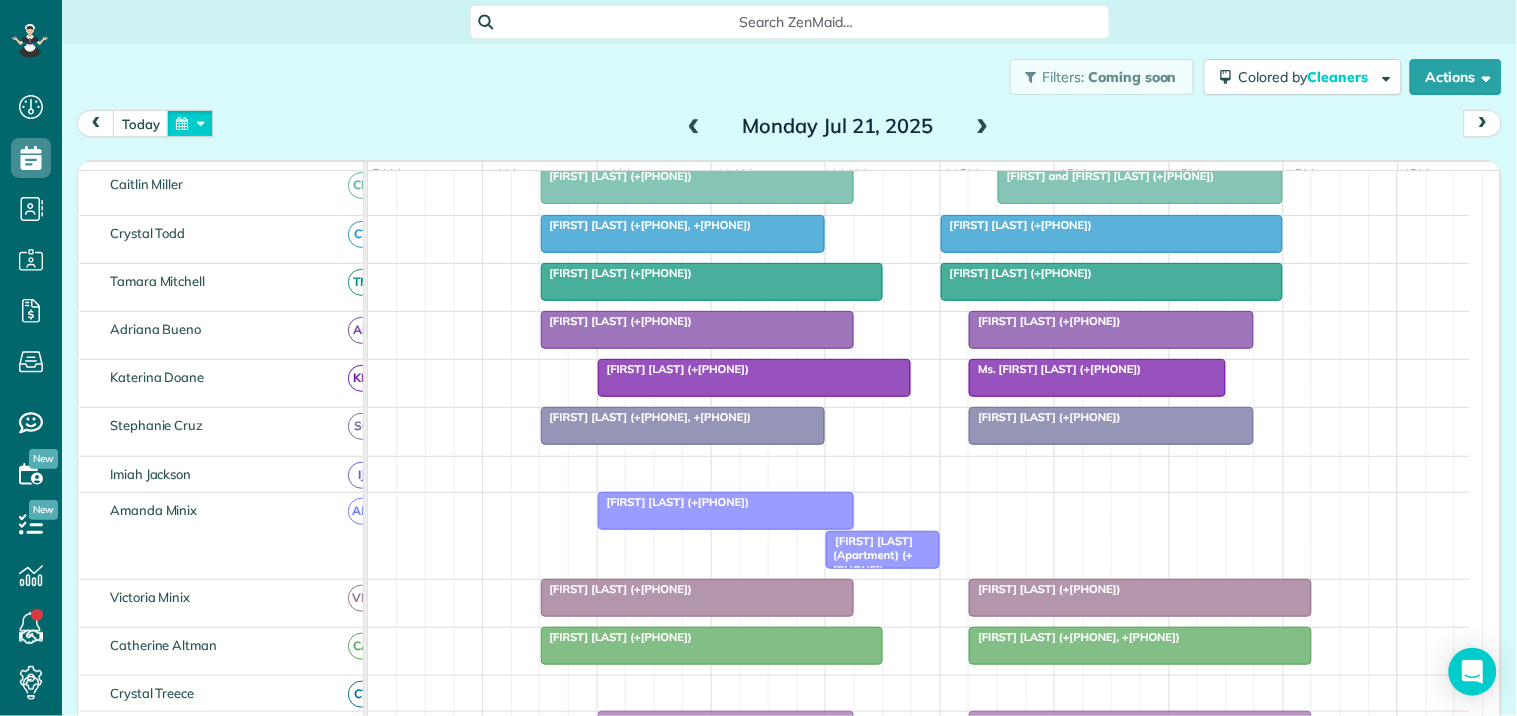 click at bounding box center [190, 123] 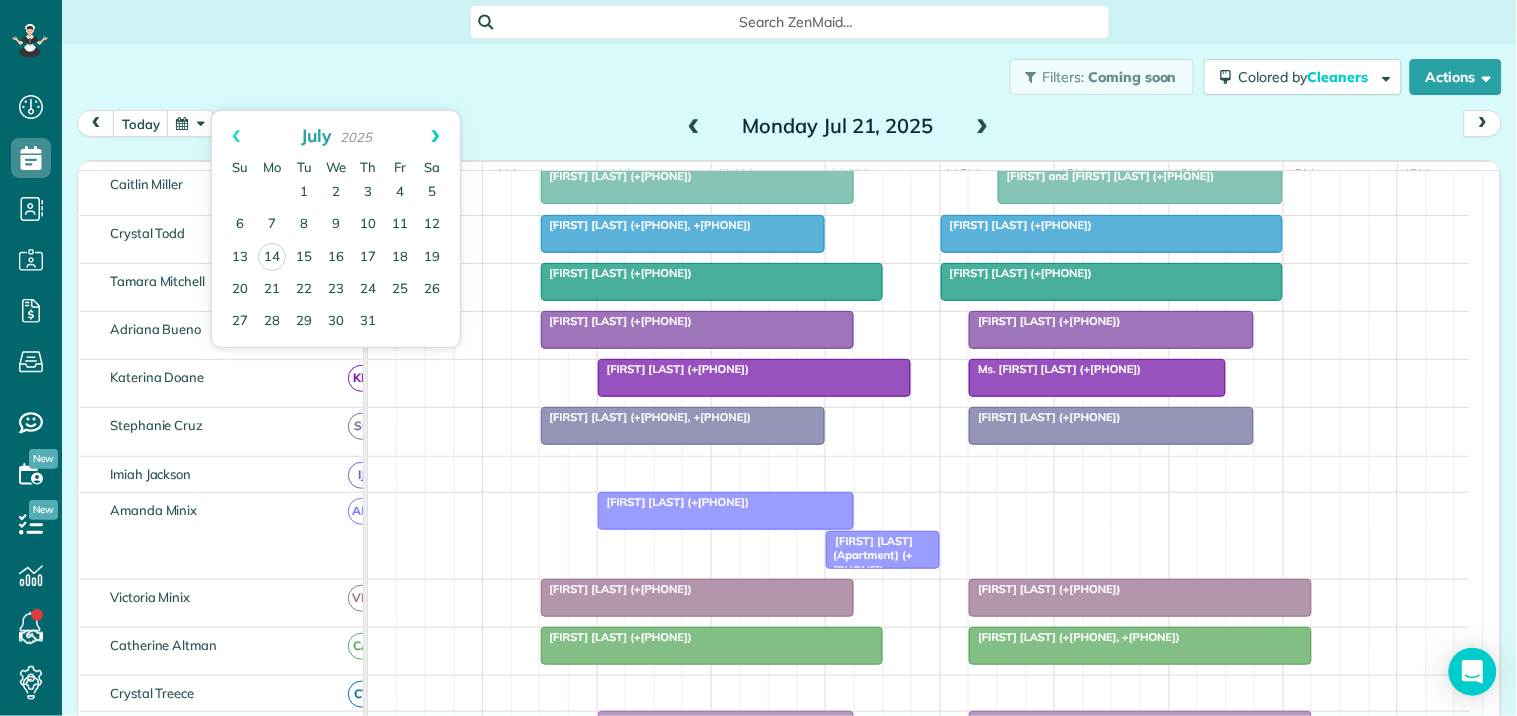 click on "Next" at bounding box center [435, 136] 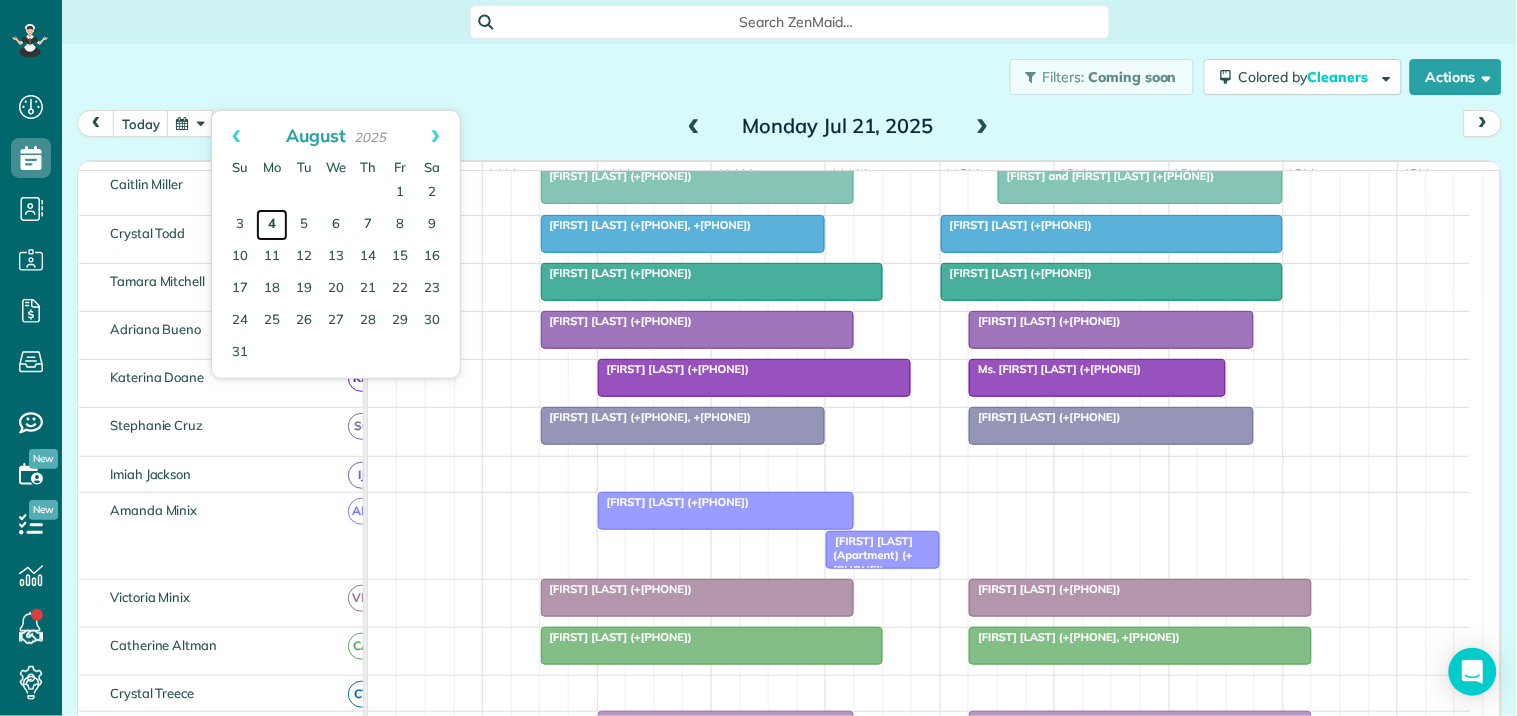 click on "4" at bounding box center [272, 225] 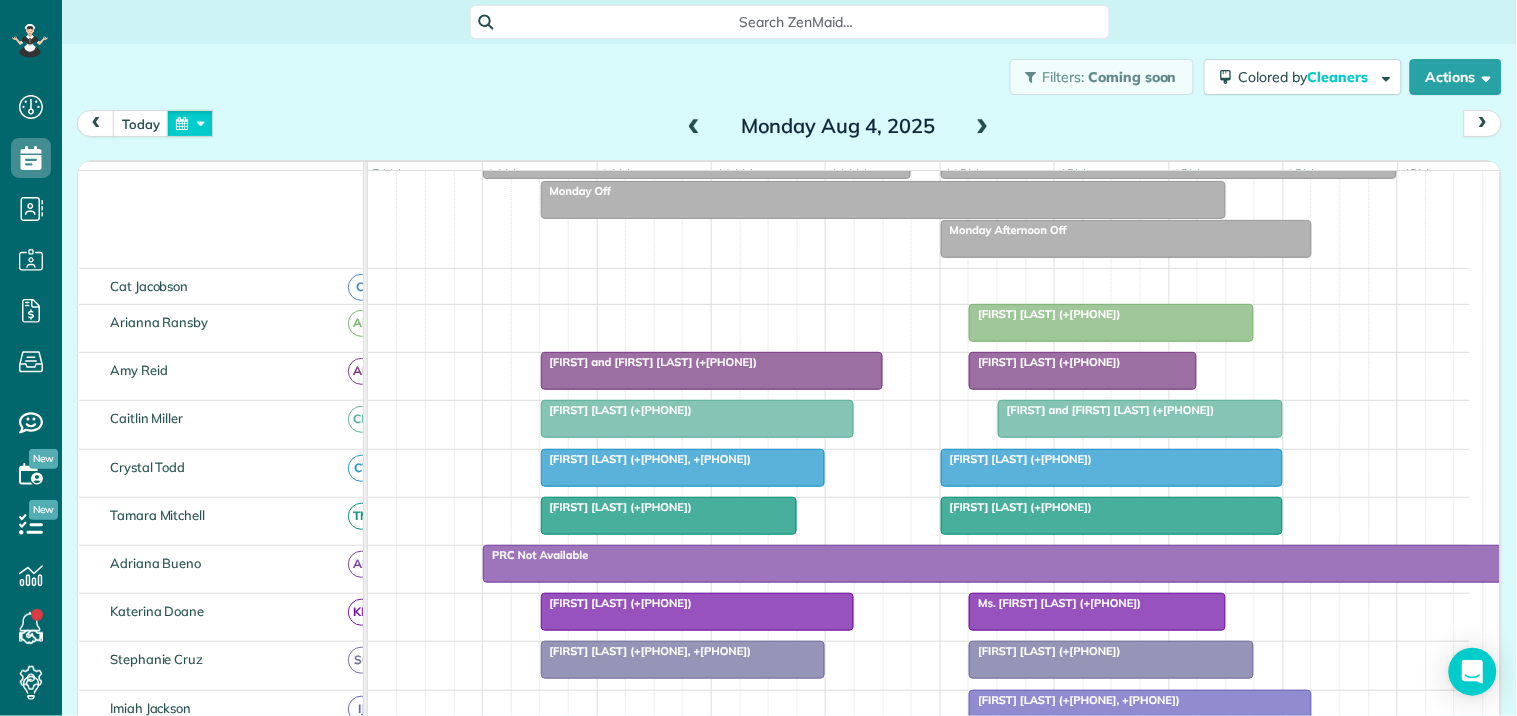 click at bounding box center (190, 123) 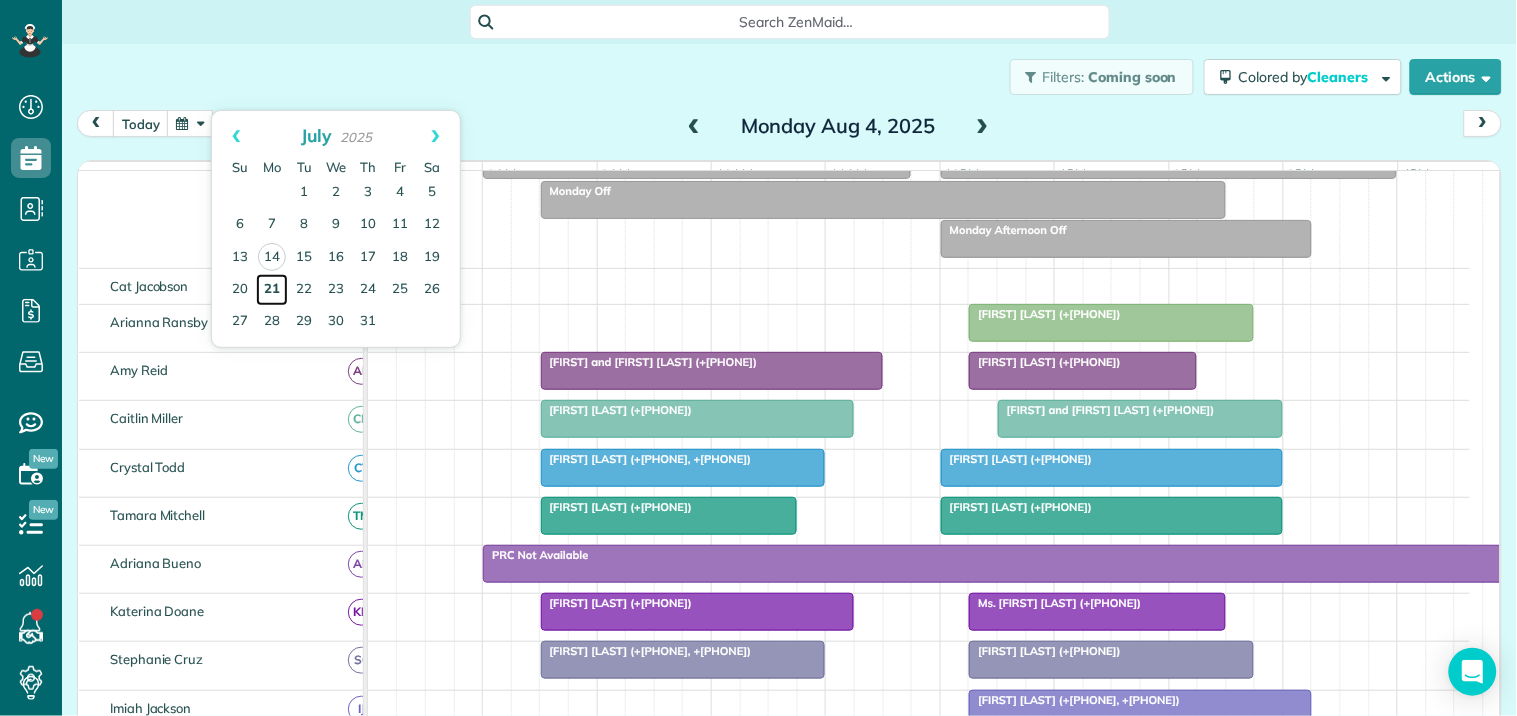 click on "21" at bounding box center (272, 290) 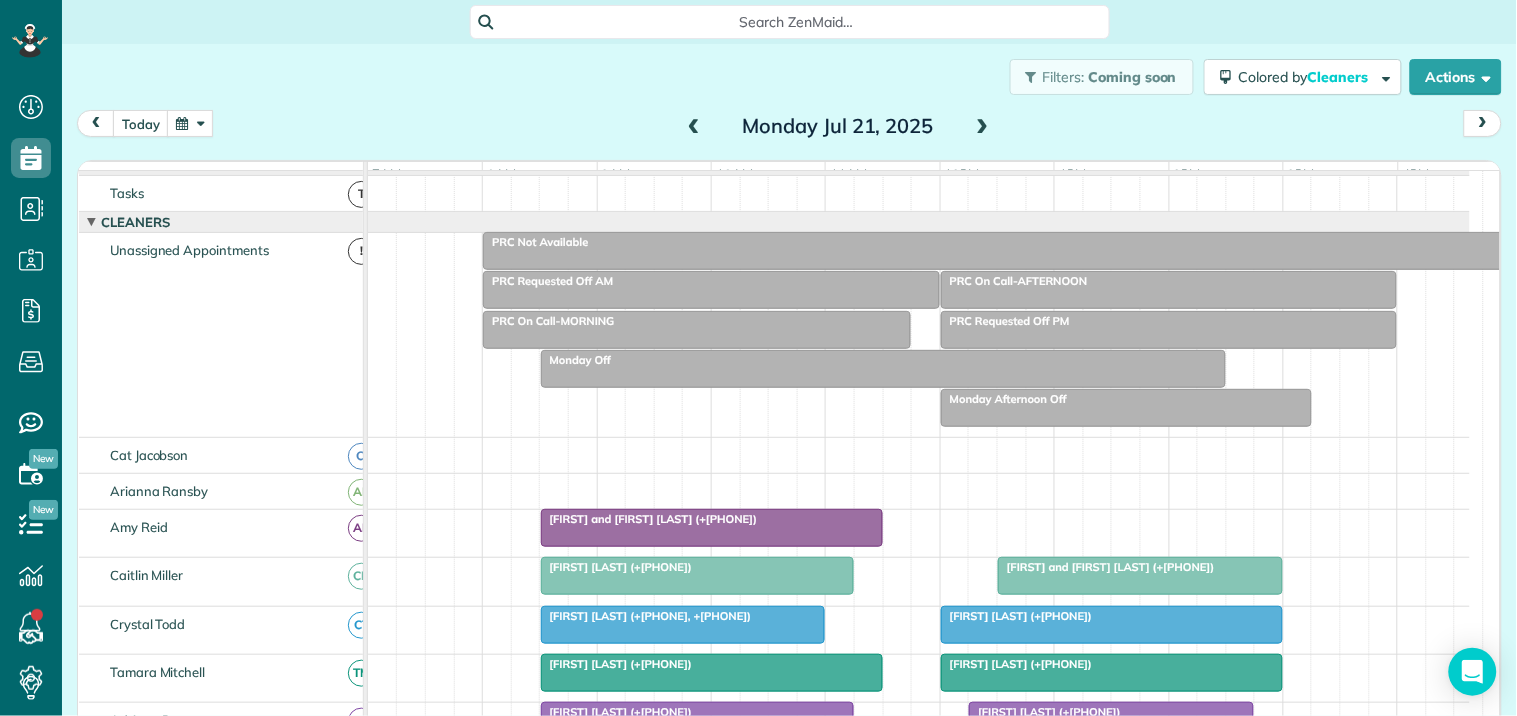 scroll, scrollTop: 210, scrollLeft: 0, axis: vertical 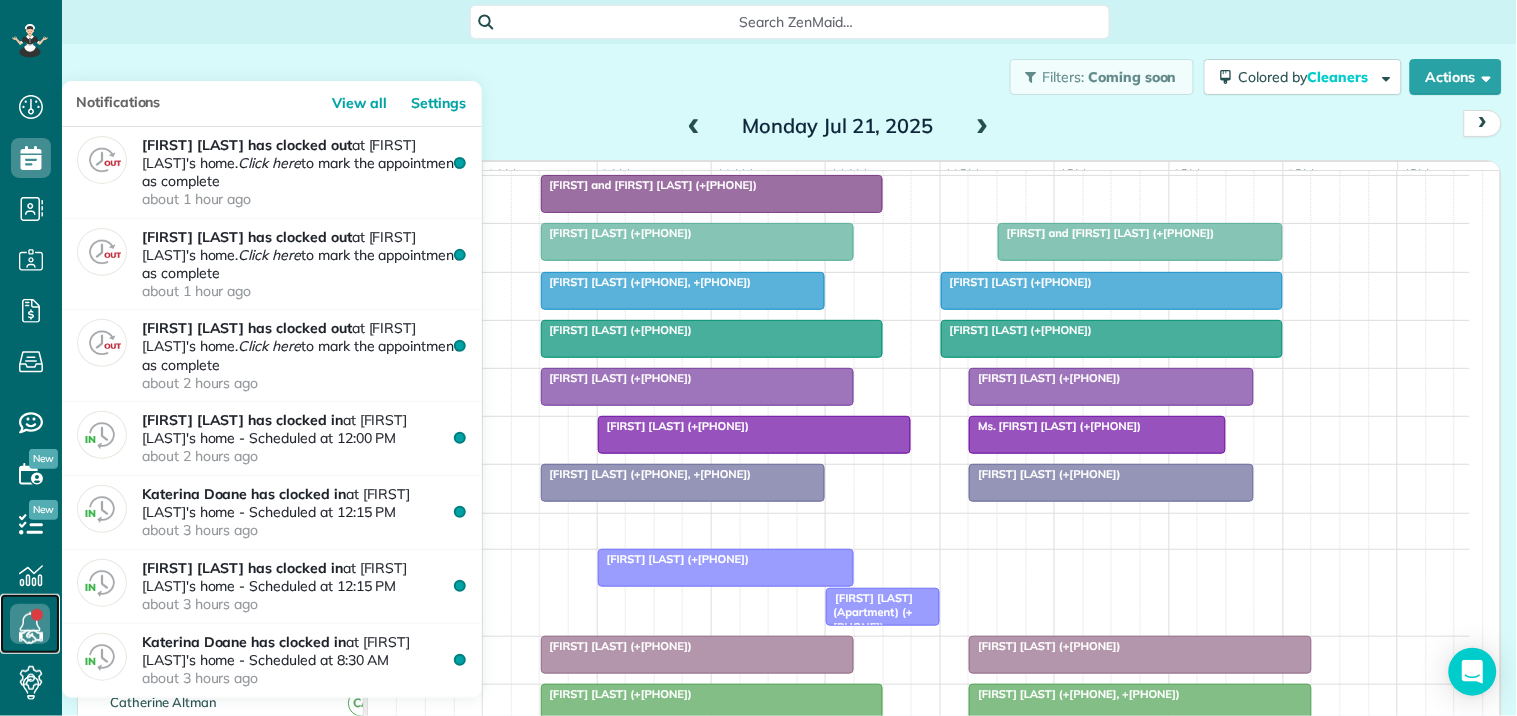 click 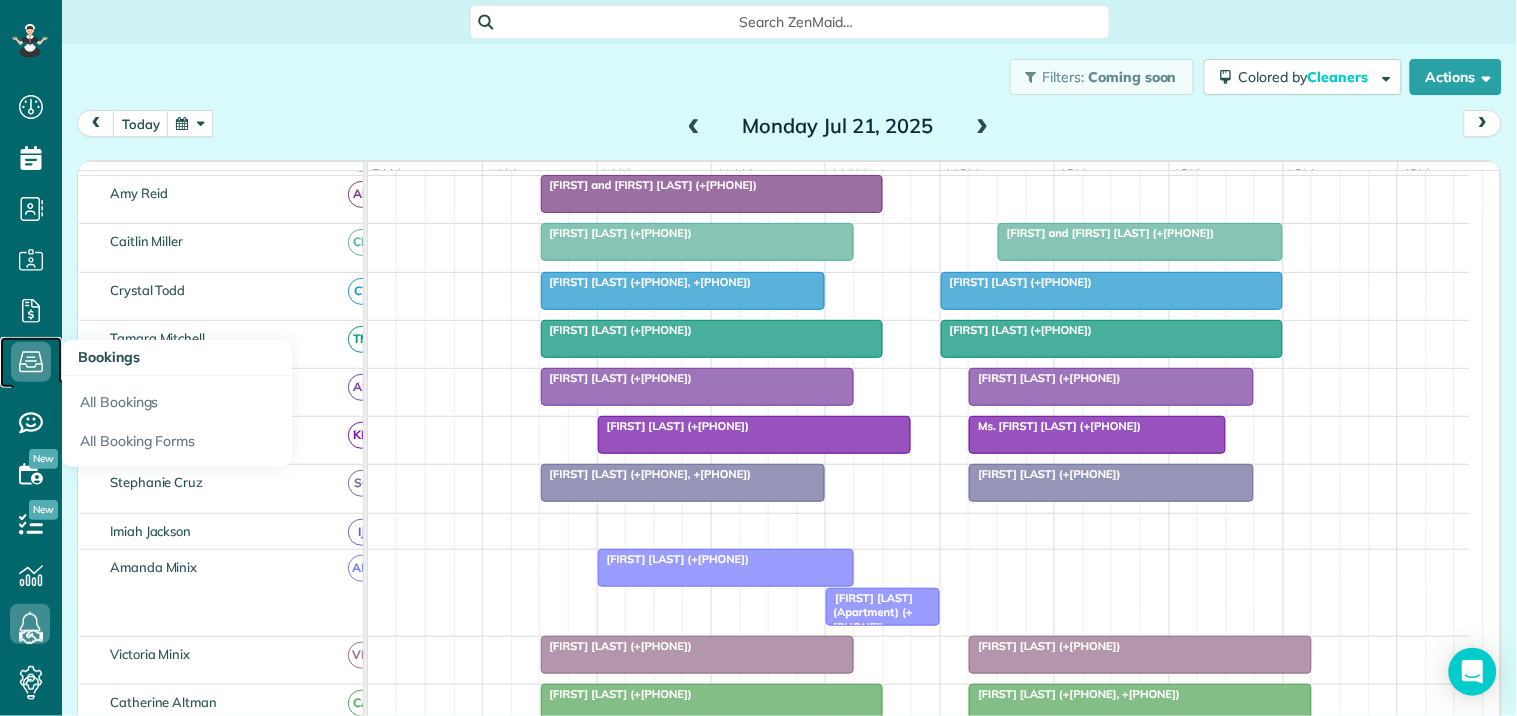 click 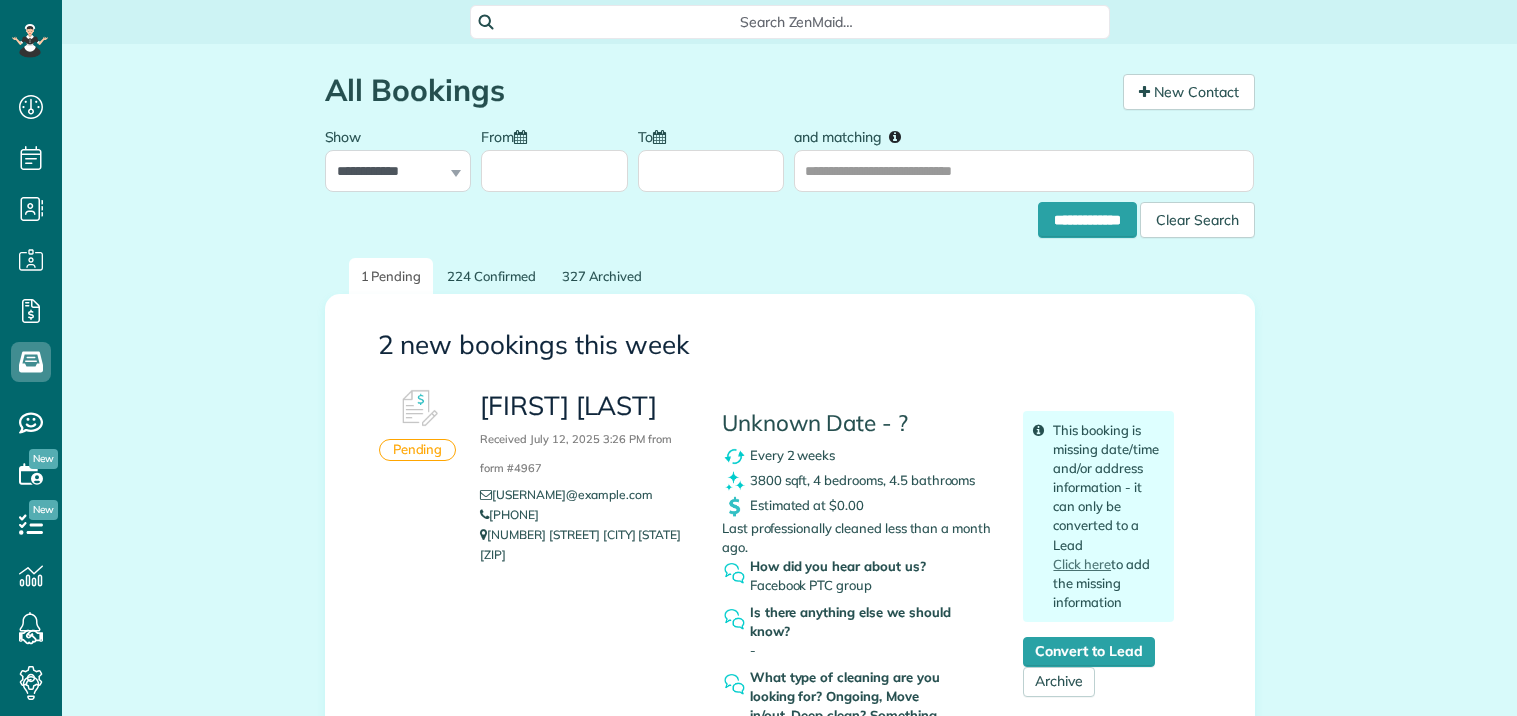 scroll, scrollTop: 0, scrollLeft: 0, axis: both 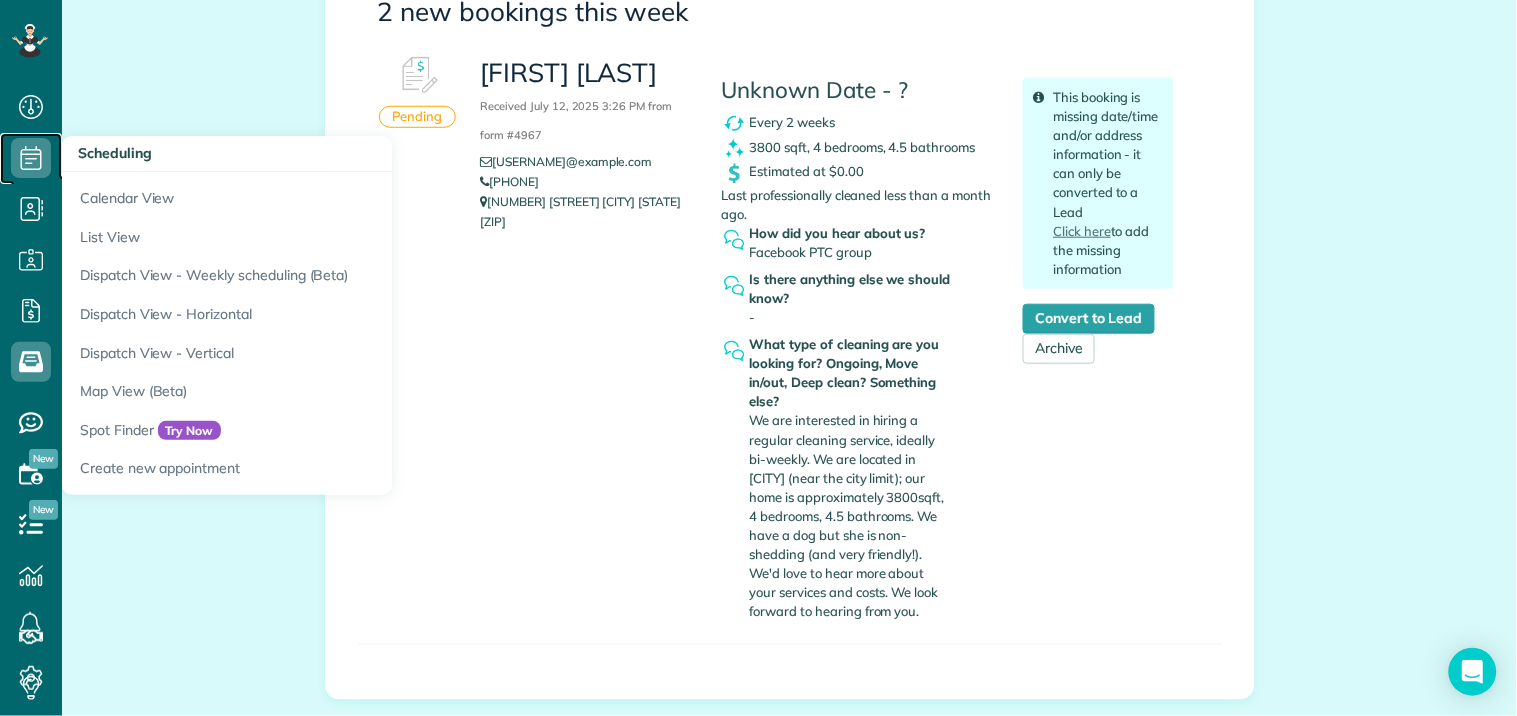 click 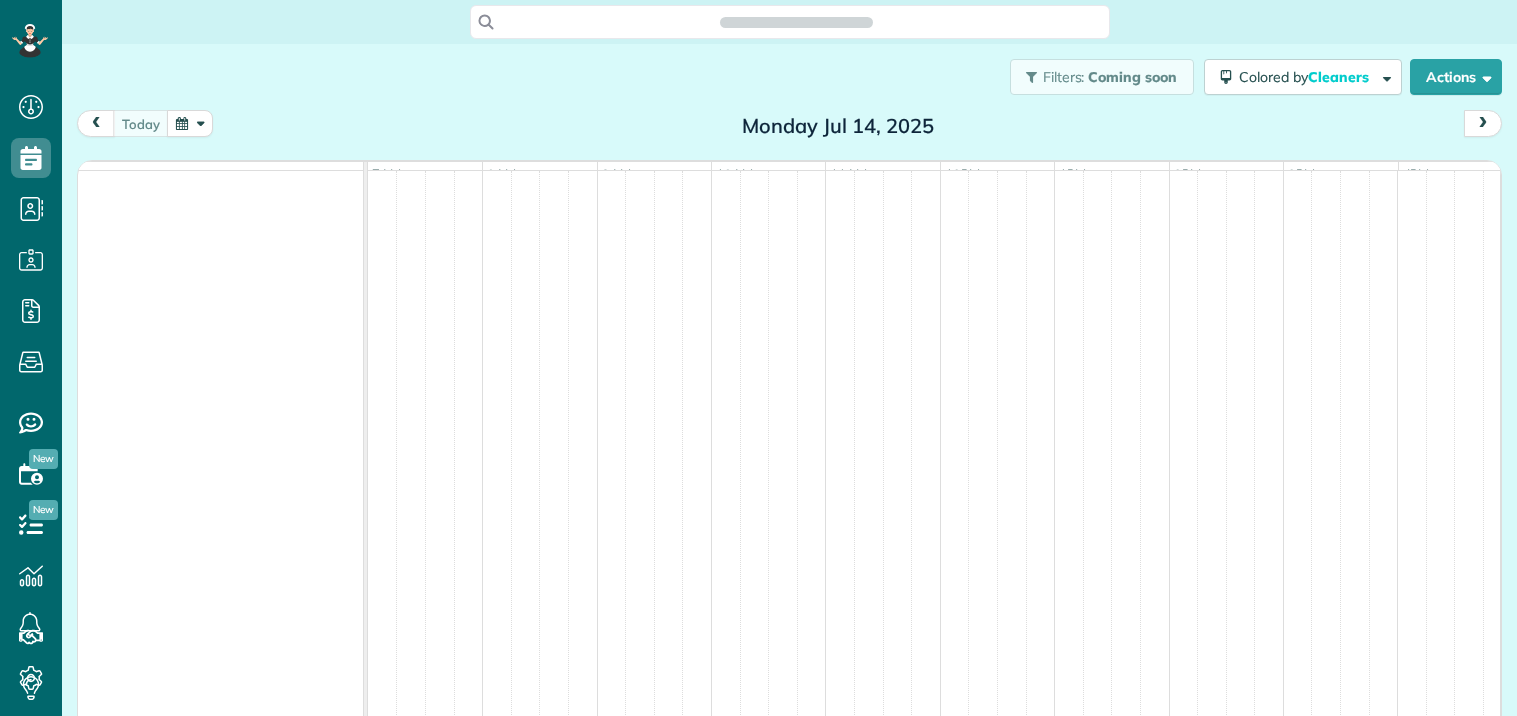 scroll, scrollTop: 0, scrollLeft: 0, axis: both 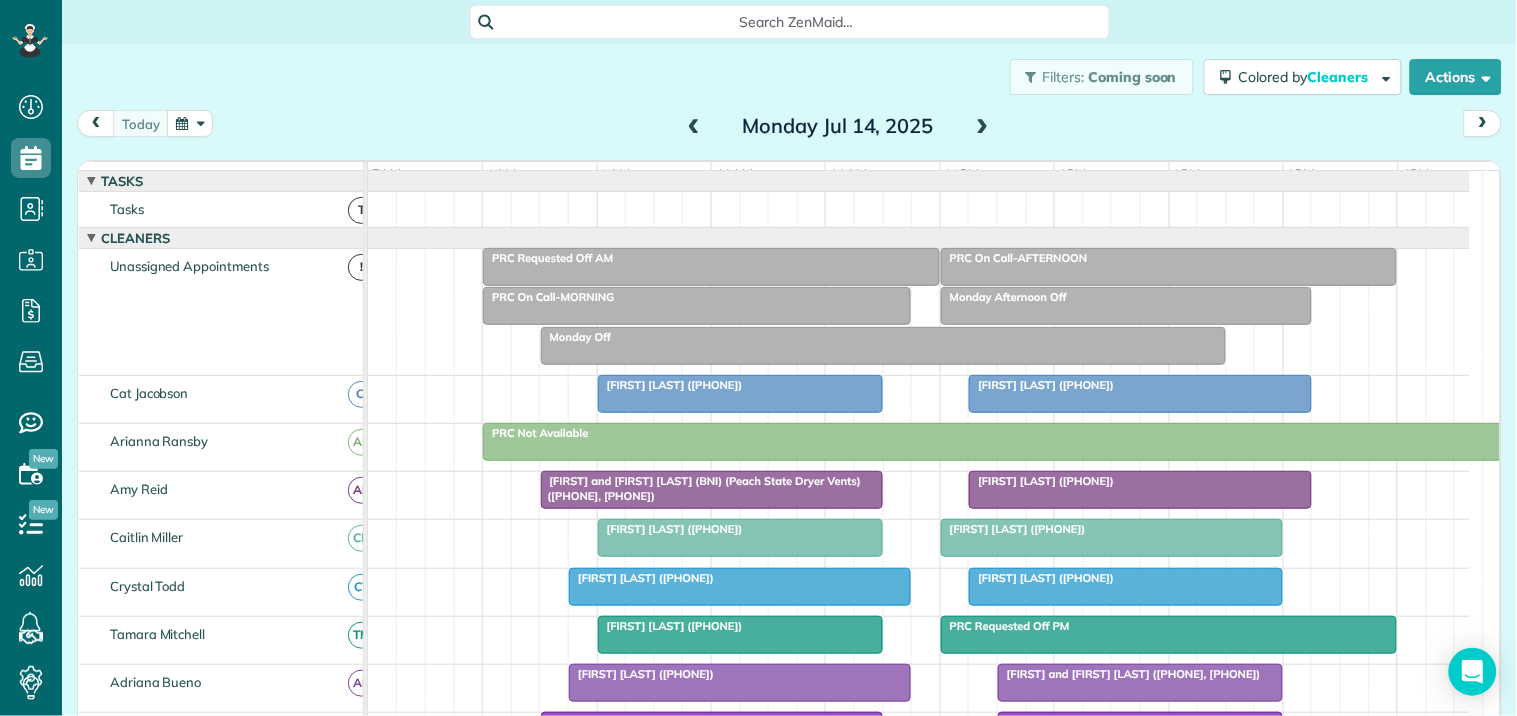 click at bounding box center (1140, 394) 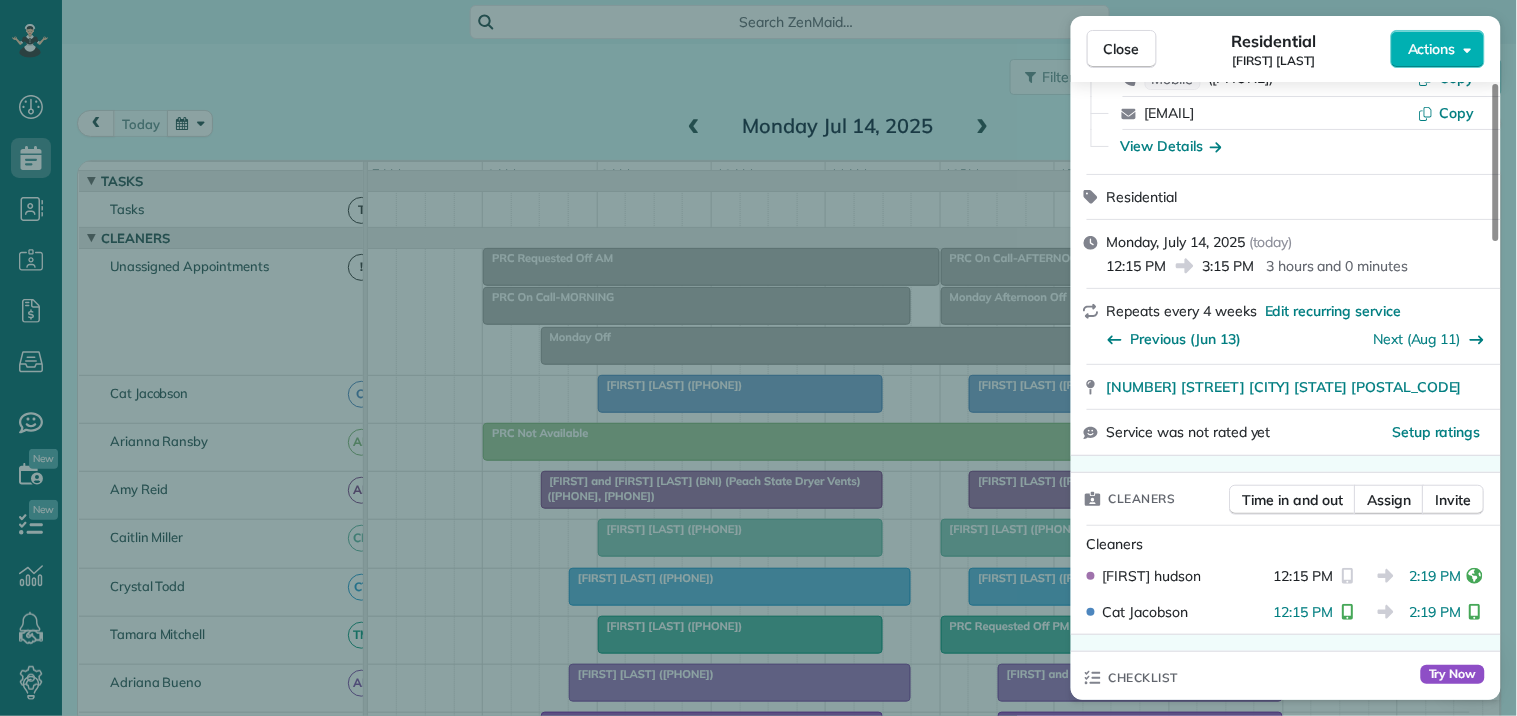 scroll, scrollTop: 0, scrollLeft: 0, axis: both 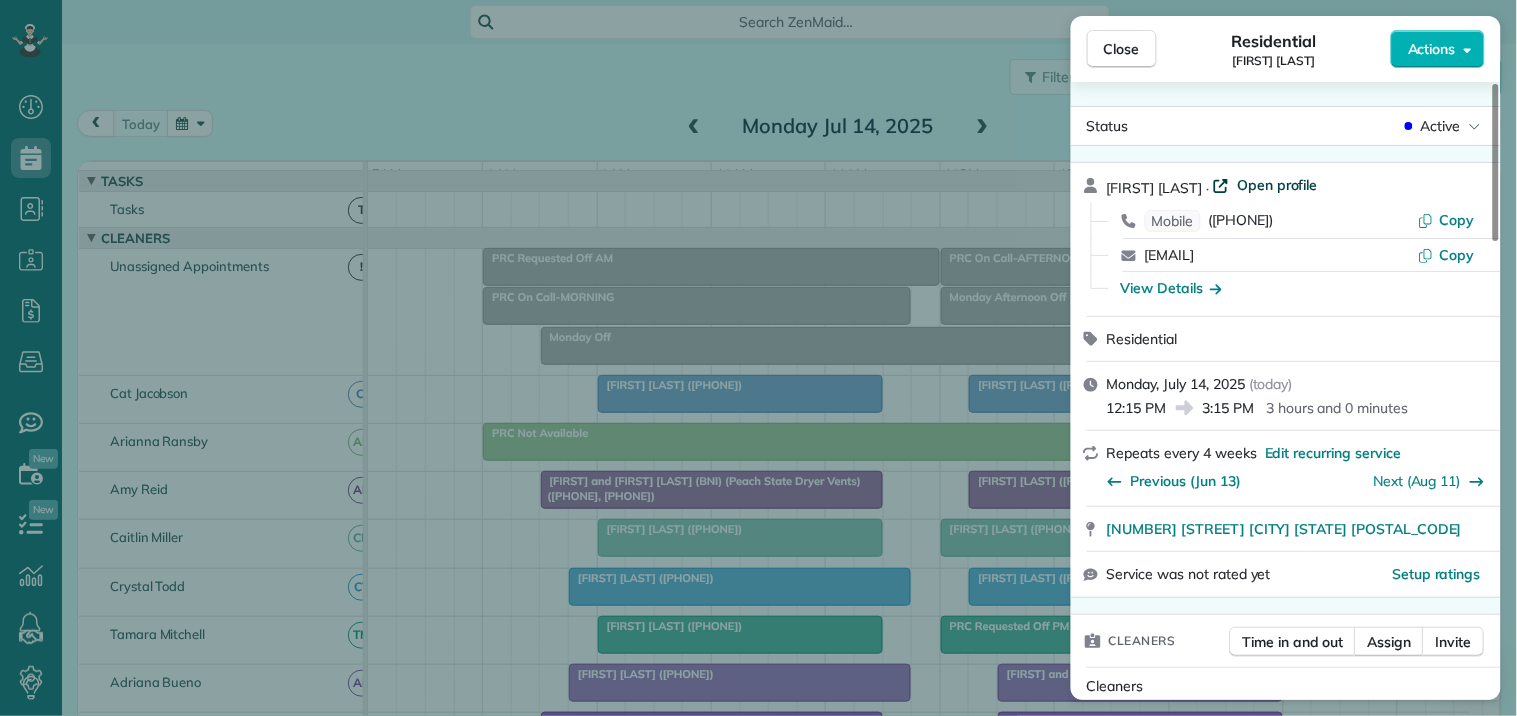 click on "Open profile" at bounding box center (1277, 185) 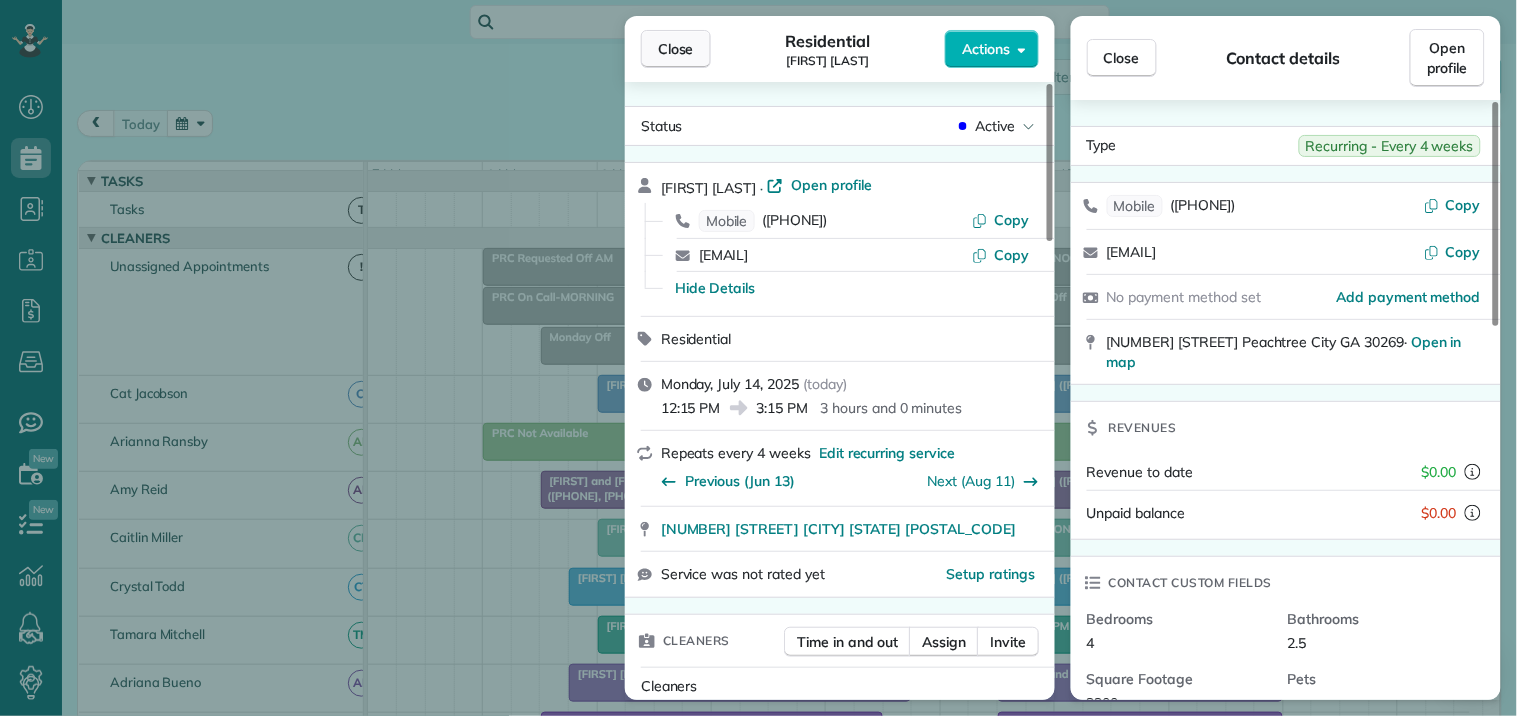 click on "Close" at bounding box center (676, 49) 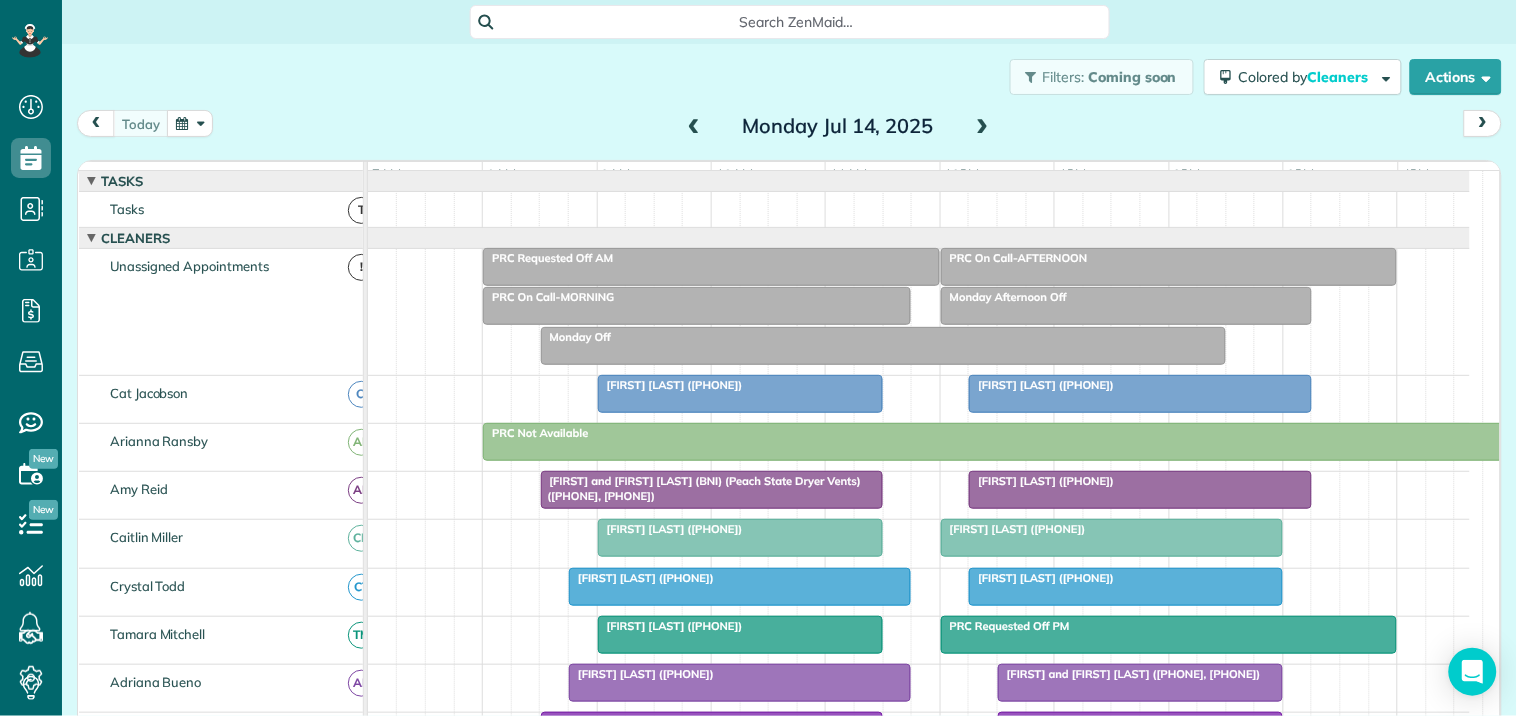 click at bounding box center [1140, 490] 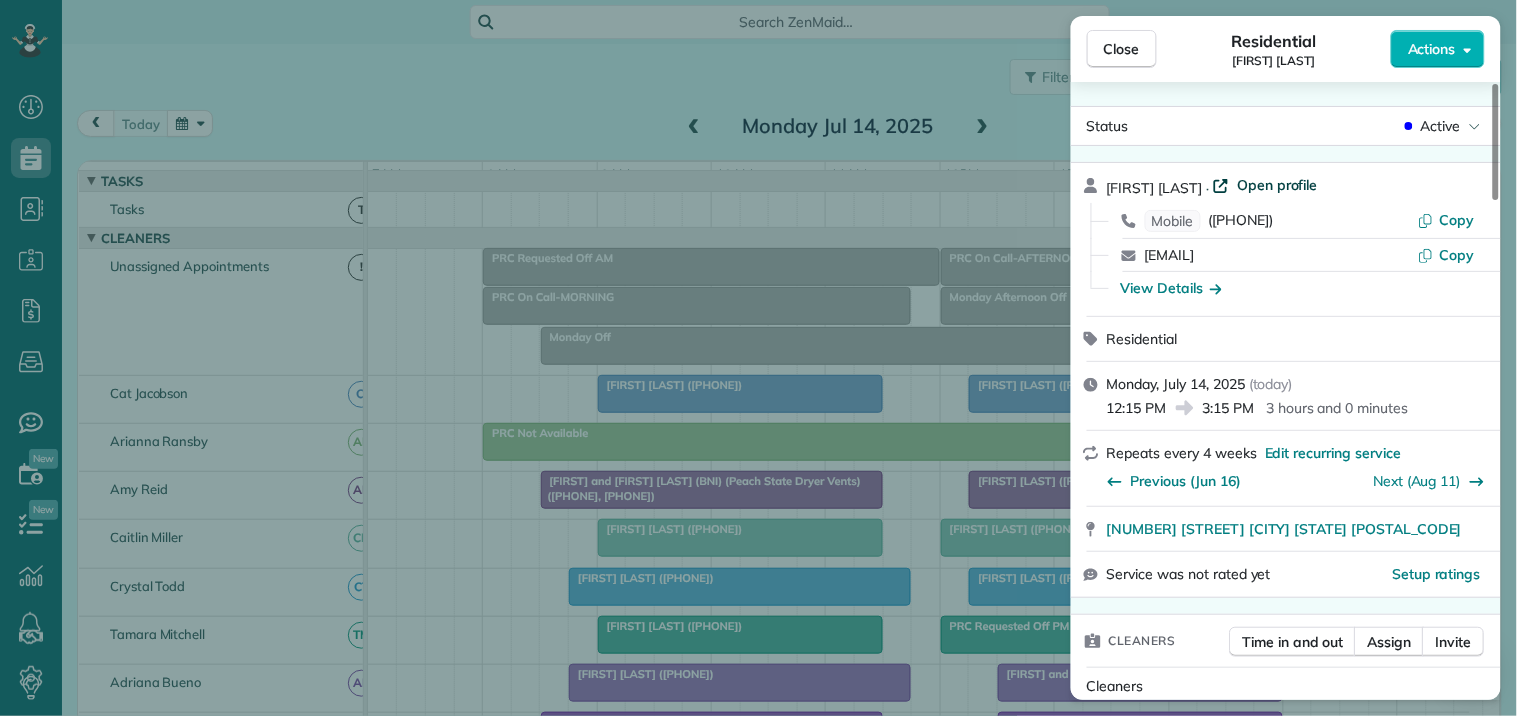 click on "Open profile" at bounding box center (1277, 185) 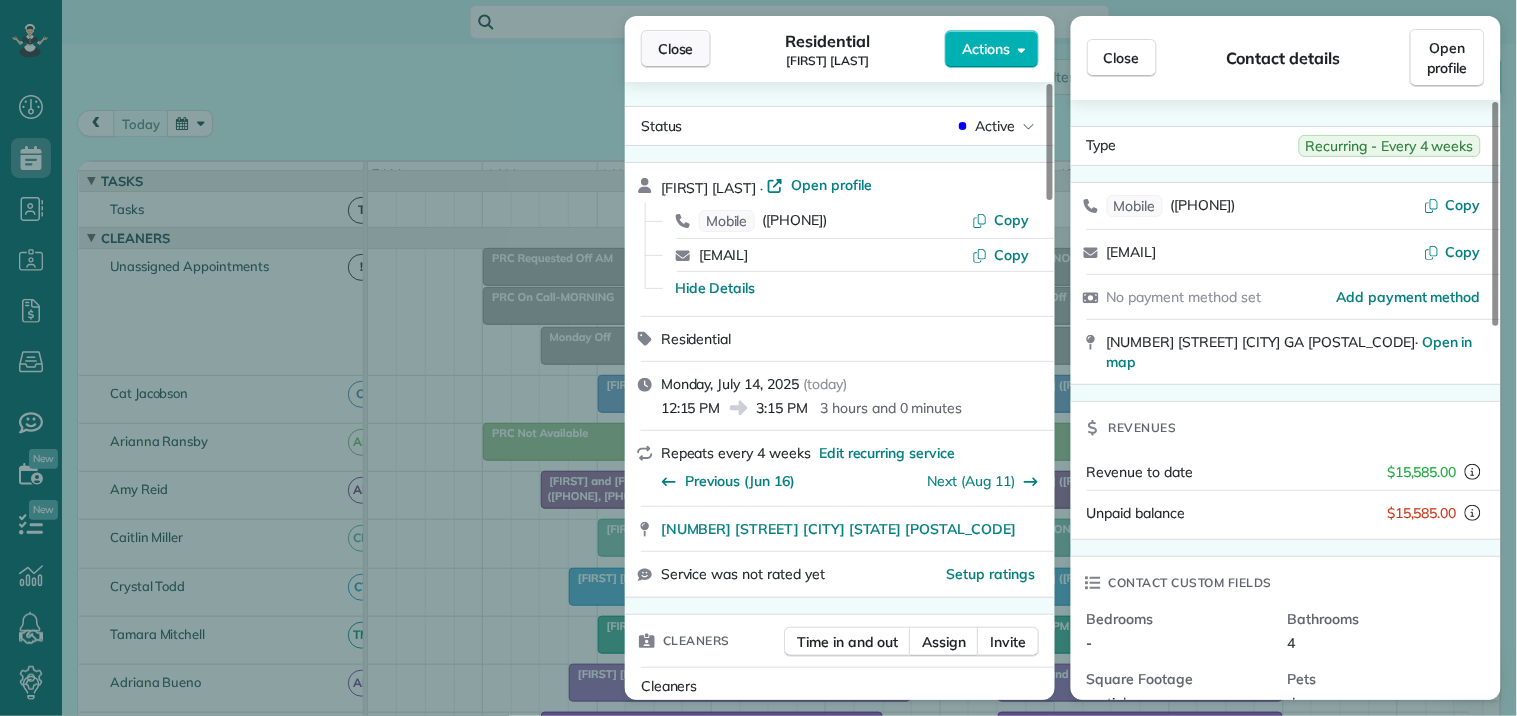 click on "Close" at bounding box center [676, 49] 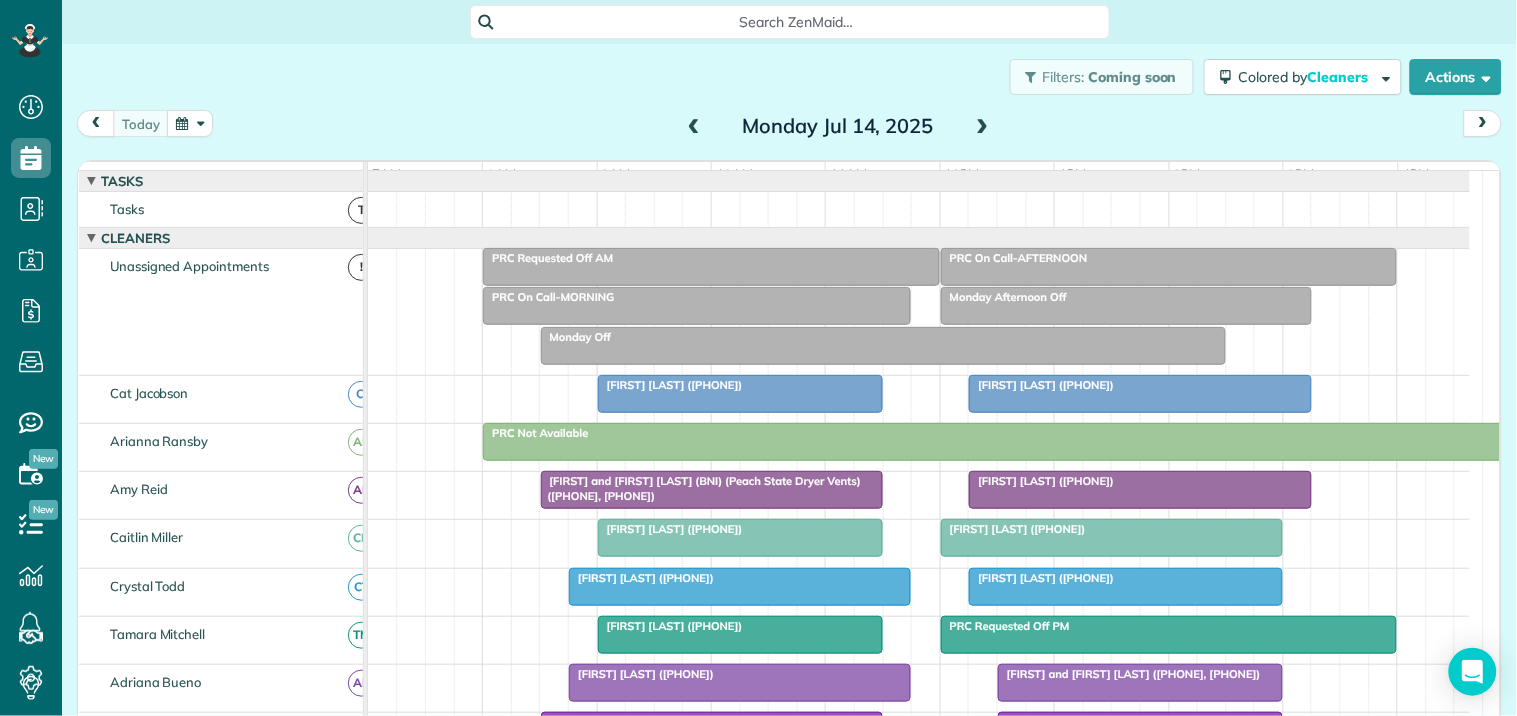 scroll, scrollTop: 222, scrollLeft: 0, axis: vertical 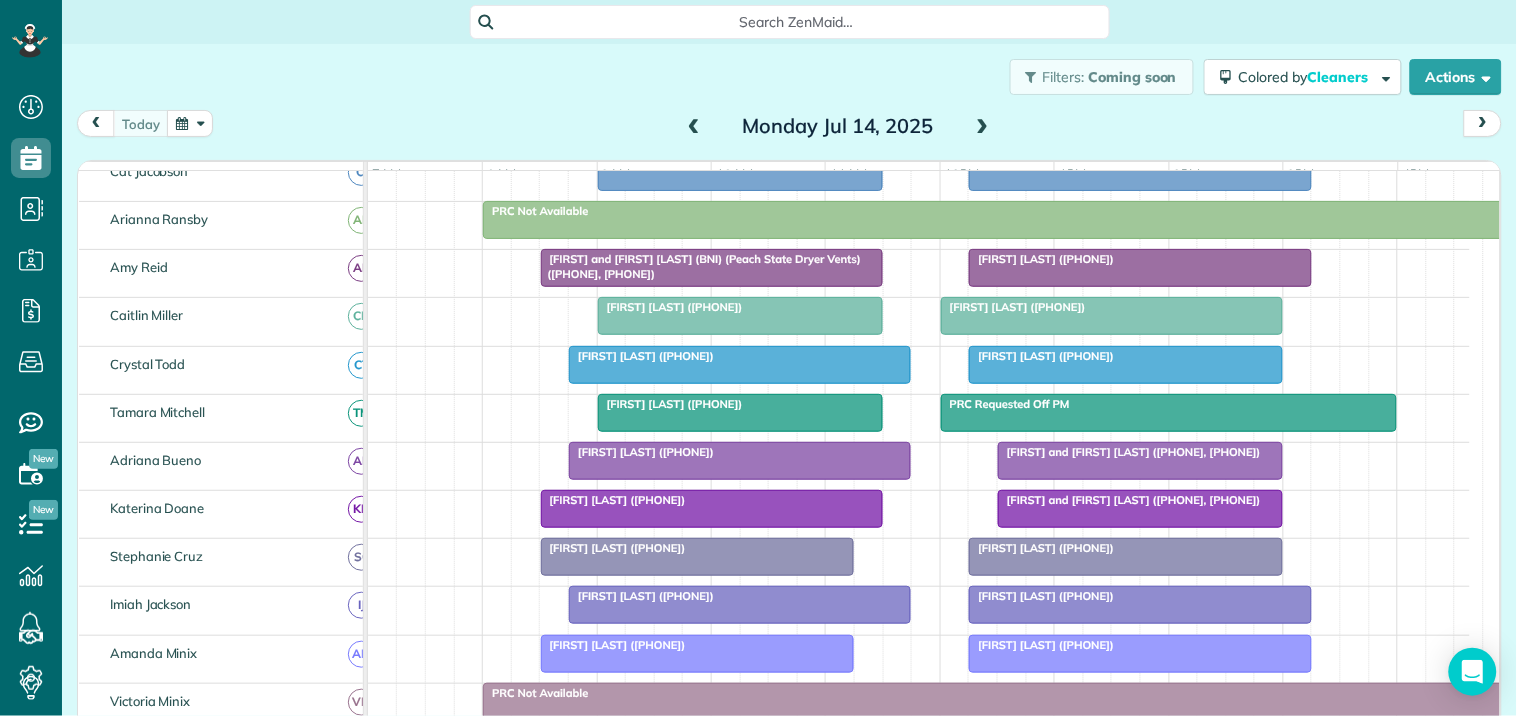 click on "Matt and Katie Samataro (+16788985527, +14042002357)" at bounding box center (1140, 452) 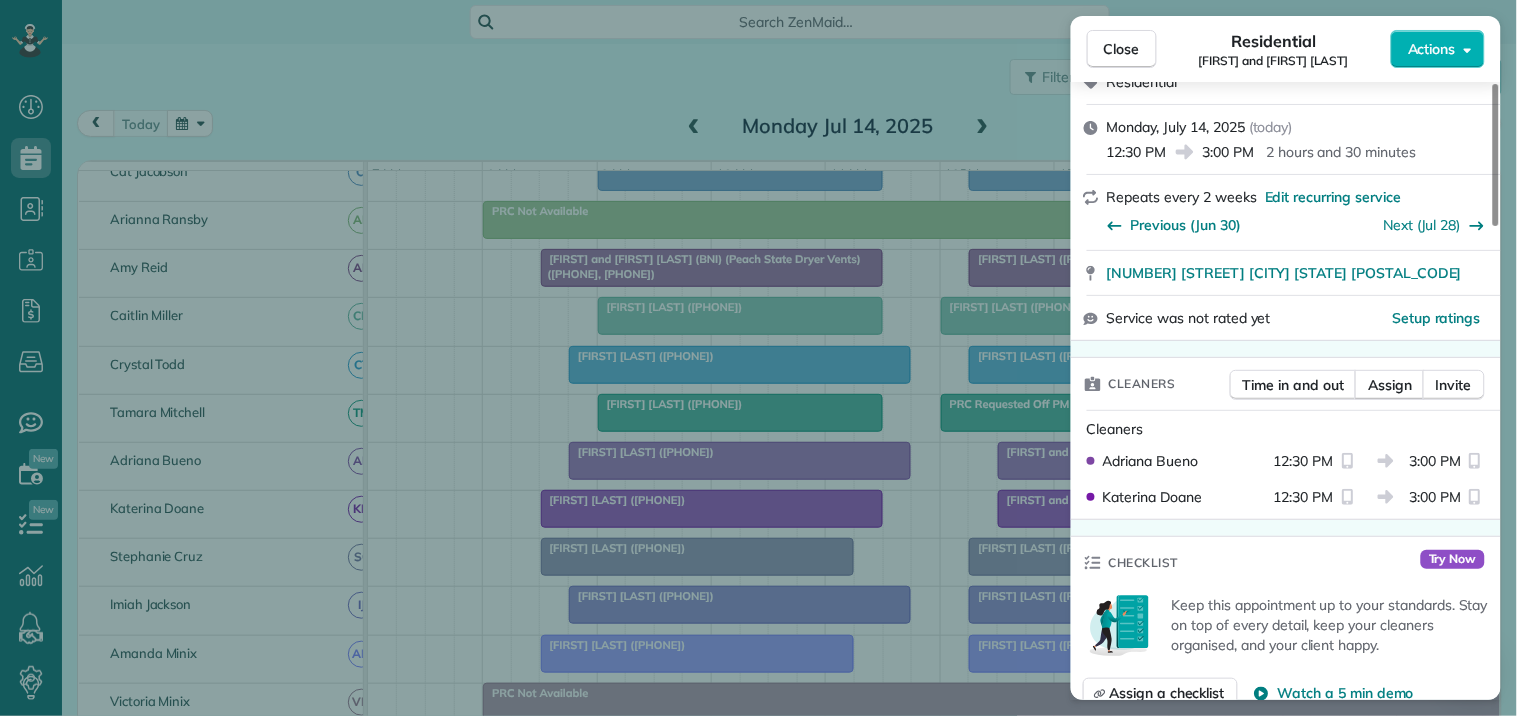 scroll, scrollTop: 0, scrollLeft: 0, axis: both 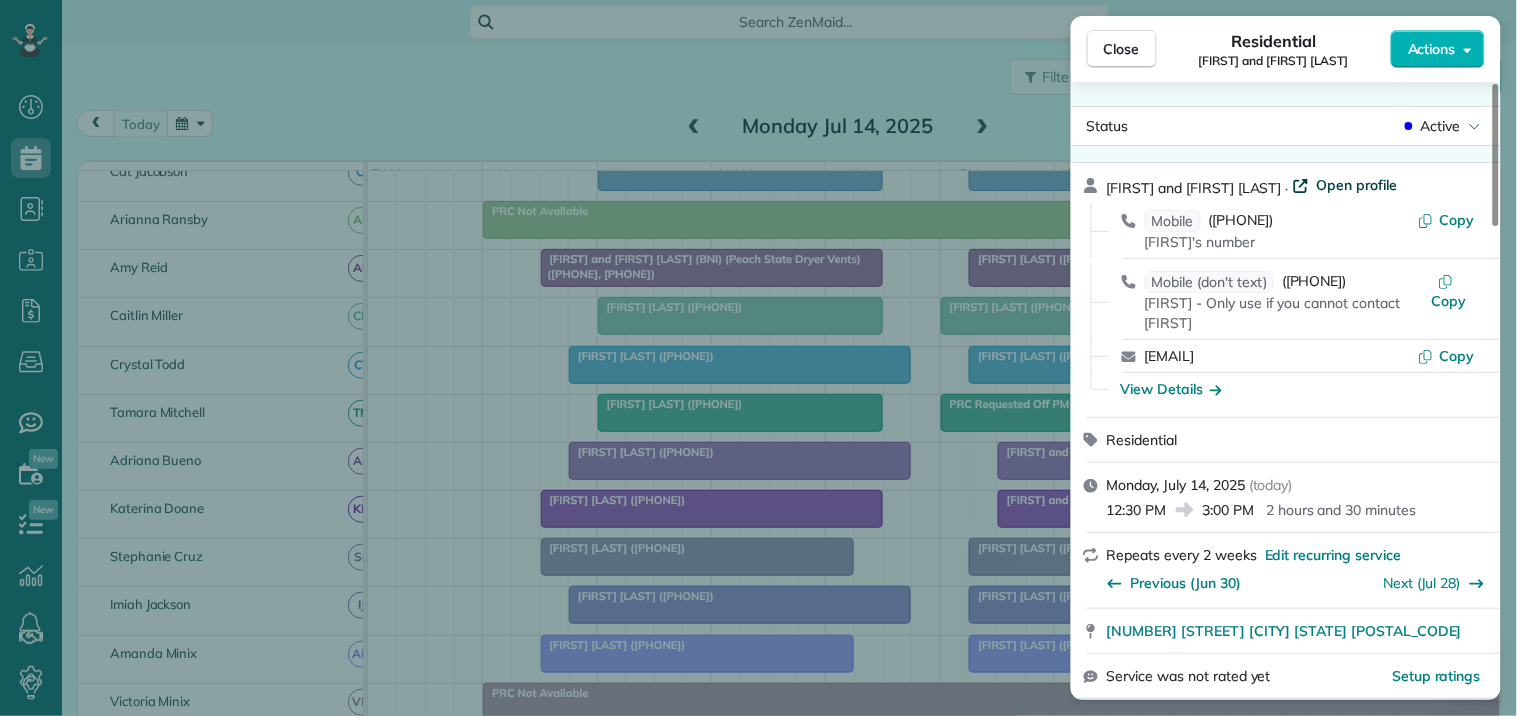 click on "Open profile" at bounding box center [1357, 185] 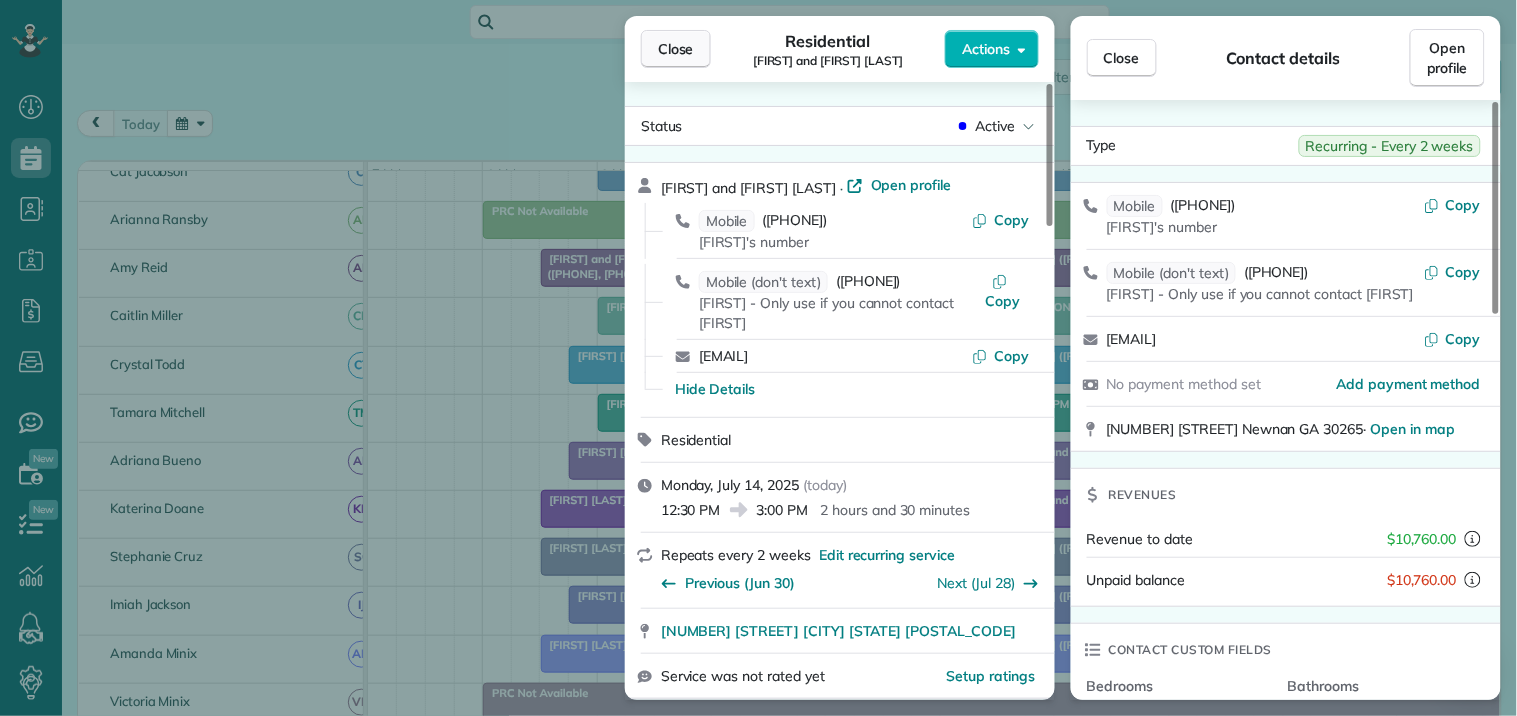 click on "Close" at bounding box center (676, 49) 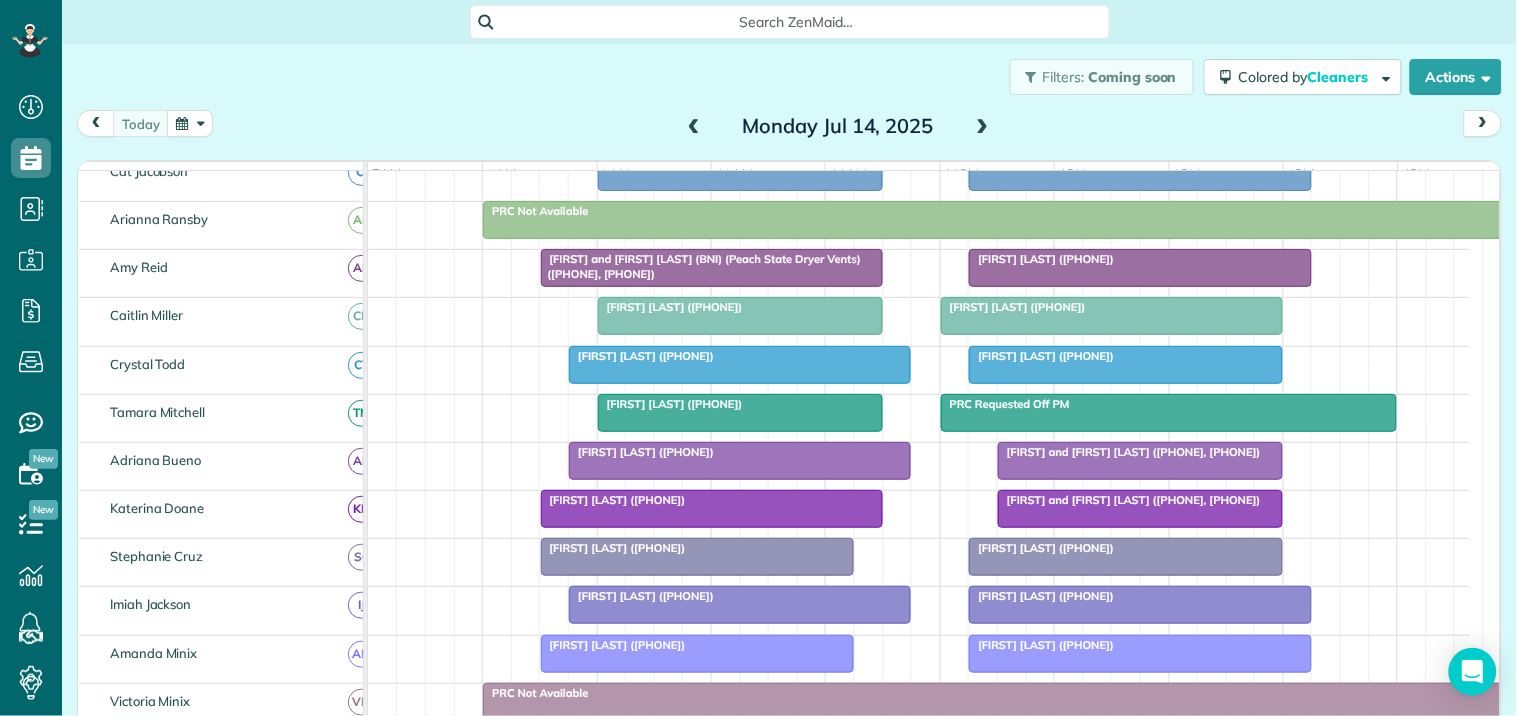 scroll, scrollTop: 47, scrollLeft: 0, axis: vertical 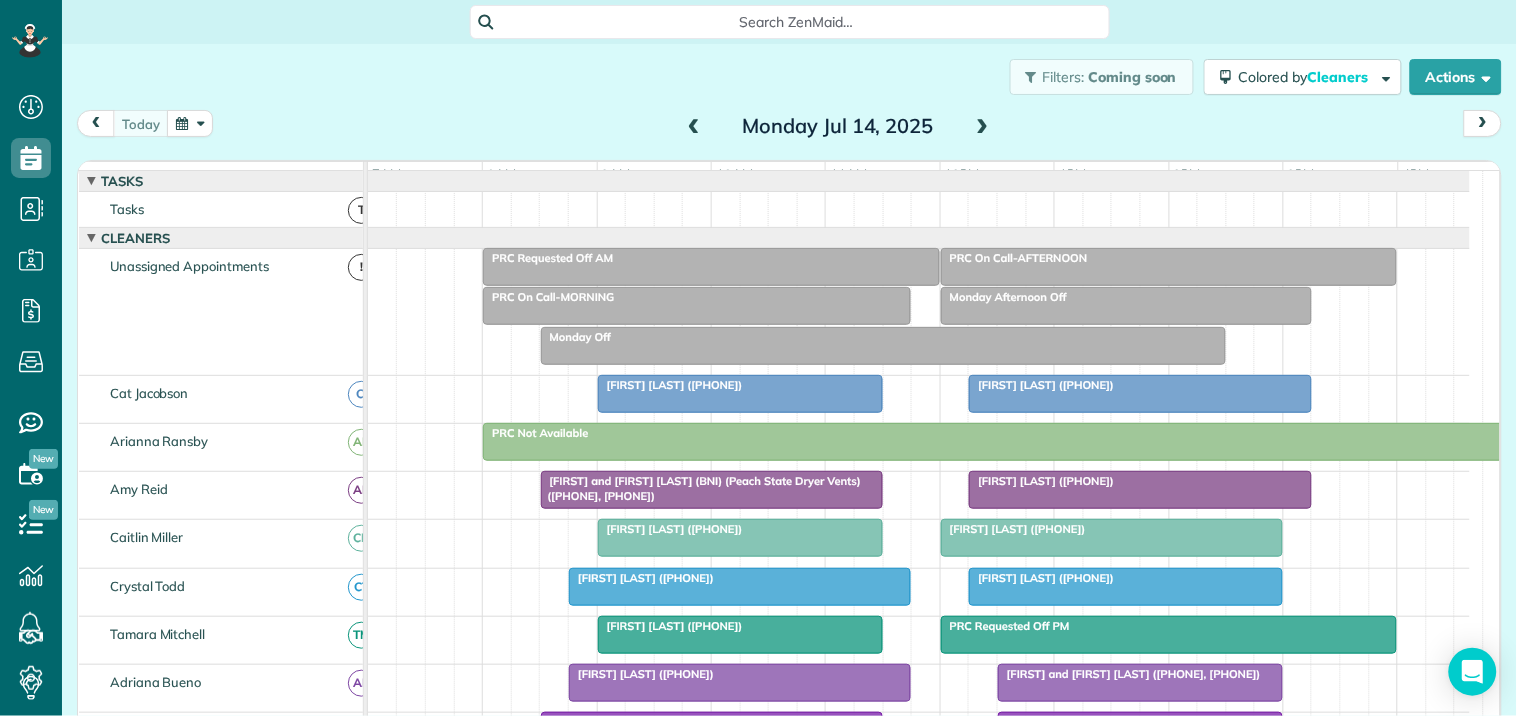 click at bounding box center (983, 127) 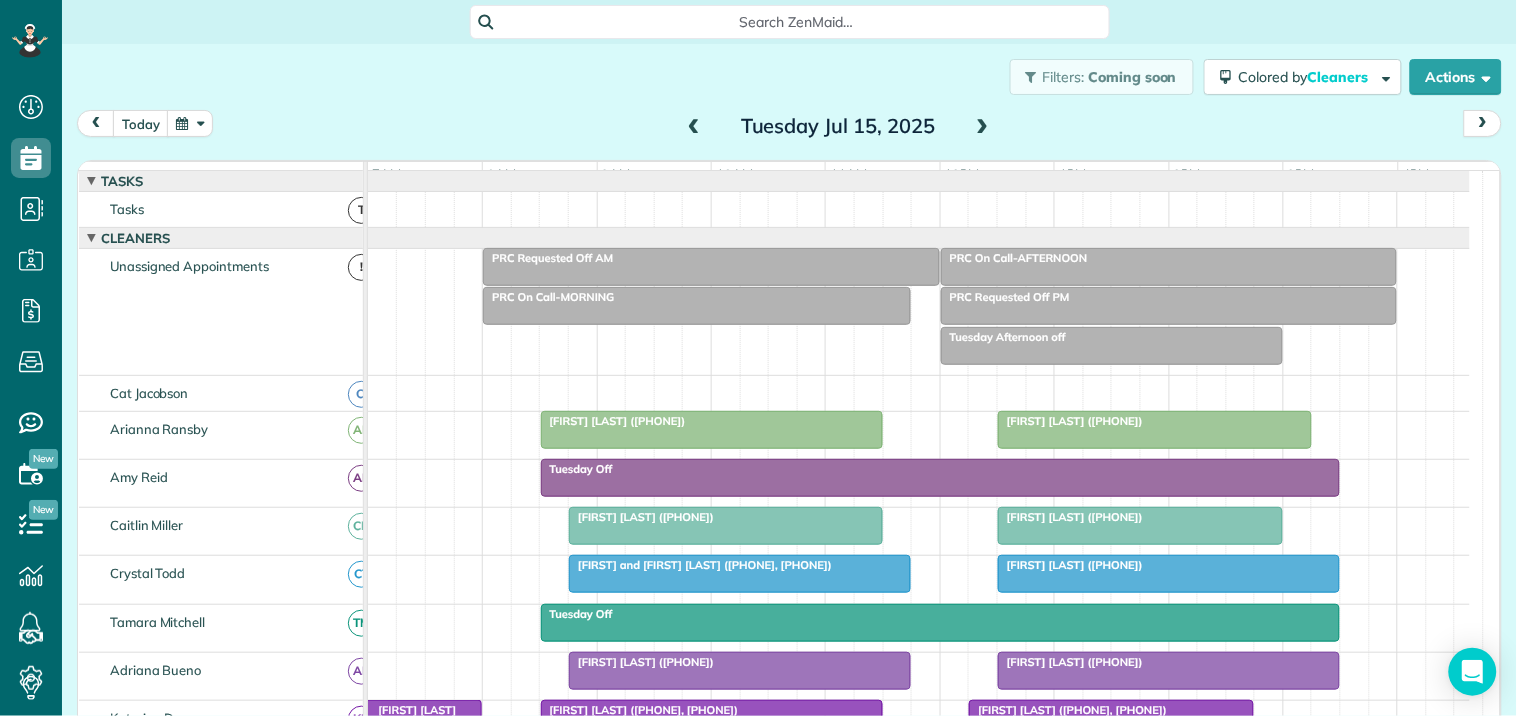 click at bounding box center (983, 127) 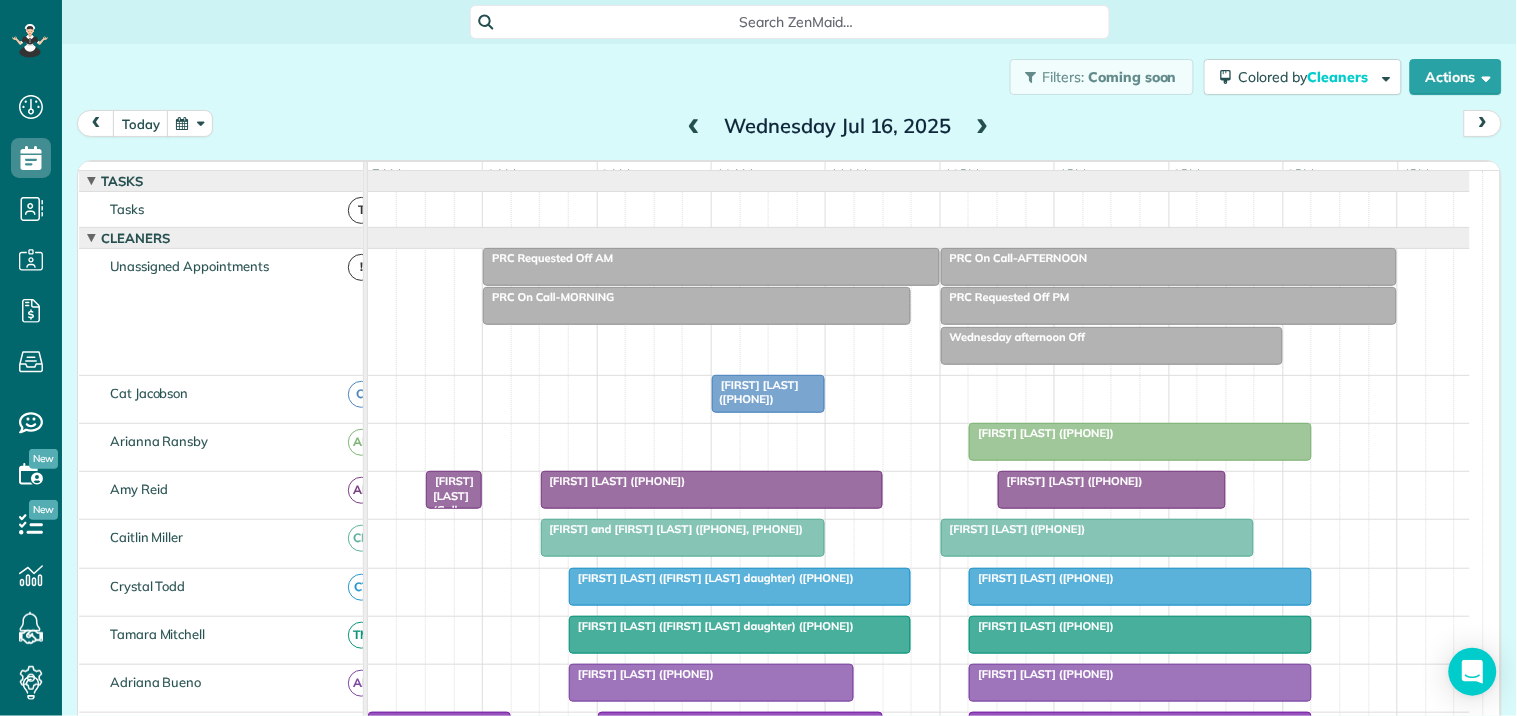 click on "[FIRST] [LAST] (+[PHONE])" at bounding box center (755, 392) 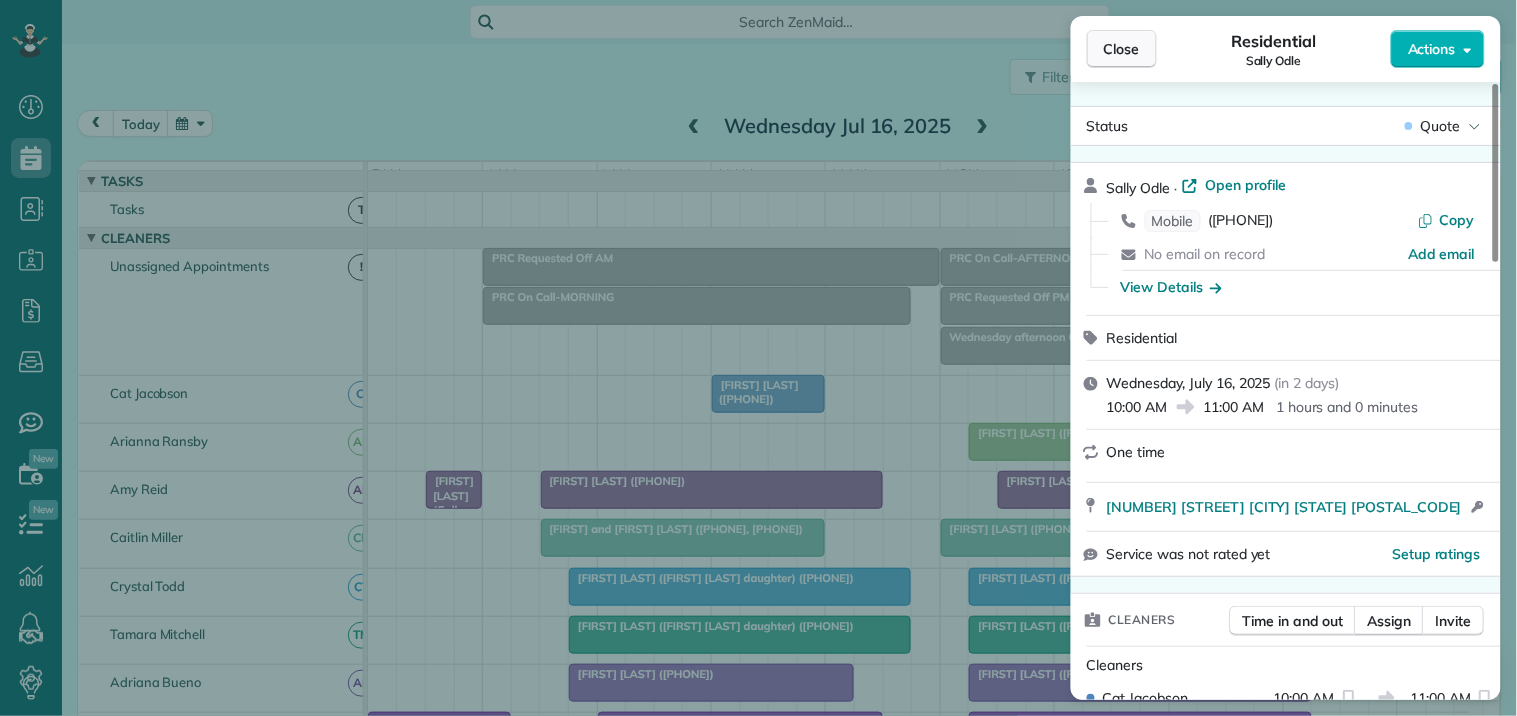 click on "Close" at bounding box center (1122, 49) 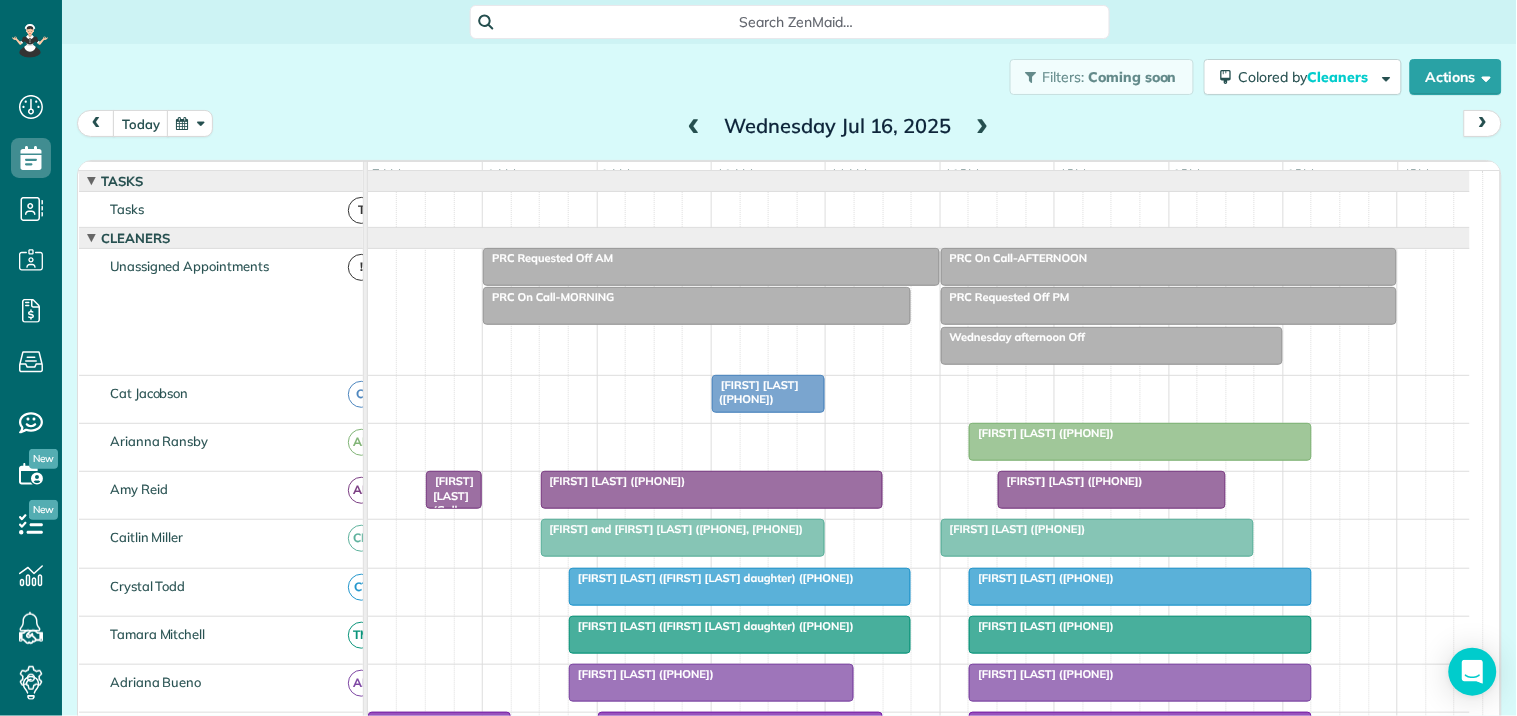 click at bounding box center [983, 127] 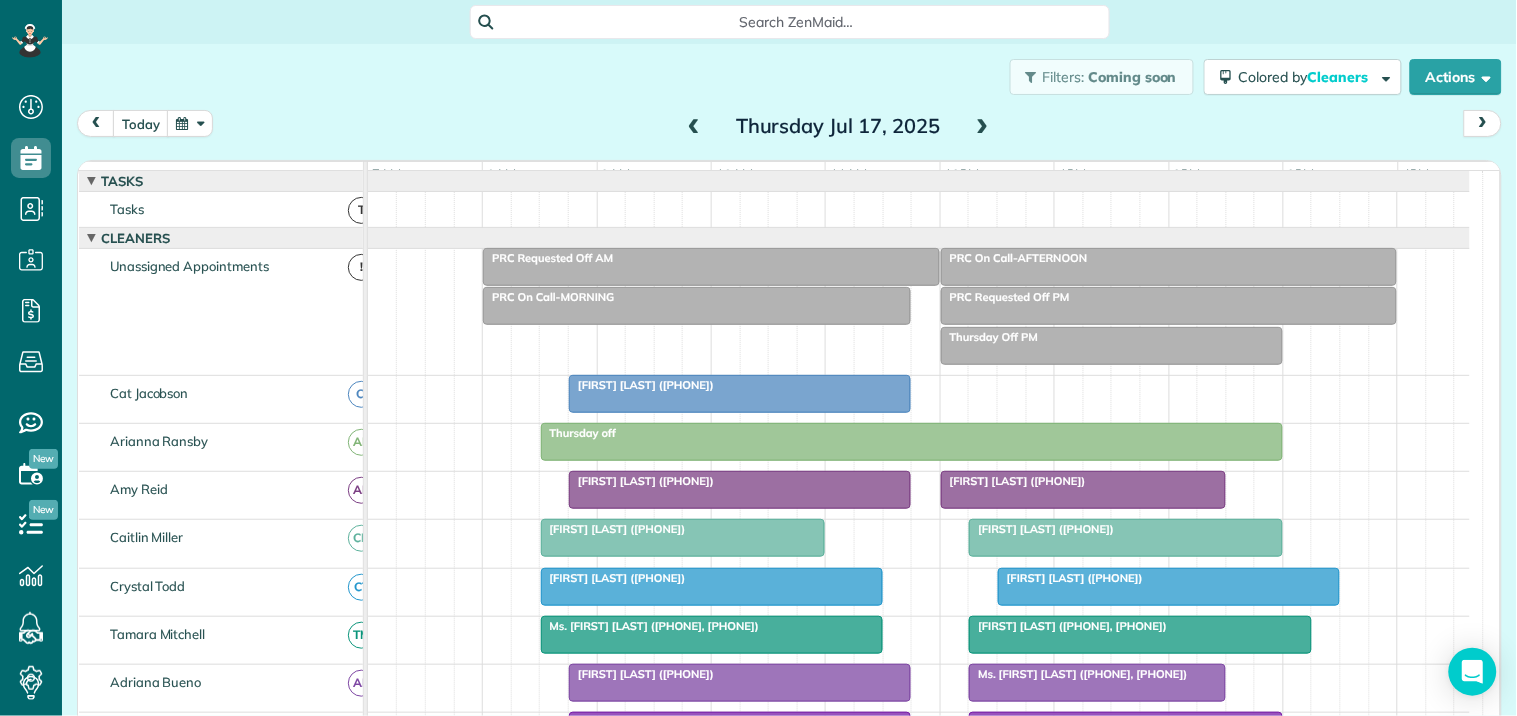 scroll, scrollTop: 215, scrollLeft: 0, axis: vertical 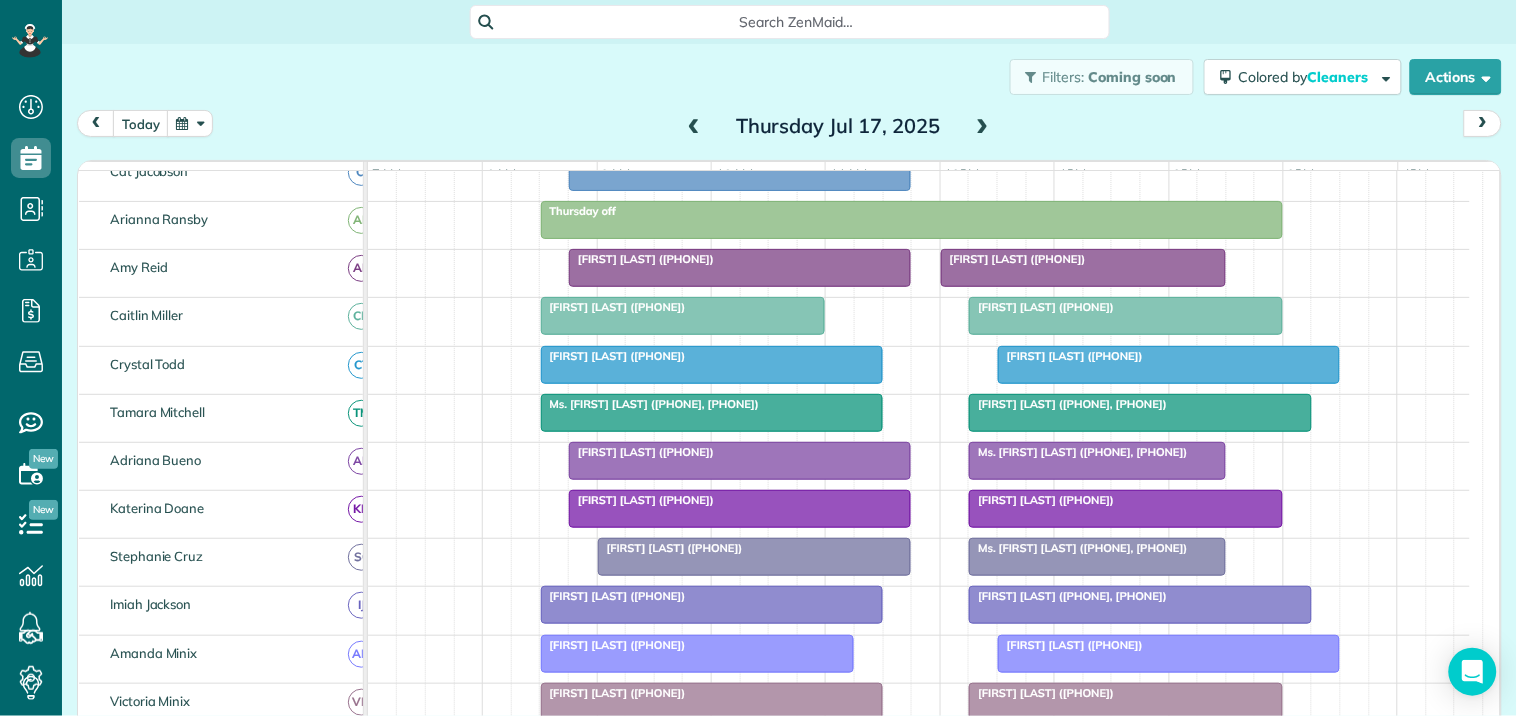 click at bounding box center (983, 127) 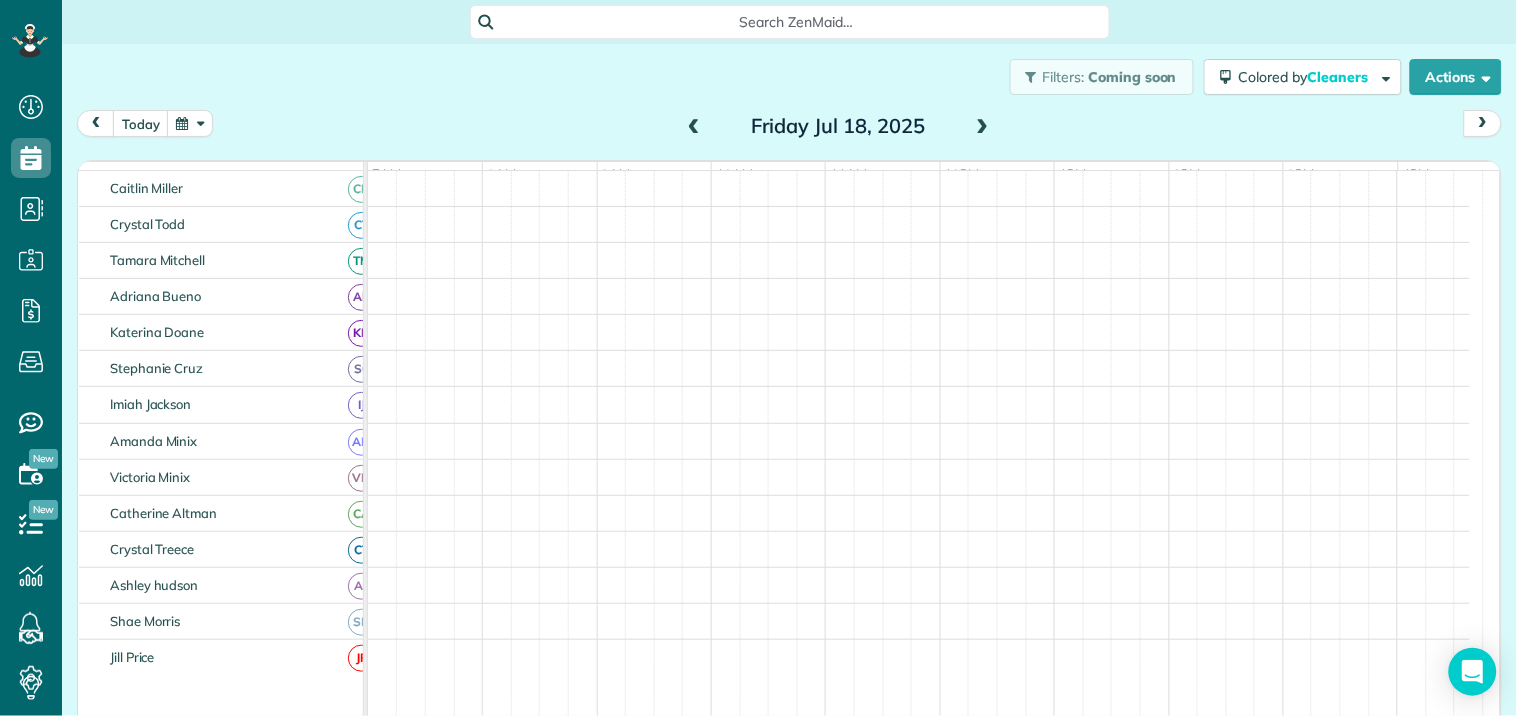 scroll, scrollTop: 120, scrollLeft: 0, axis: vertical 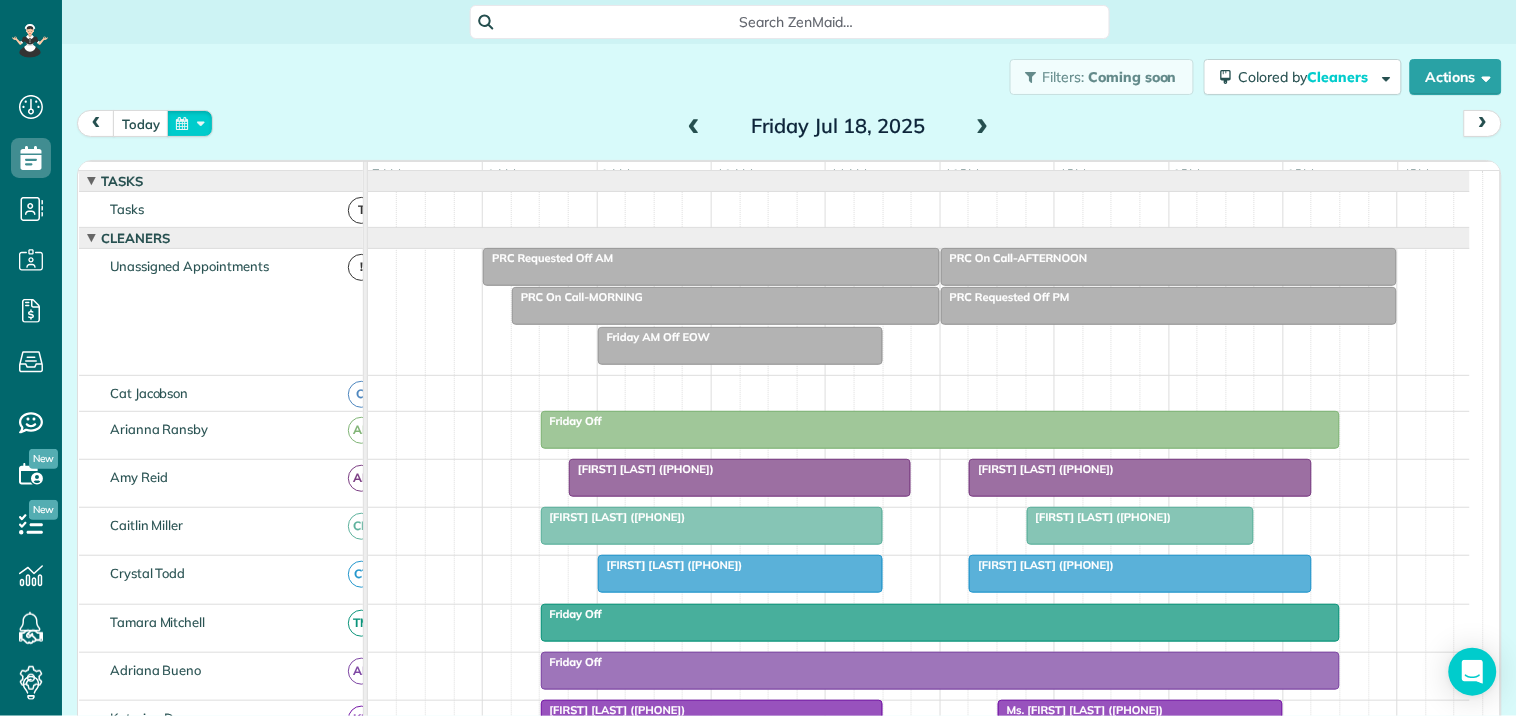 click at bounding box center (190, 123) 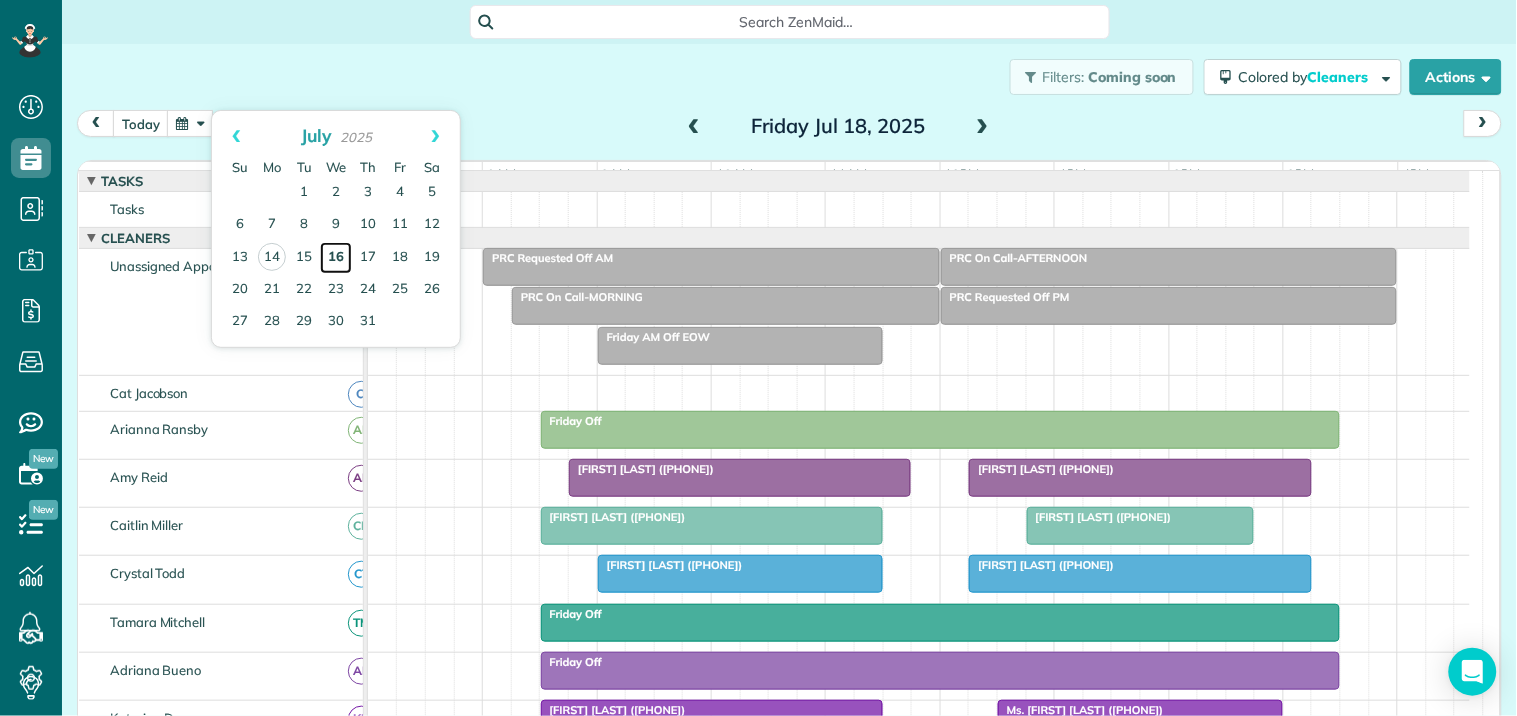 click on "16" at bounding box center [336, 258] 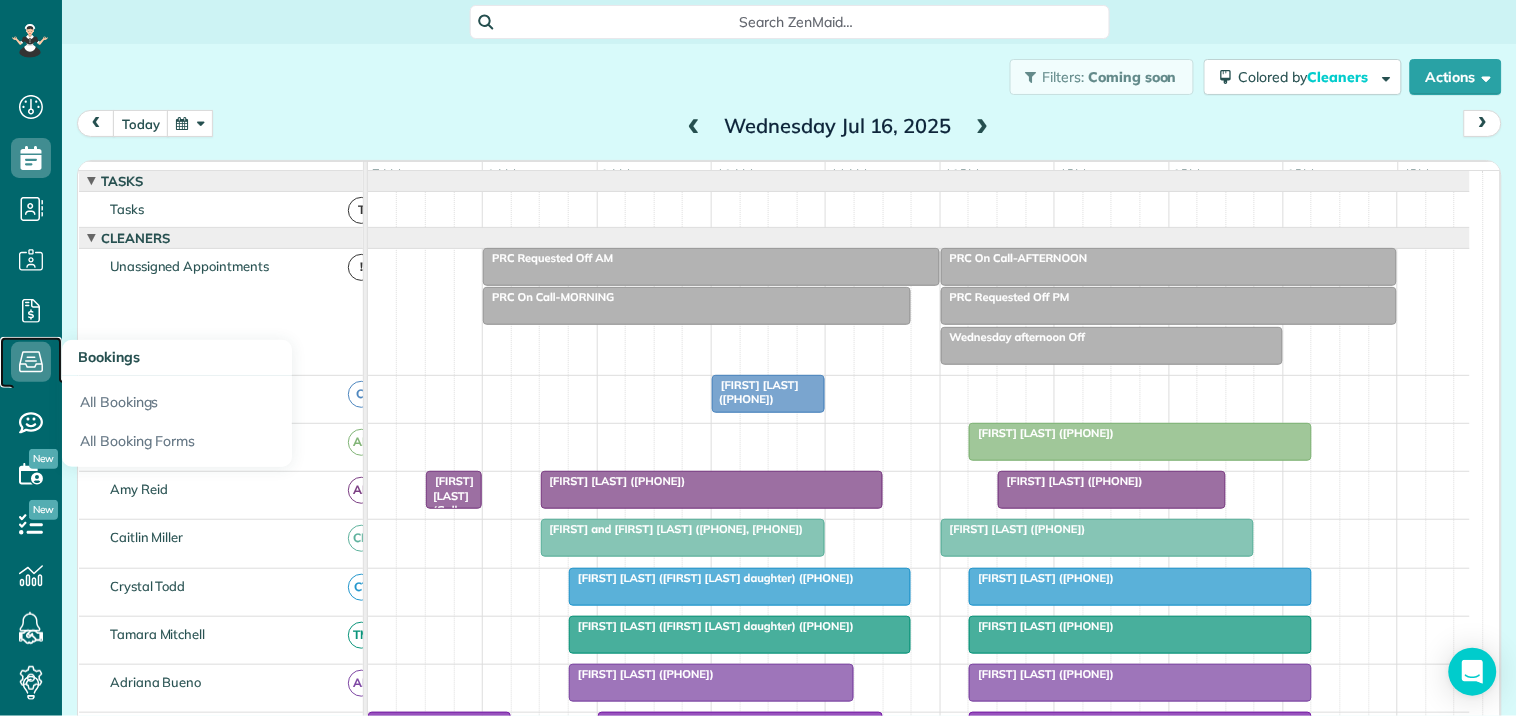 click 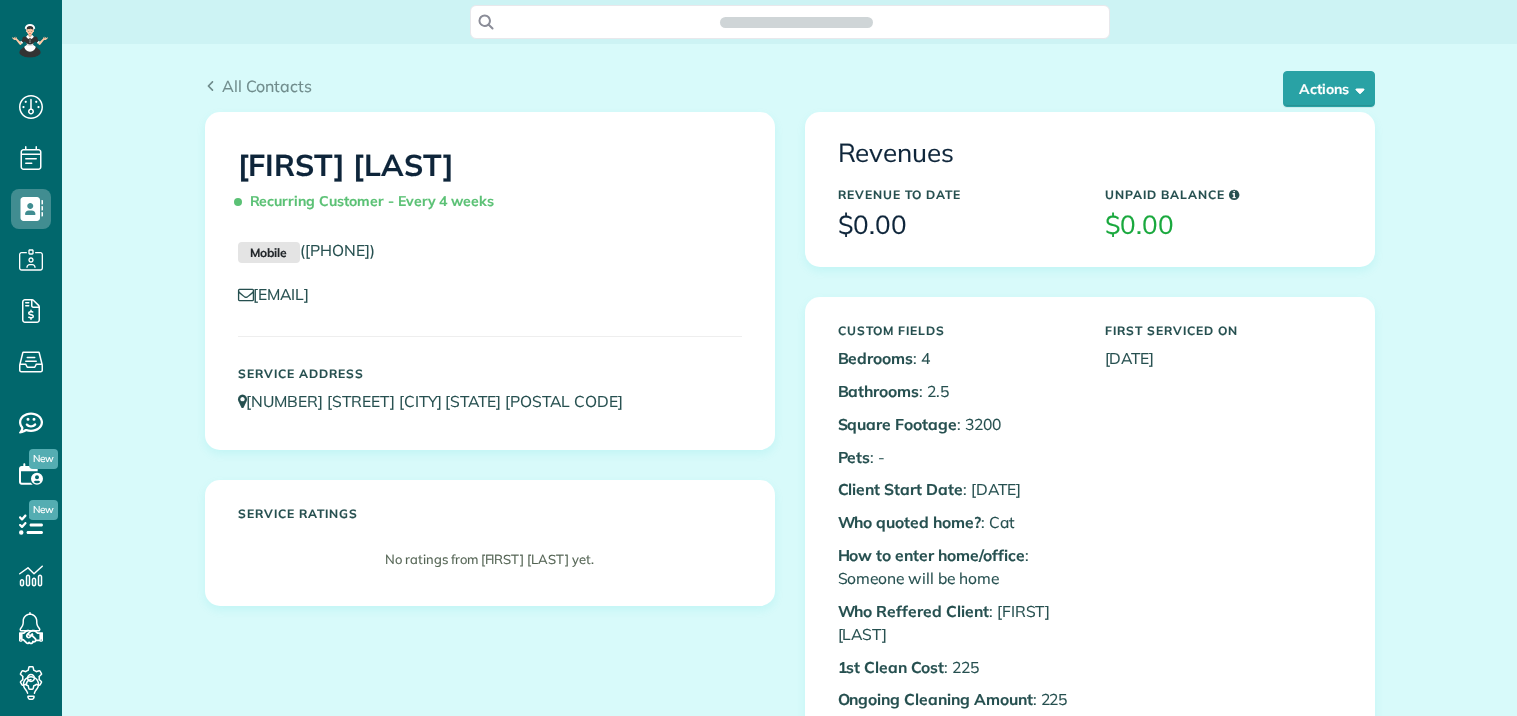 scroll, scrollTop: 0, scrollLeft: 0, axis: both 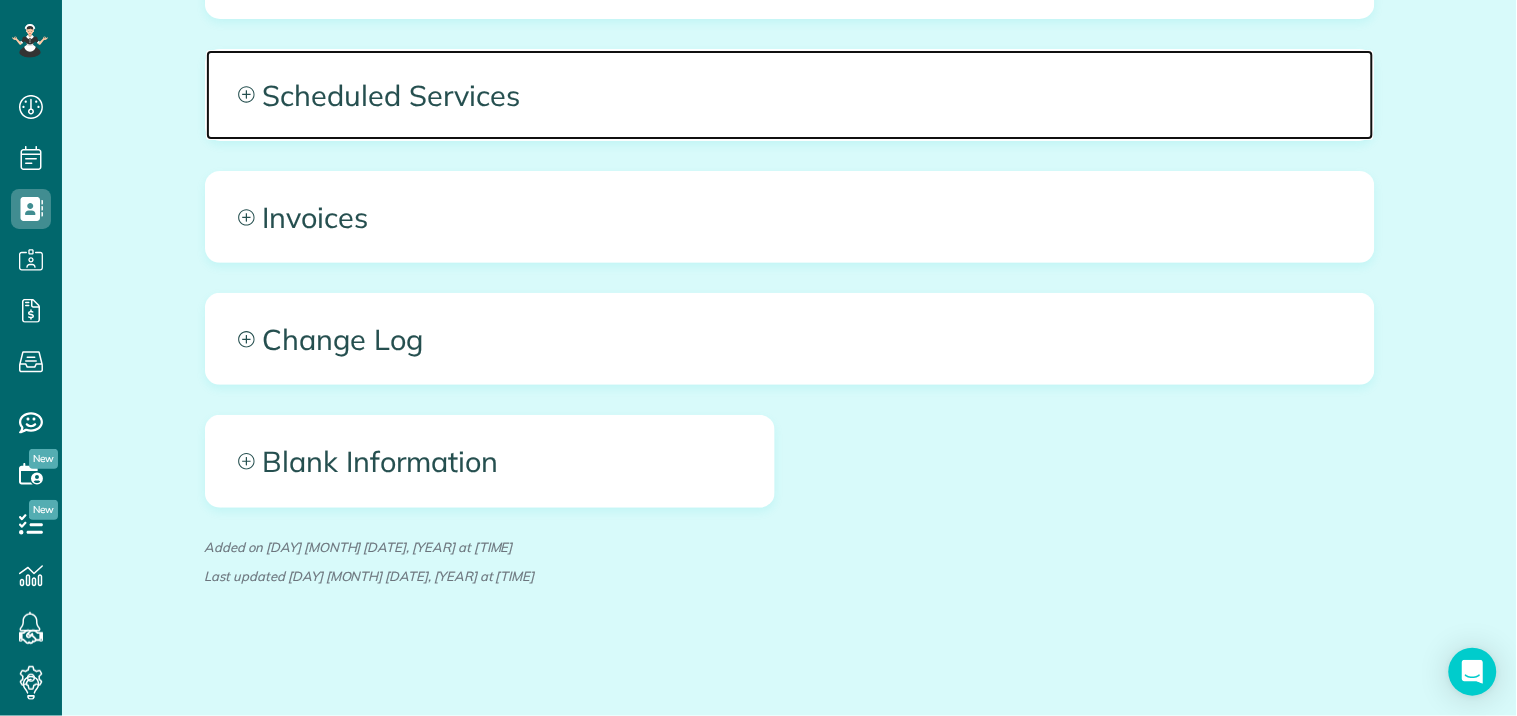click 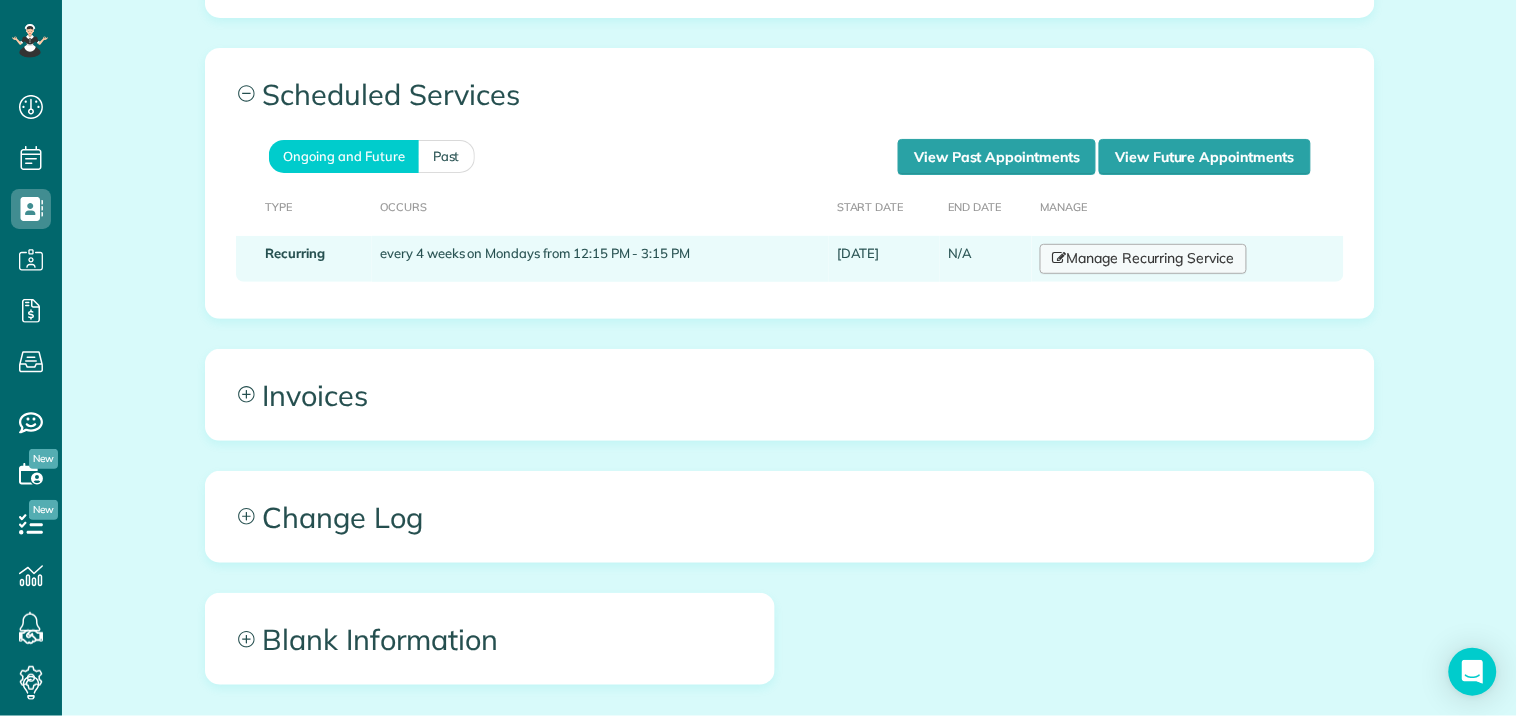 click on "Manage Recurring Service" at bounding box center (1143, 259) 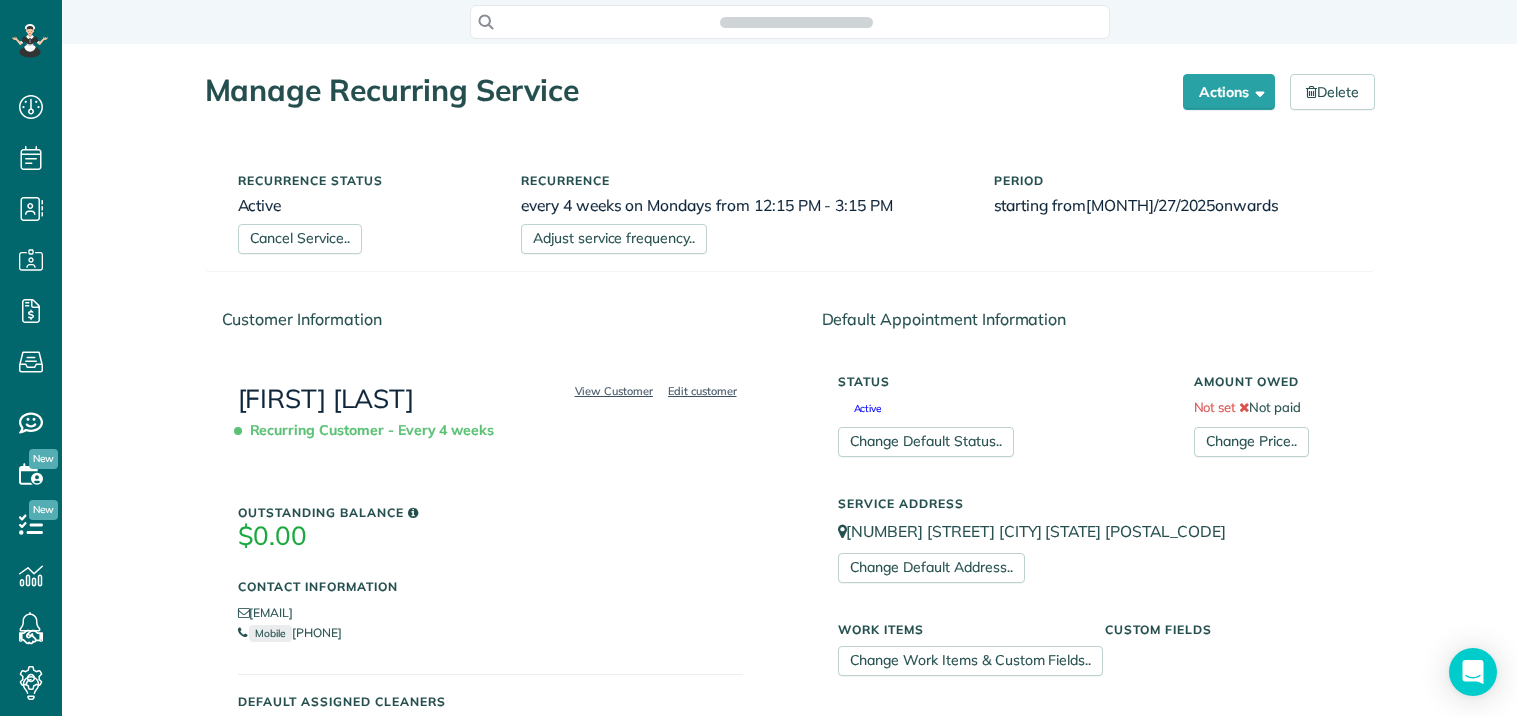 scroll, scrollTop: 0, scrollLeft: 0, axis: both 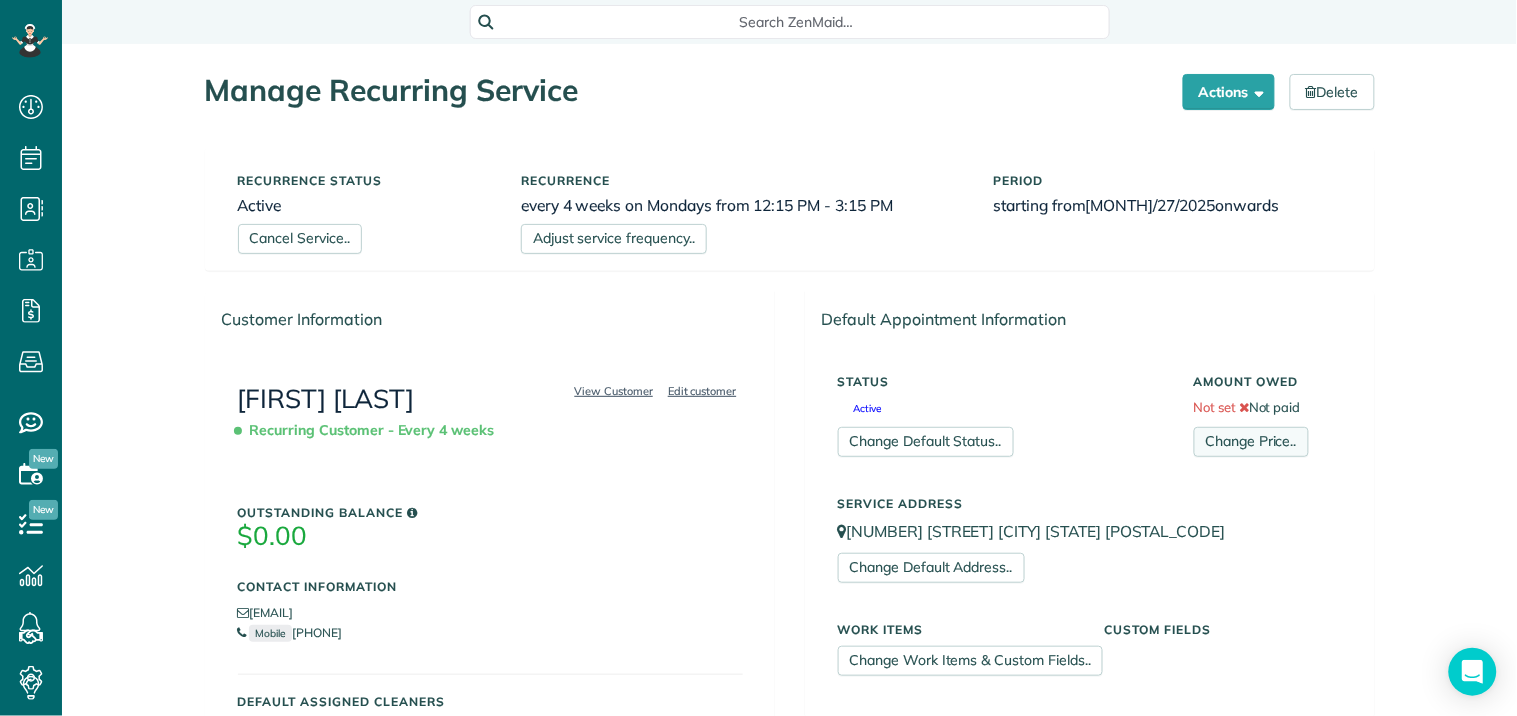 click on "Change Price.." at bounding box center (1251, 442) 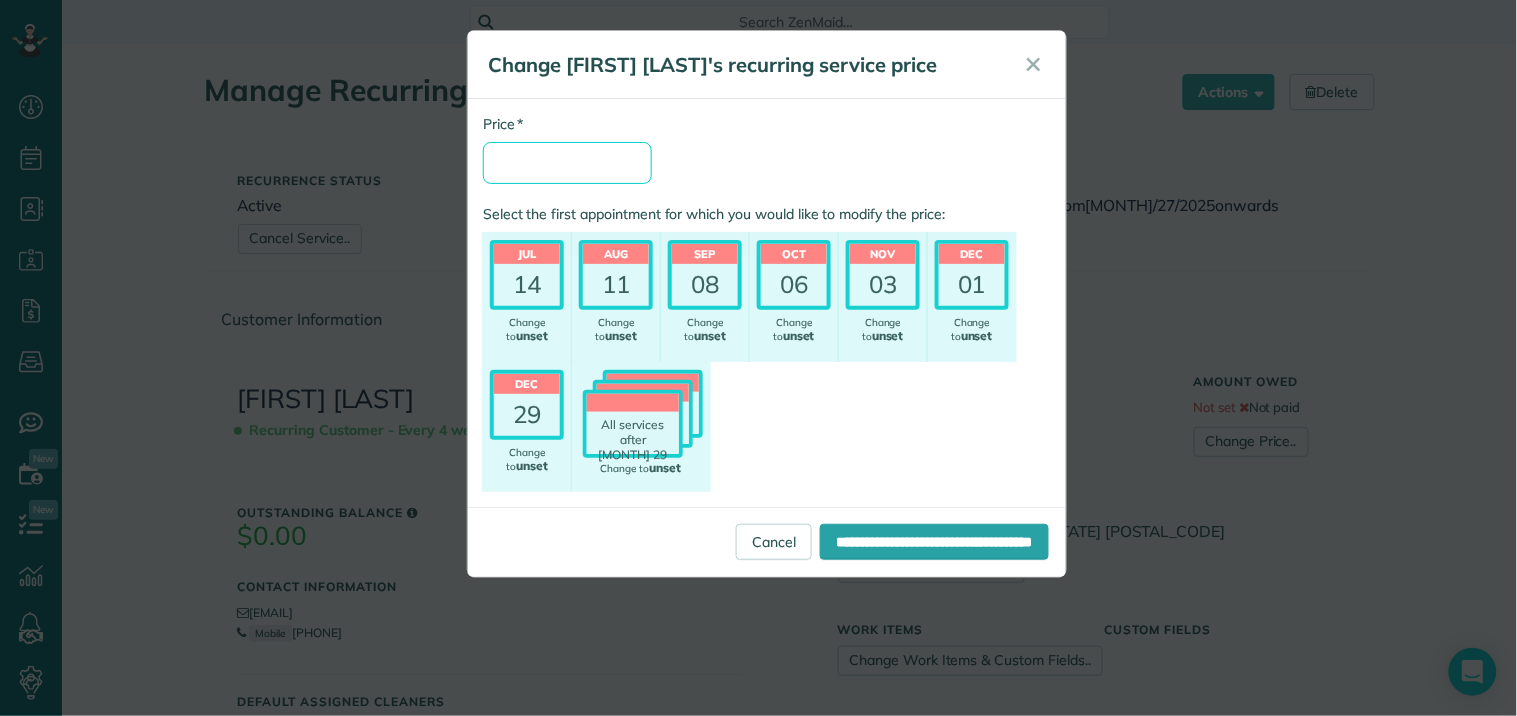 click on "*  Price" at bounding box center [567, 163] 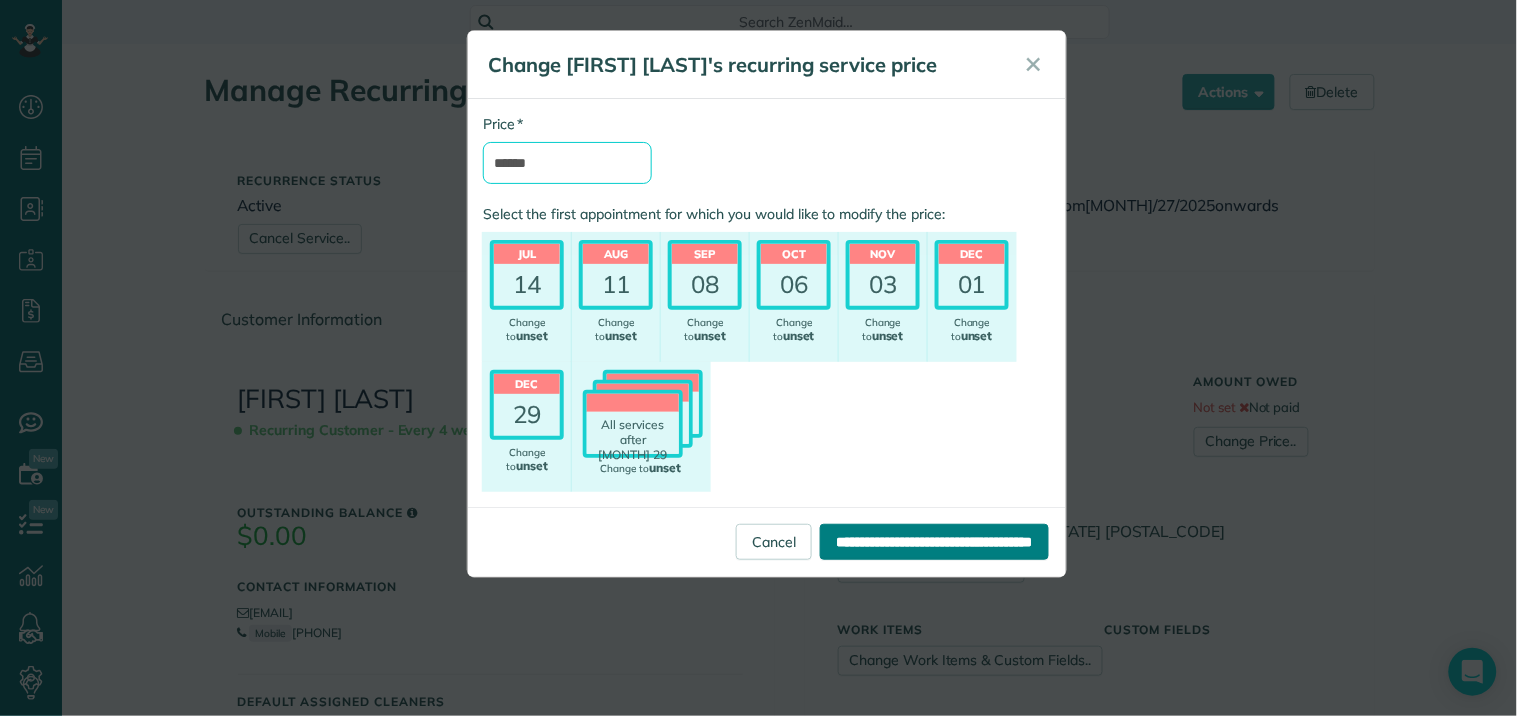 type on "******" 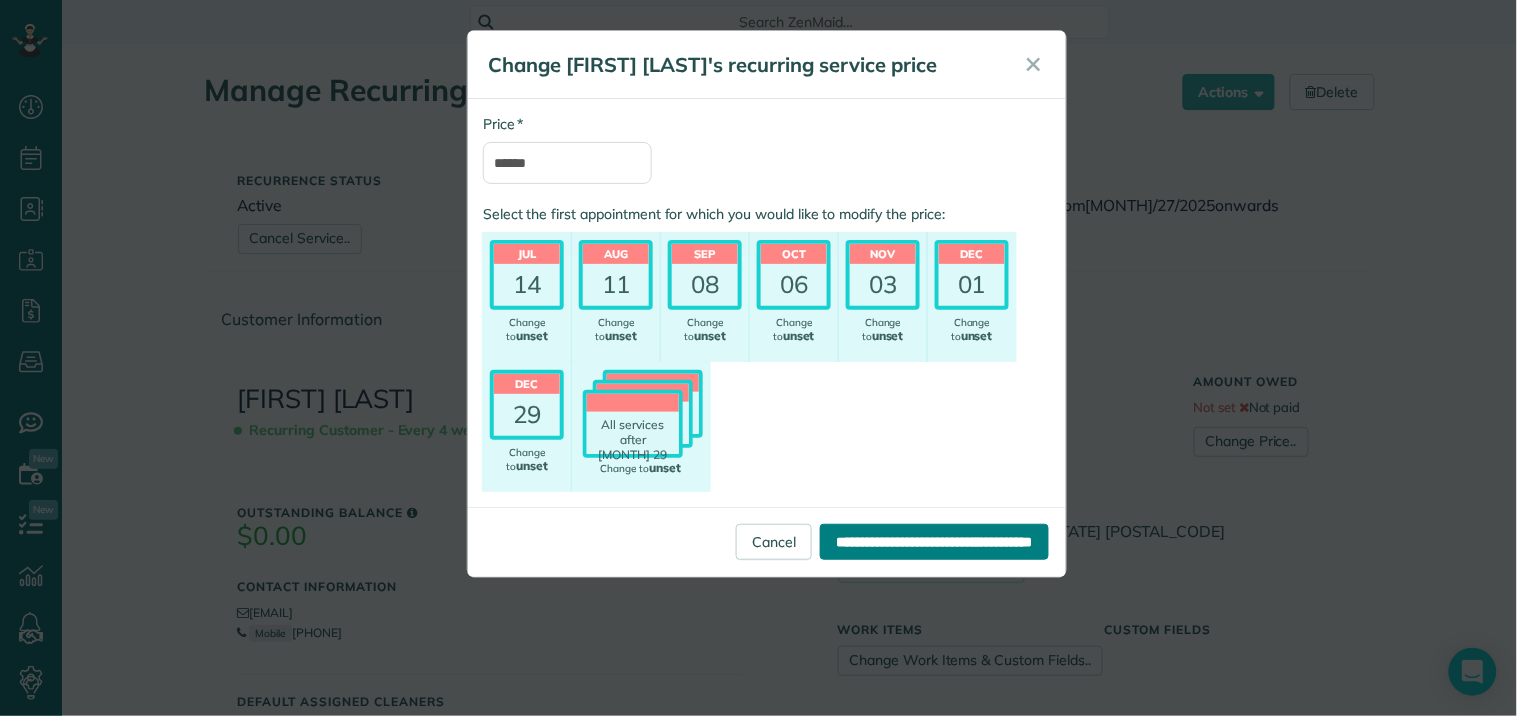 click on "**********" at bounding box center [934, 542] 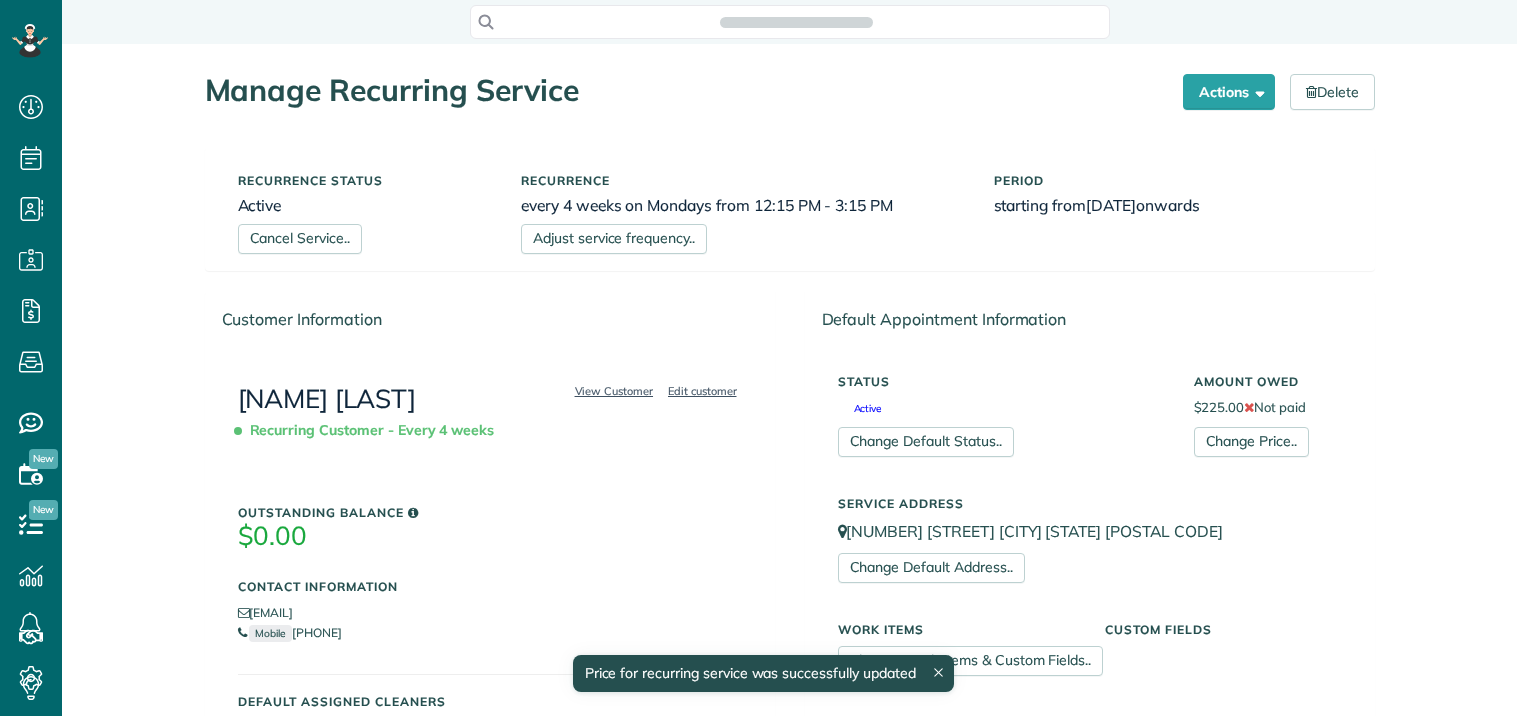 scroll, scrollTop: 0, scrollLeft: 0, axis: both 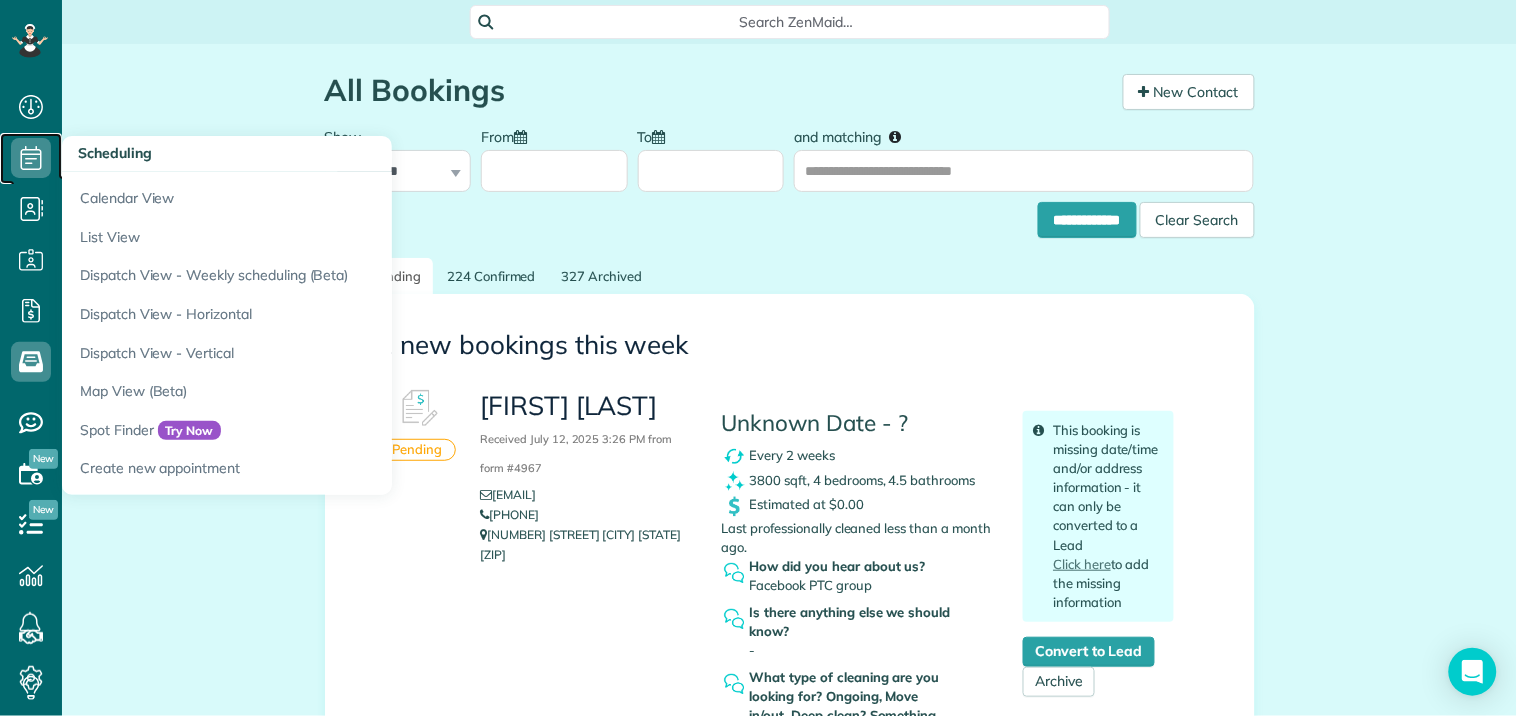 click 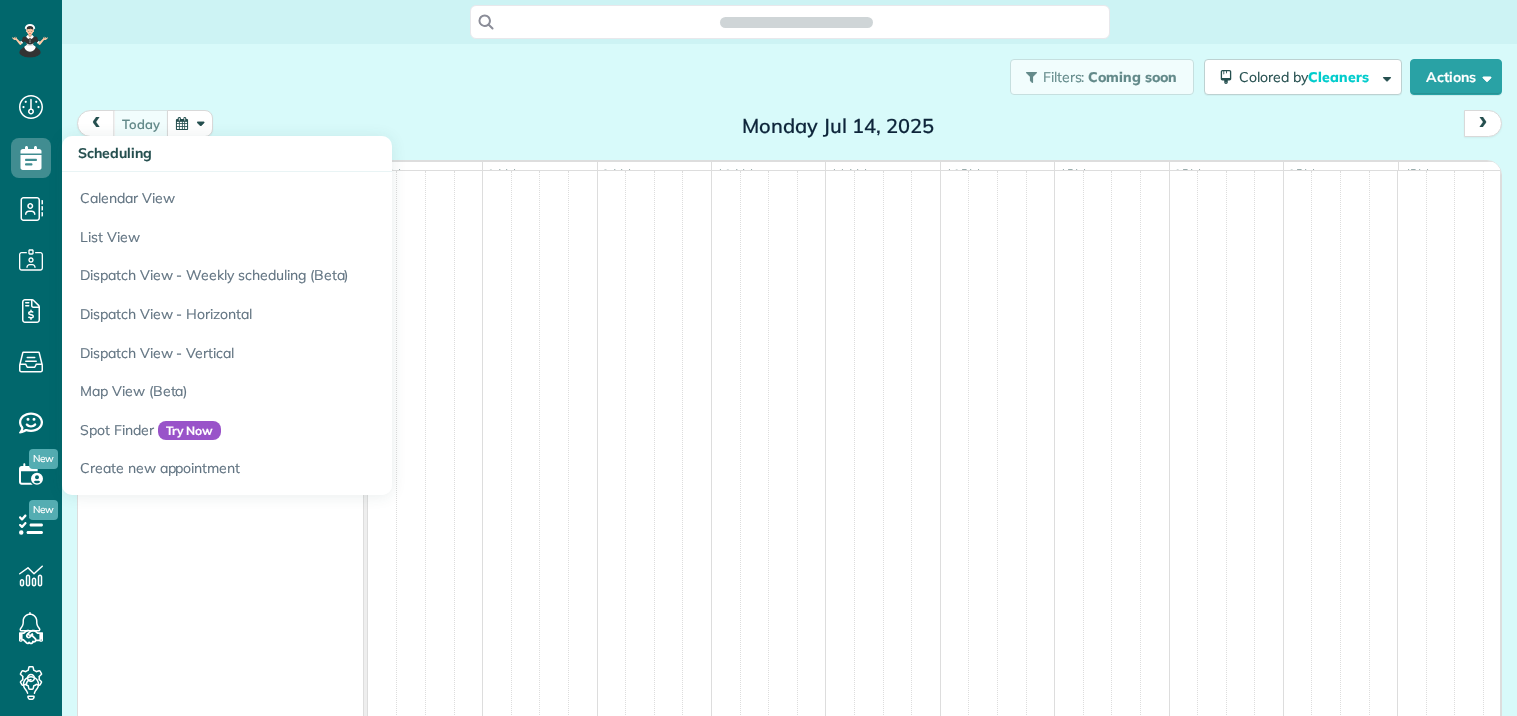 scroll, scrollTop: 0, scrollLeft: 0, axis: both 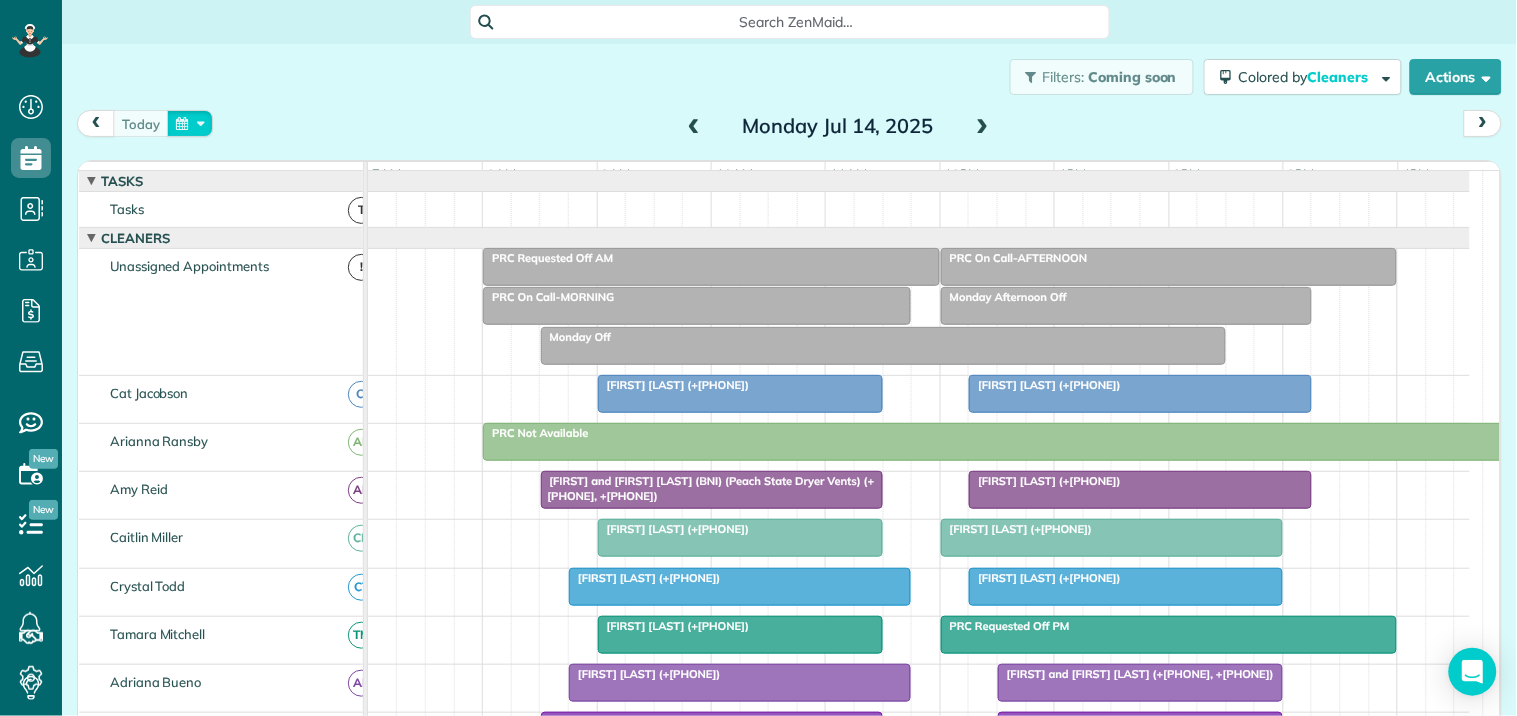click at bounding box center [190, 123] 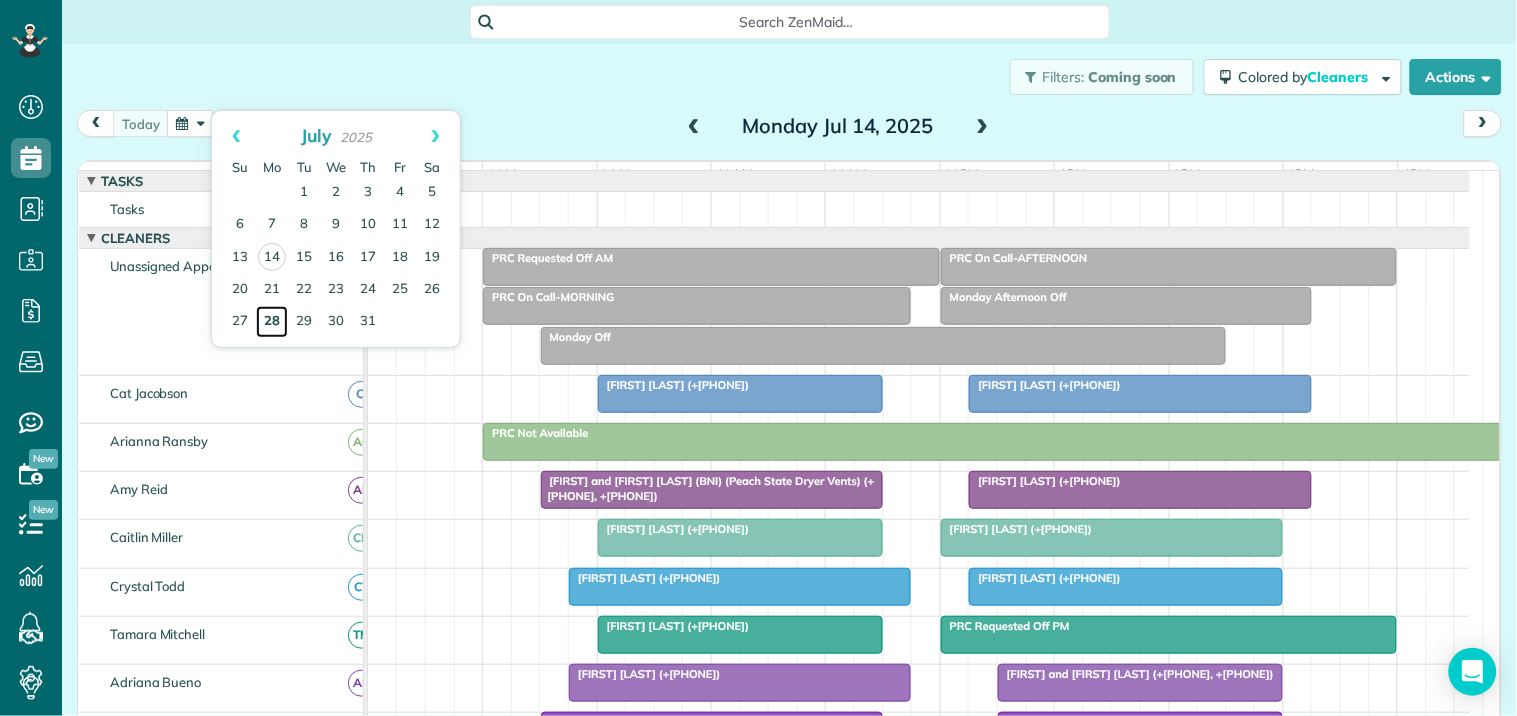 click on "28" at bounding box center (272, 322) 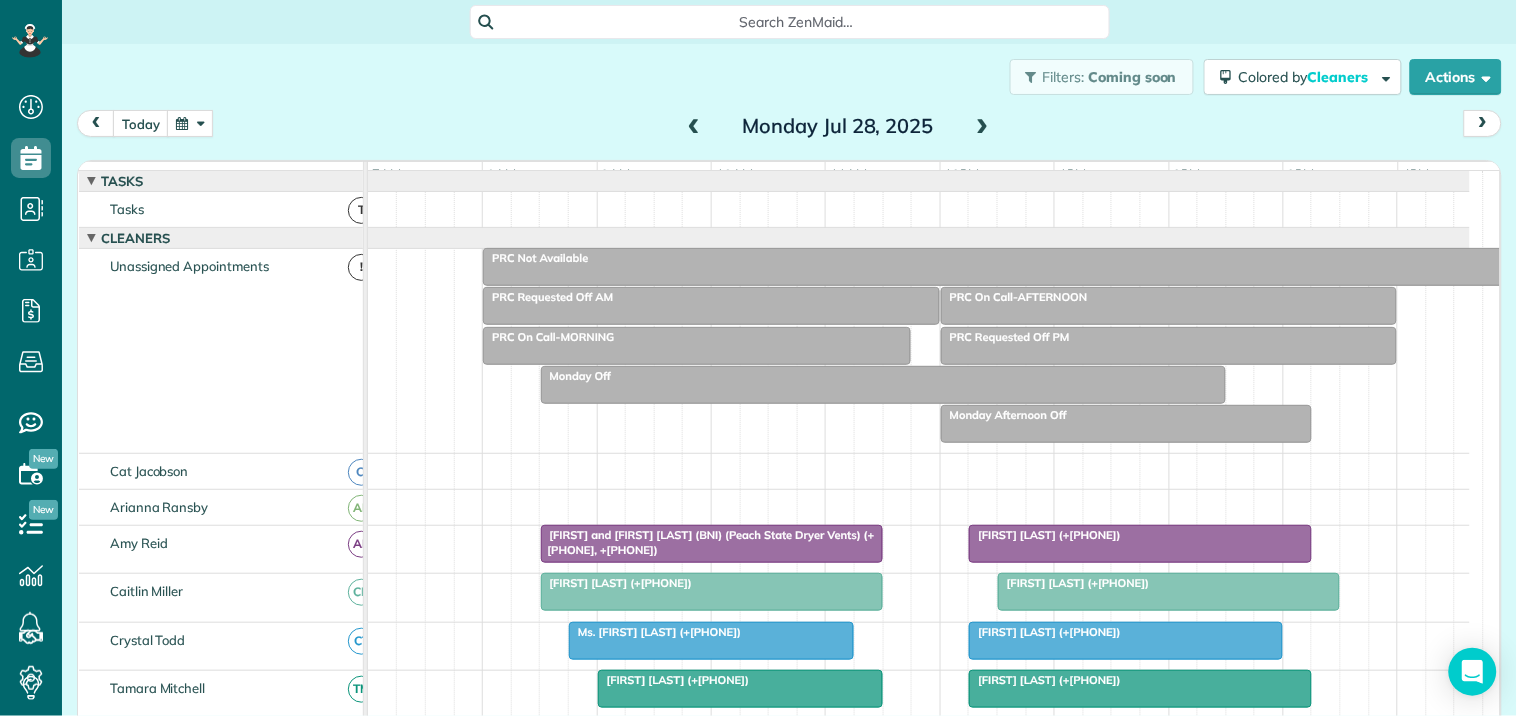 scroll, scrollTop: 128, scrollLeft: 0, axis: vertical 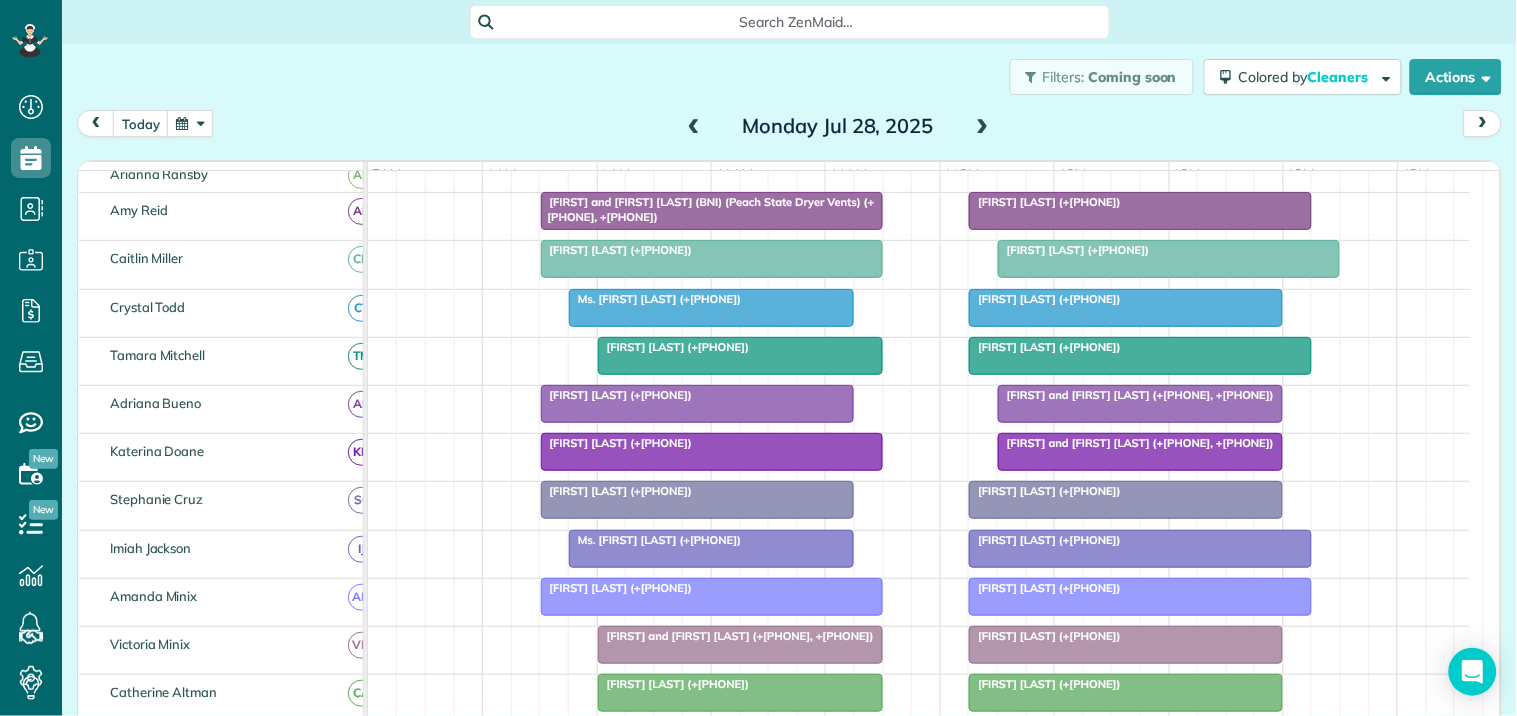 click at bounding box center [983, 127] 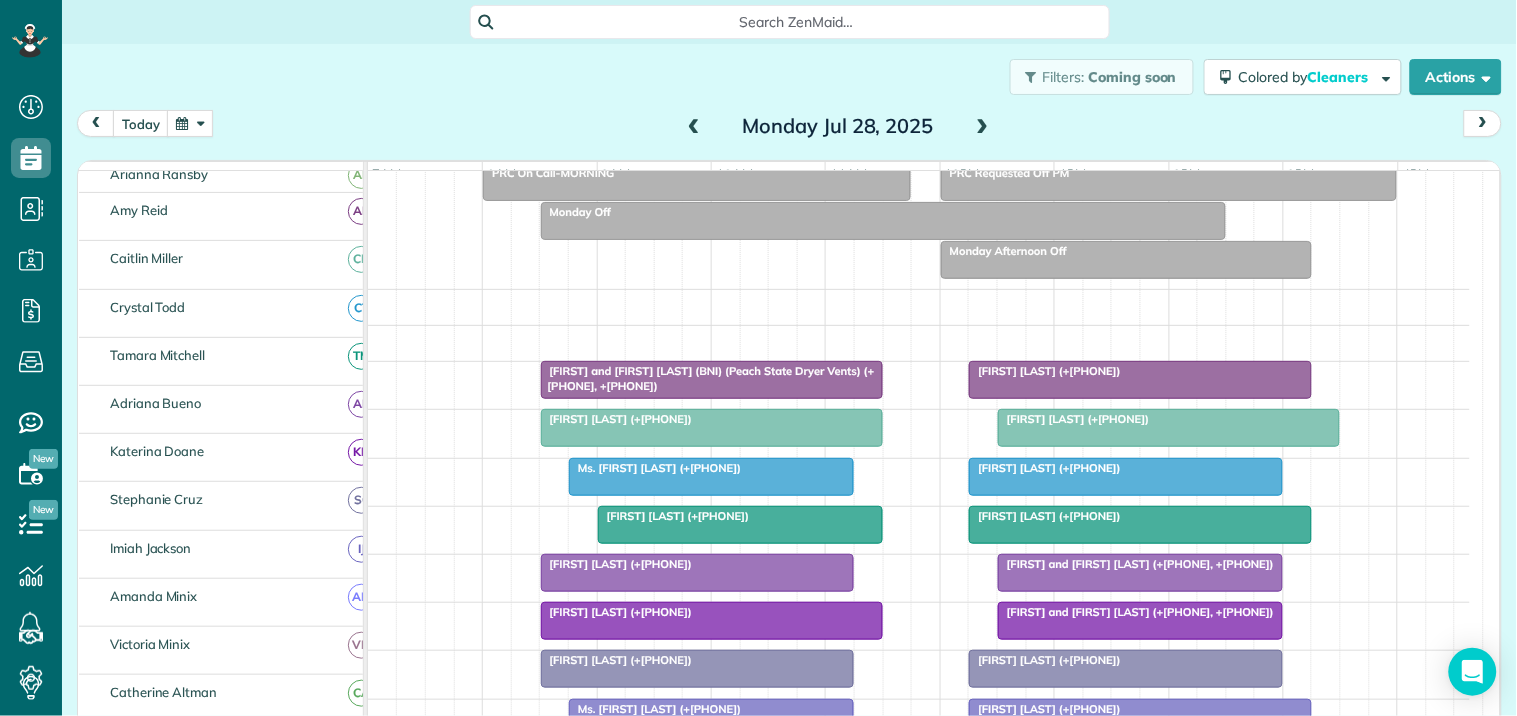 scroll, scrollTop: 164, scrollLeft: 0, axis: vertical 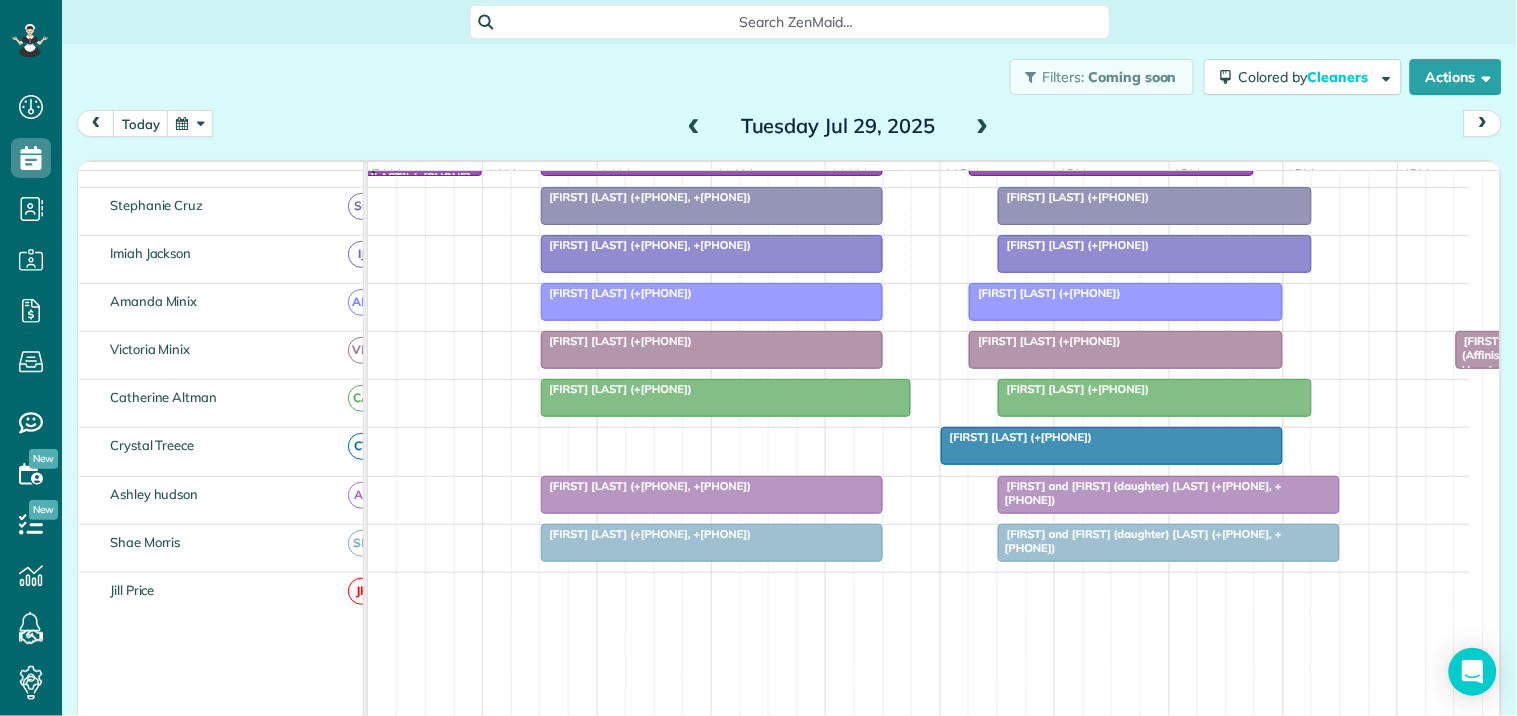 click at bounding box center (983, 127) 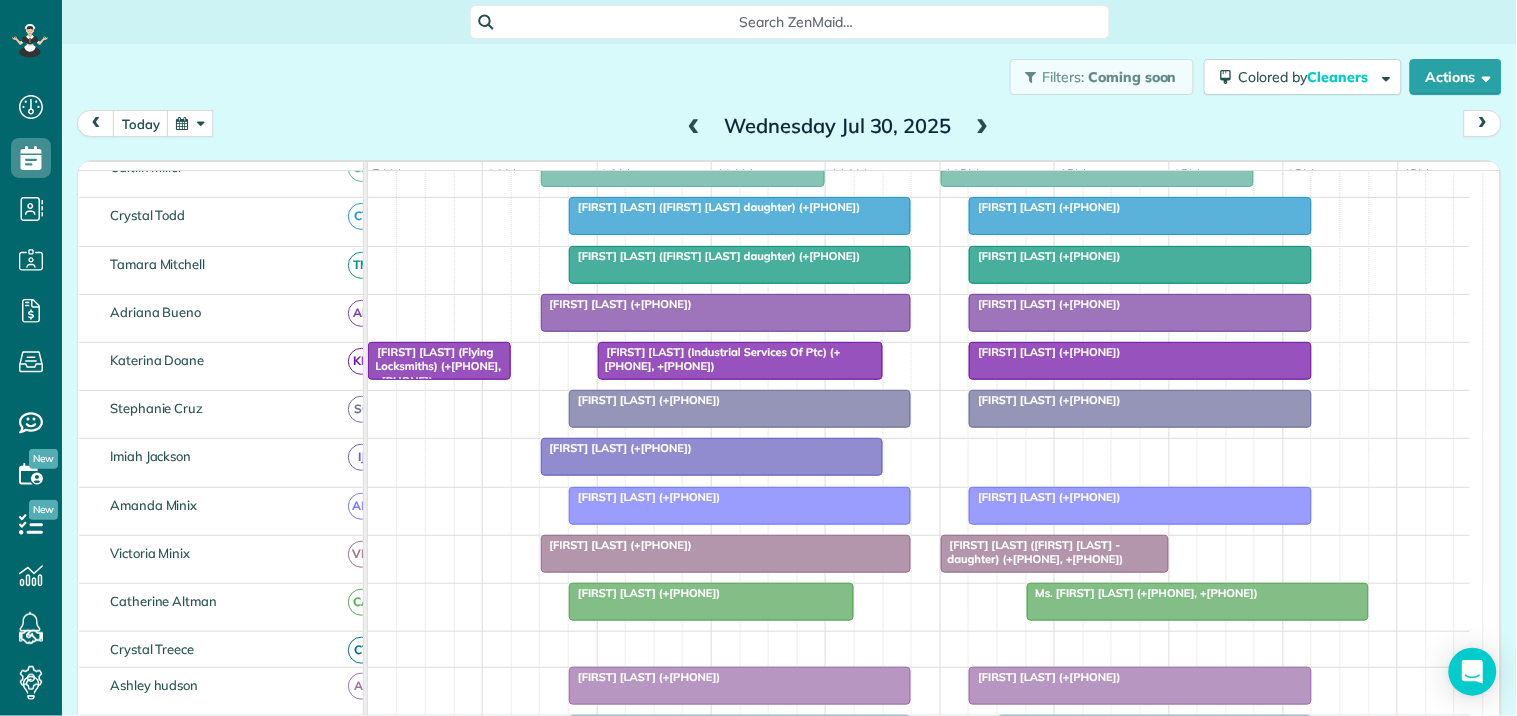 scroll, scrollTop: 587, scrollLeft: 0, axis: vertical 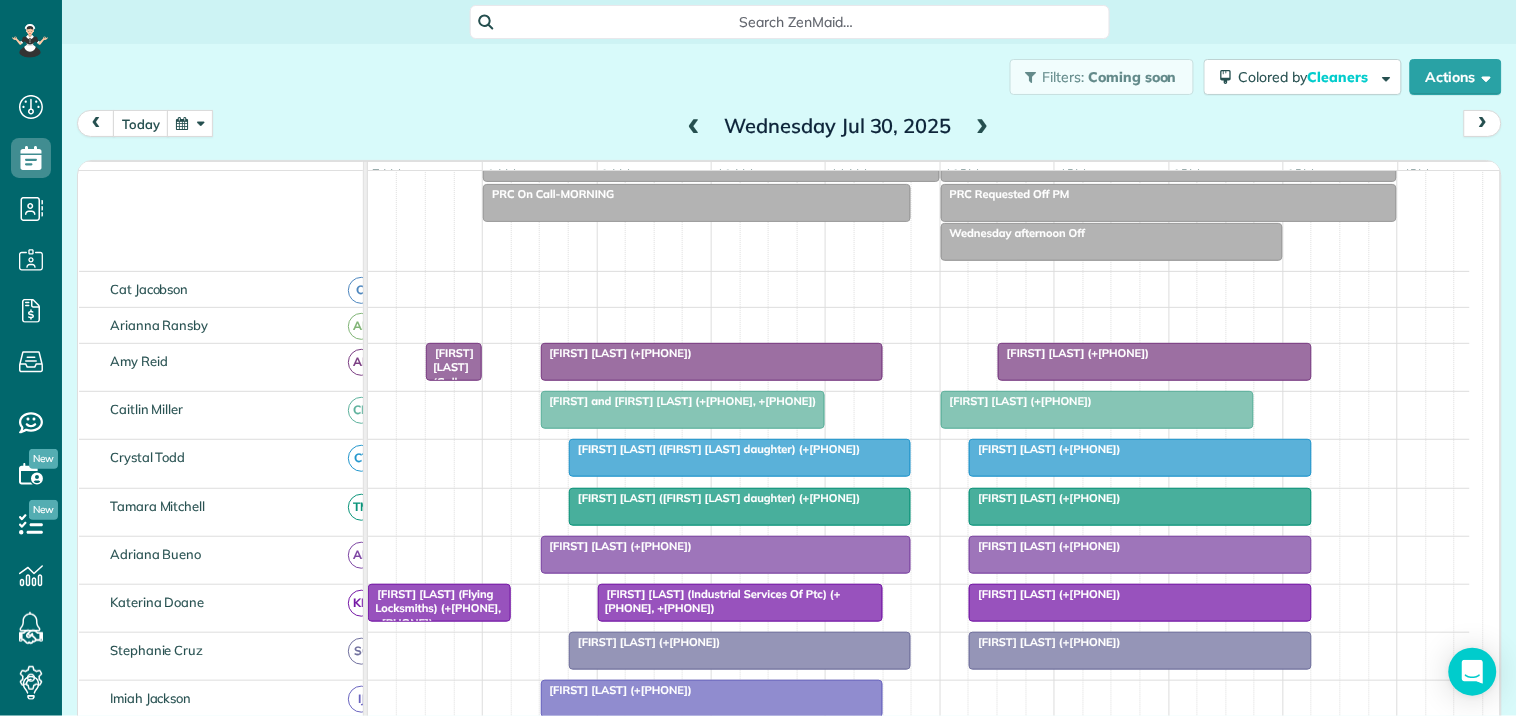 click at bounding box center [190, 123] 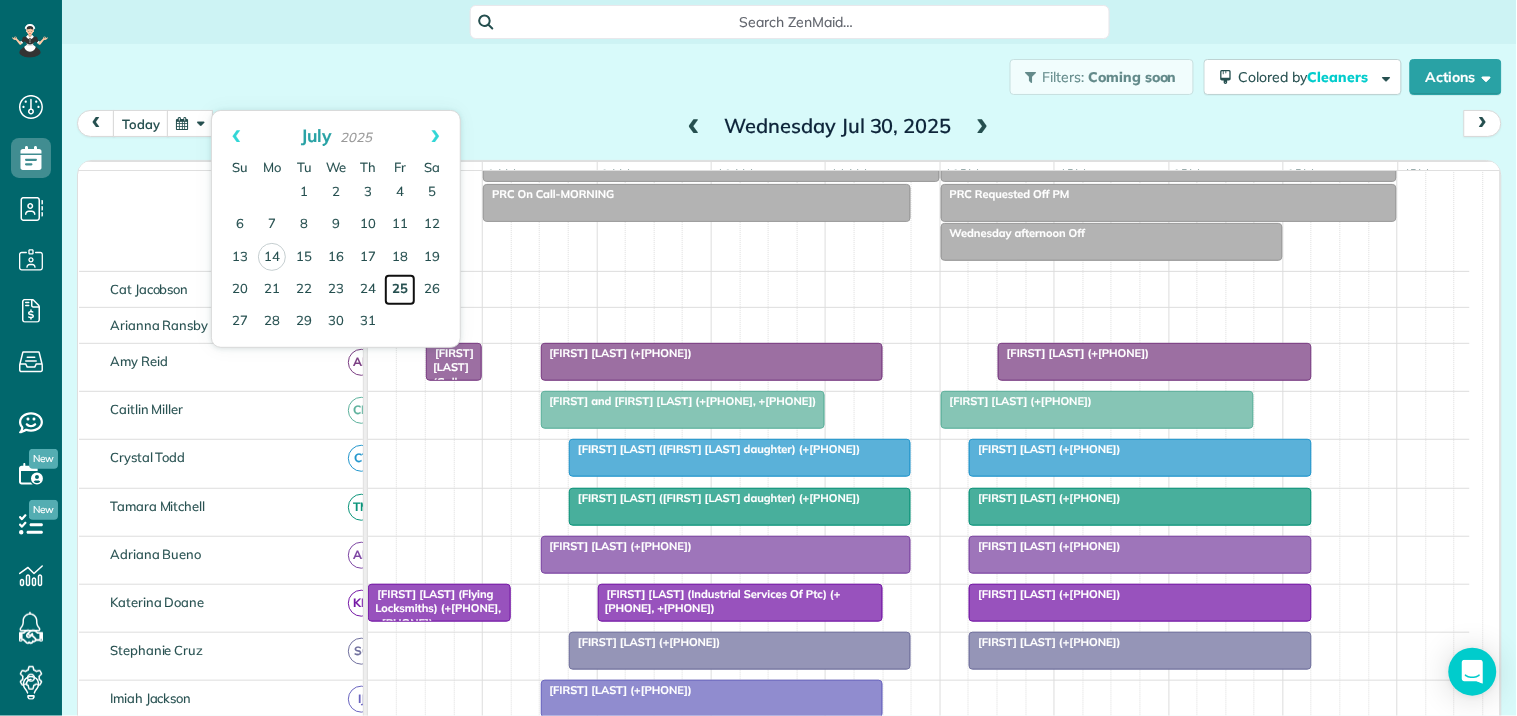 click on "25" at bounding box center (400, 290) 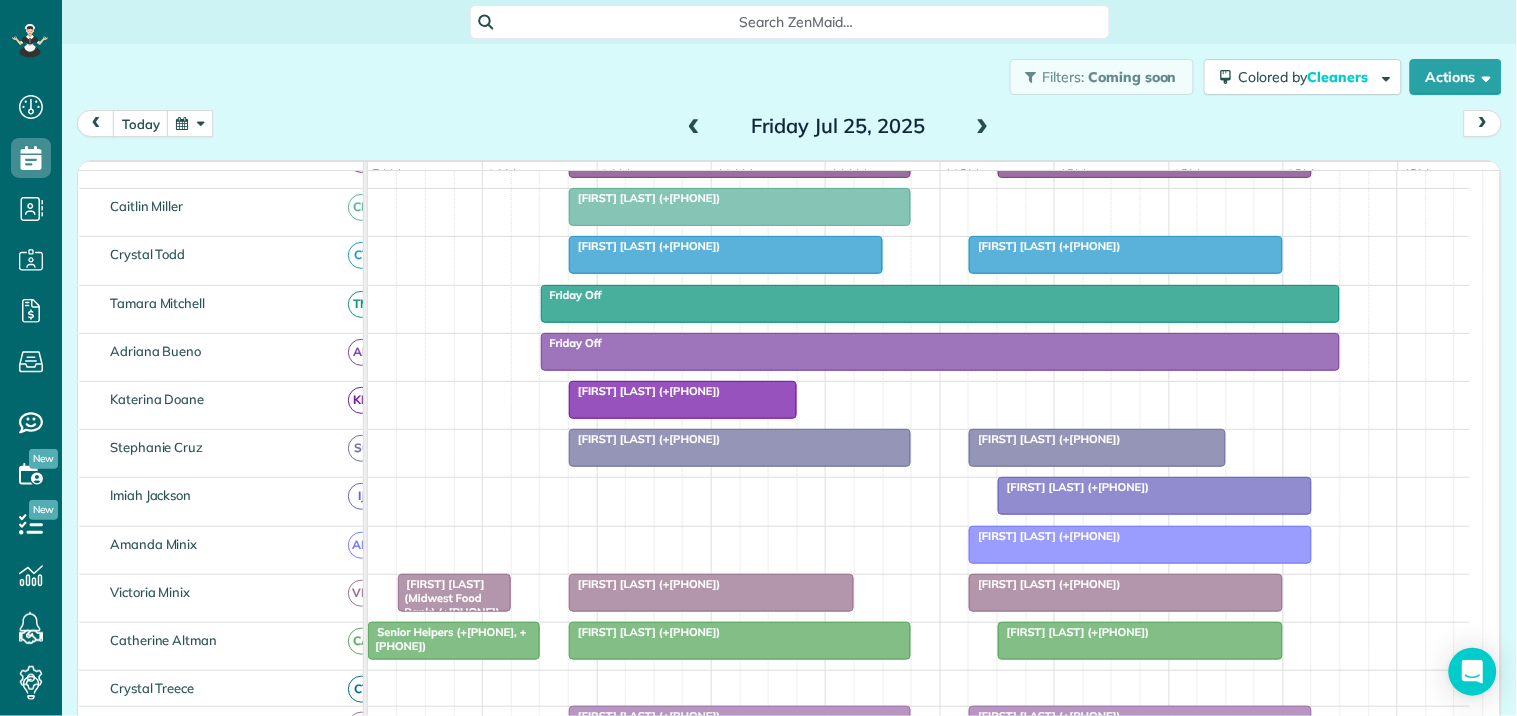 scroll, scrollTop: 124, scrollLeft: 0, axis: vertical 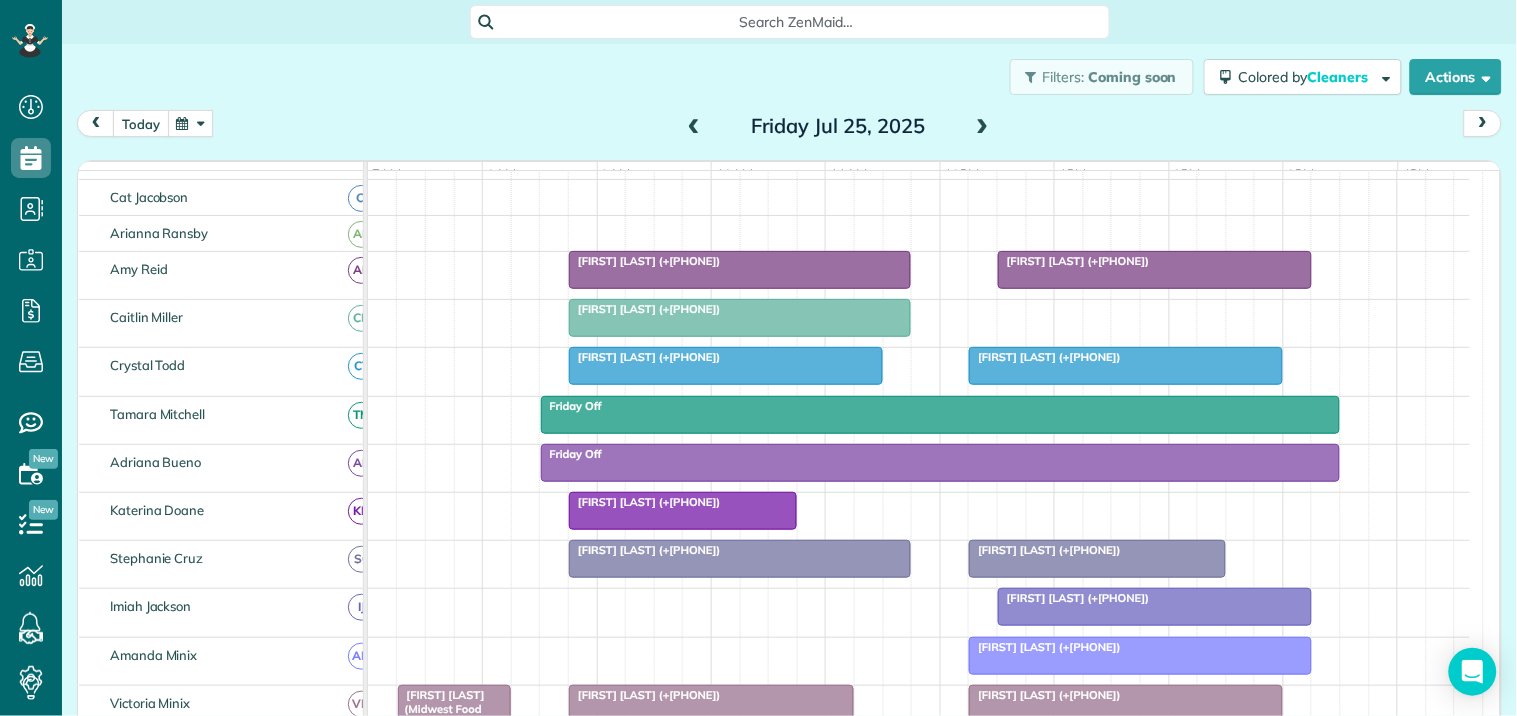 click on "today" at bounding box center (141, 123) 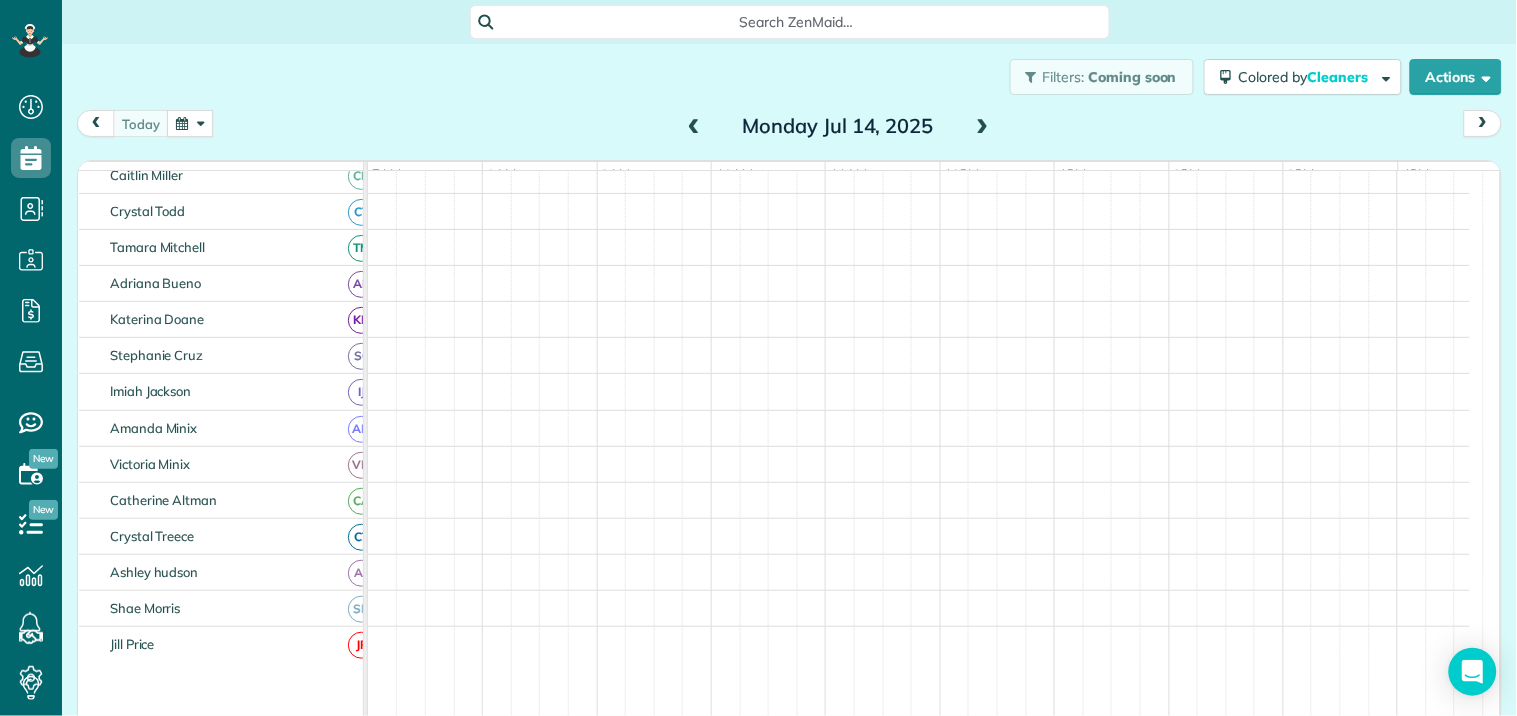 scroll, scrollTop: 105, scrollLeft: 0, axis: vertical 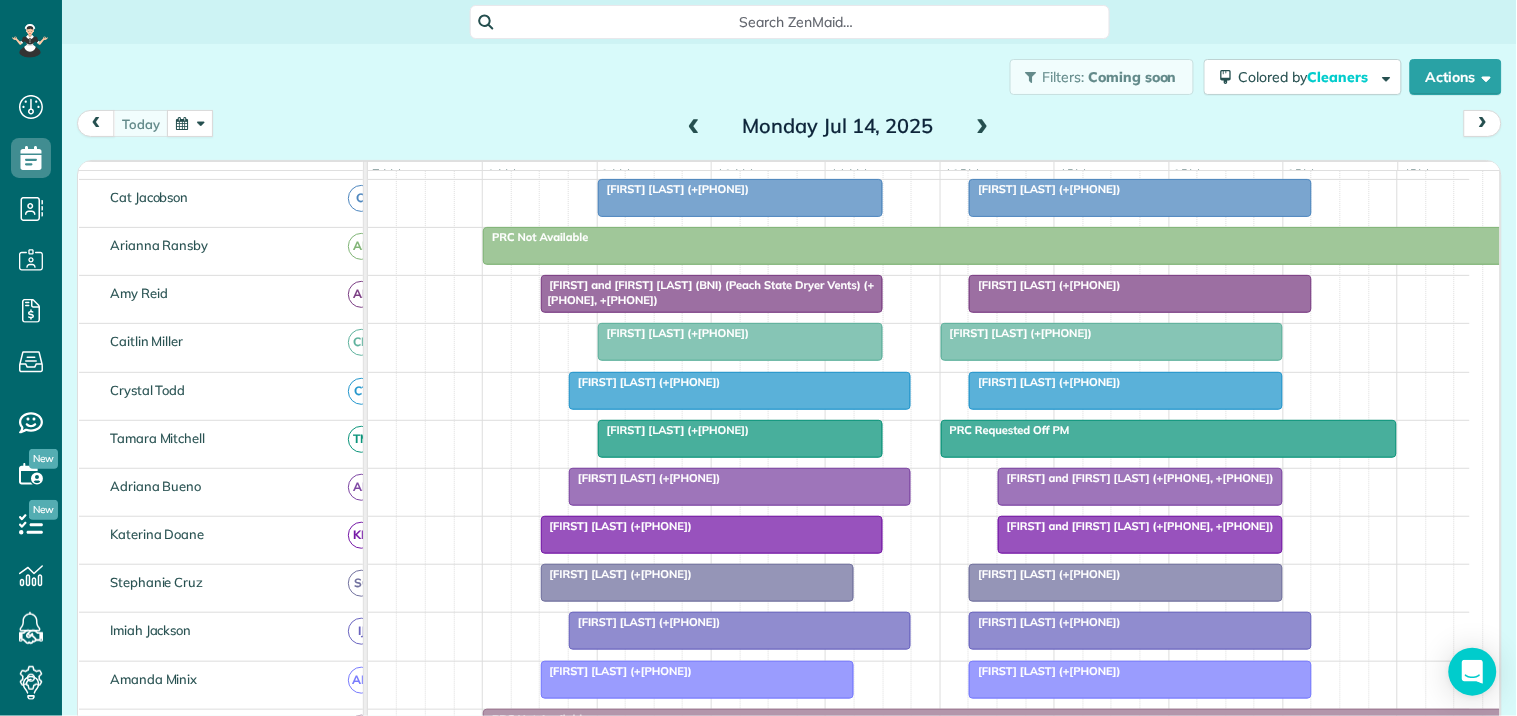 click at bounding box center (983, 127) 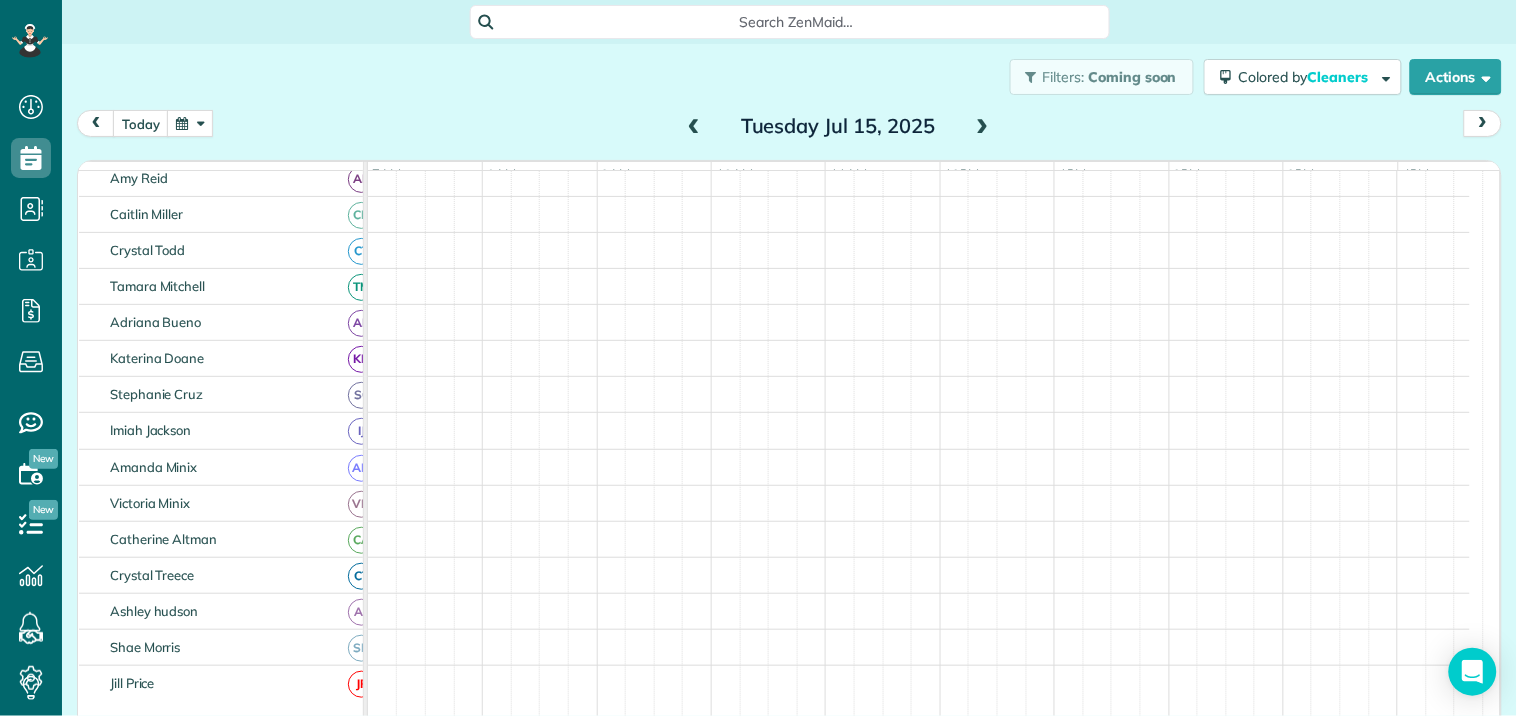scroll, scrollTop: 105, scrollLeft: 0, axis: vertical 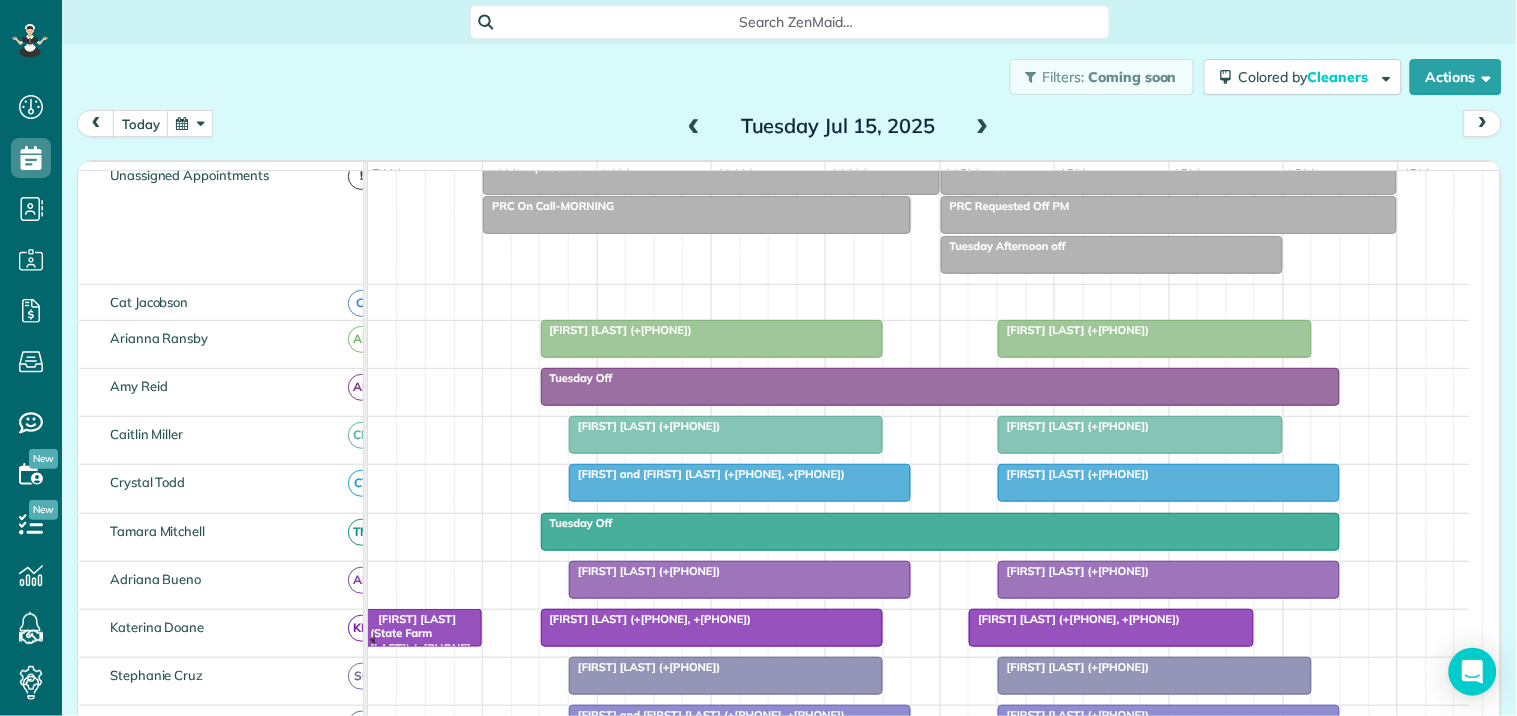click at bounding box center [983, 127] 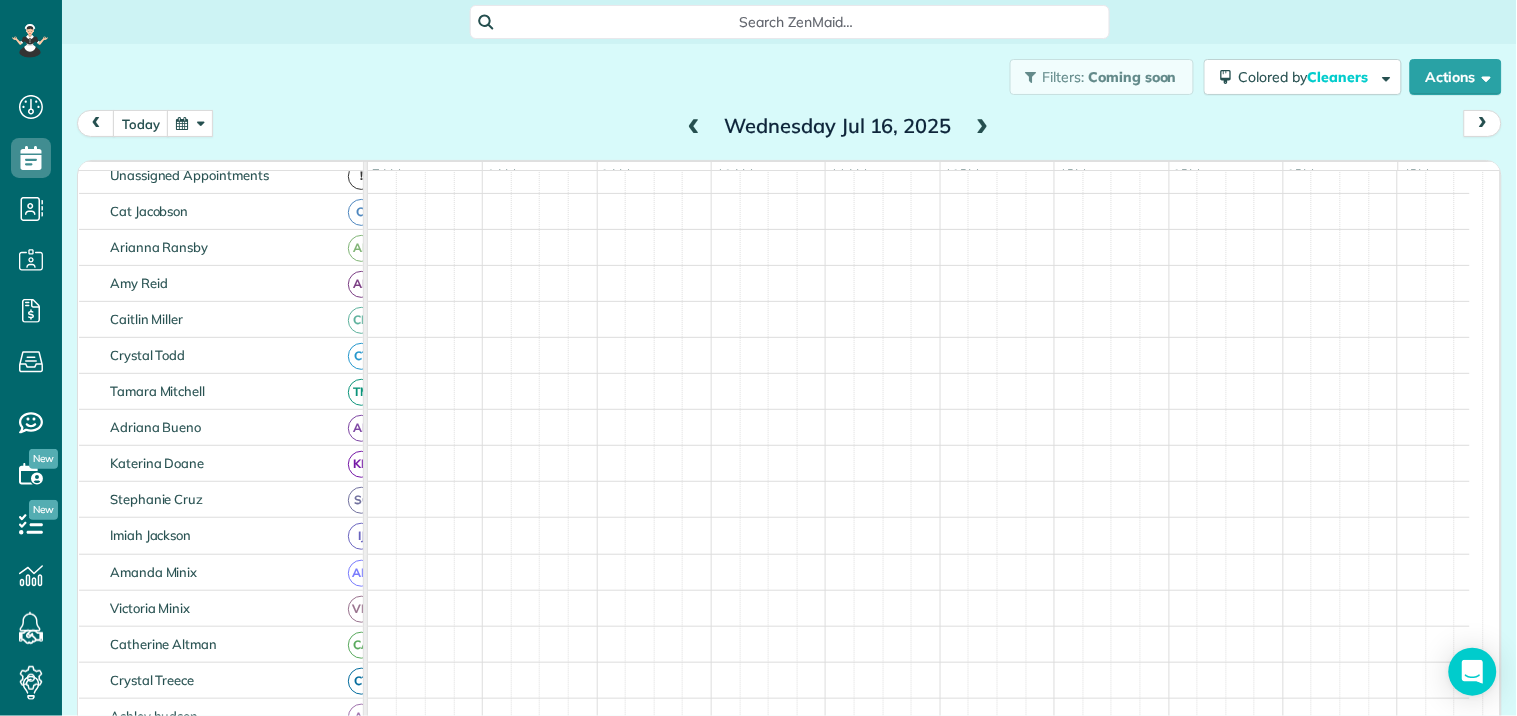 scroll, scrollTop: 0, scrollLeft: 0, axis: both 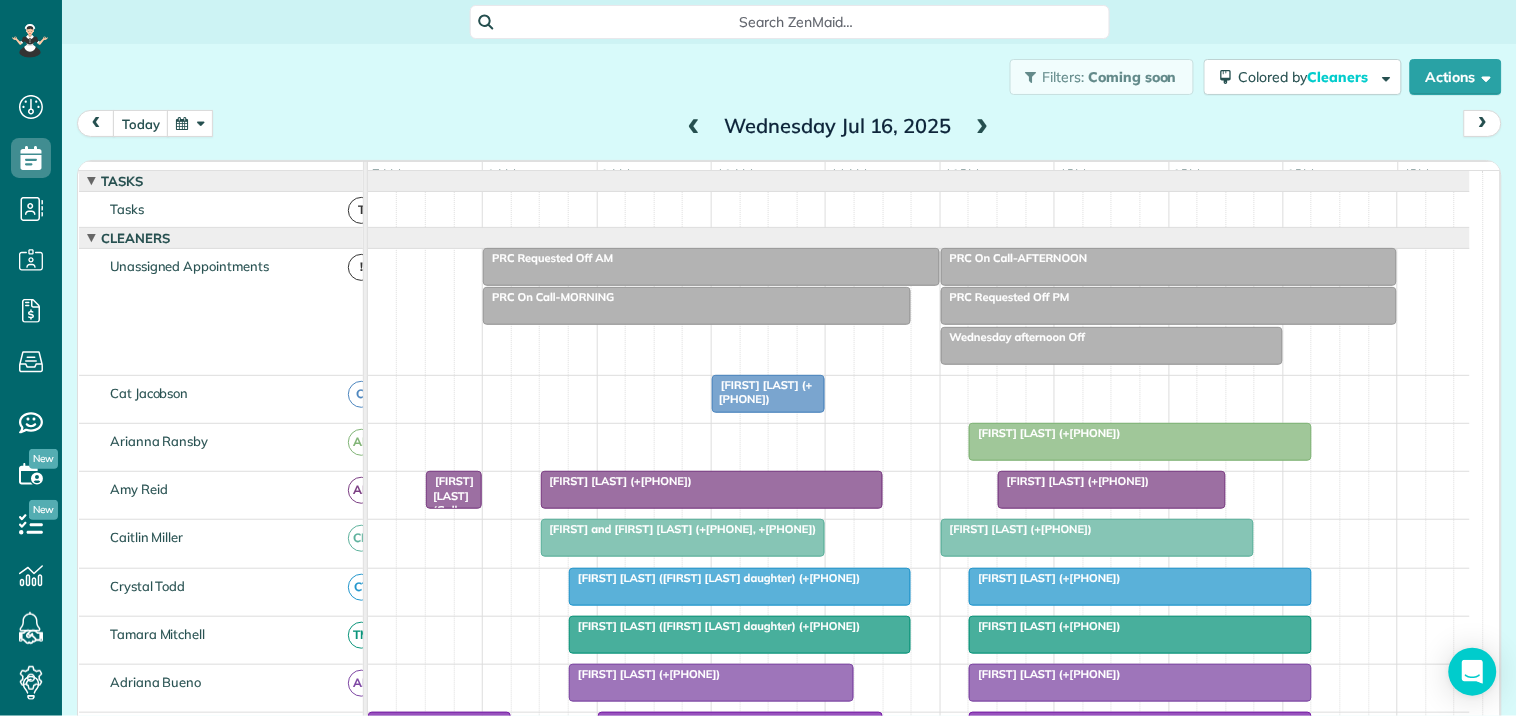 click on "Sally Odle (+12035106615)" at bounding box center [761, 392] 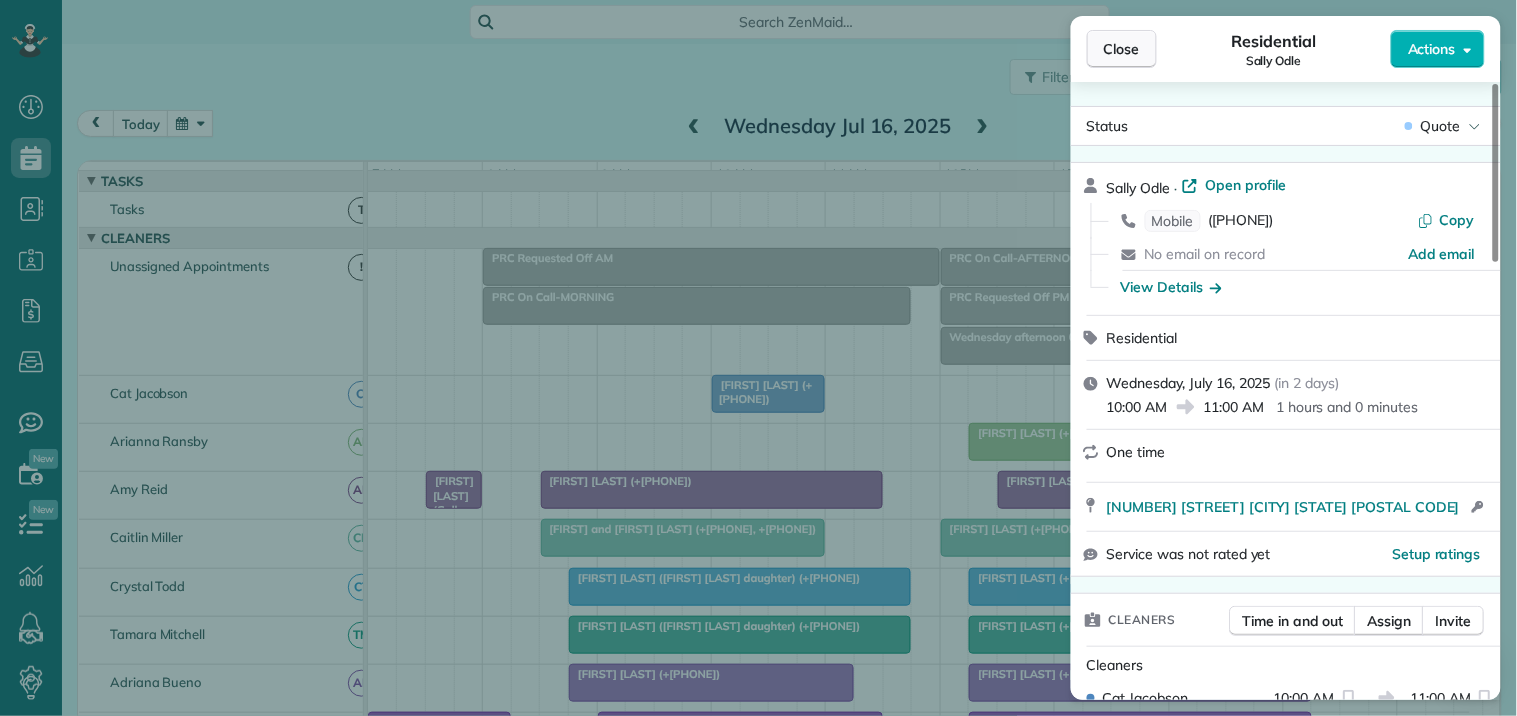 click on "Close" at bounding box center (1122, 49) 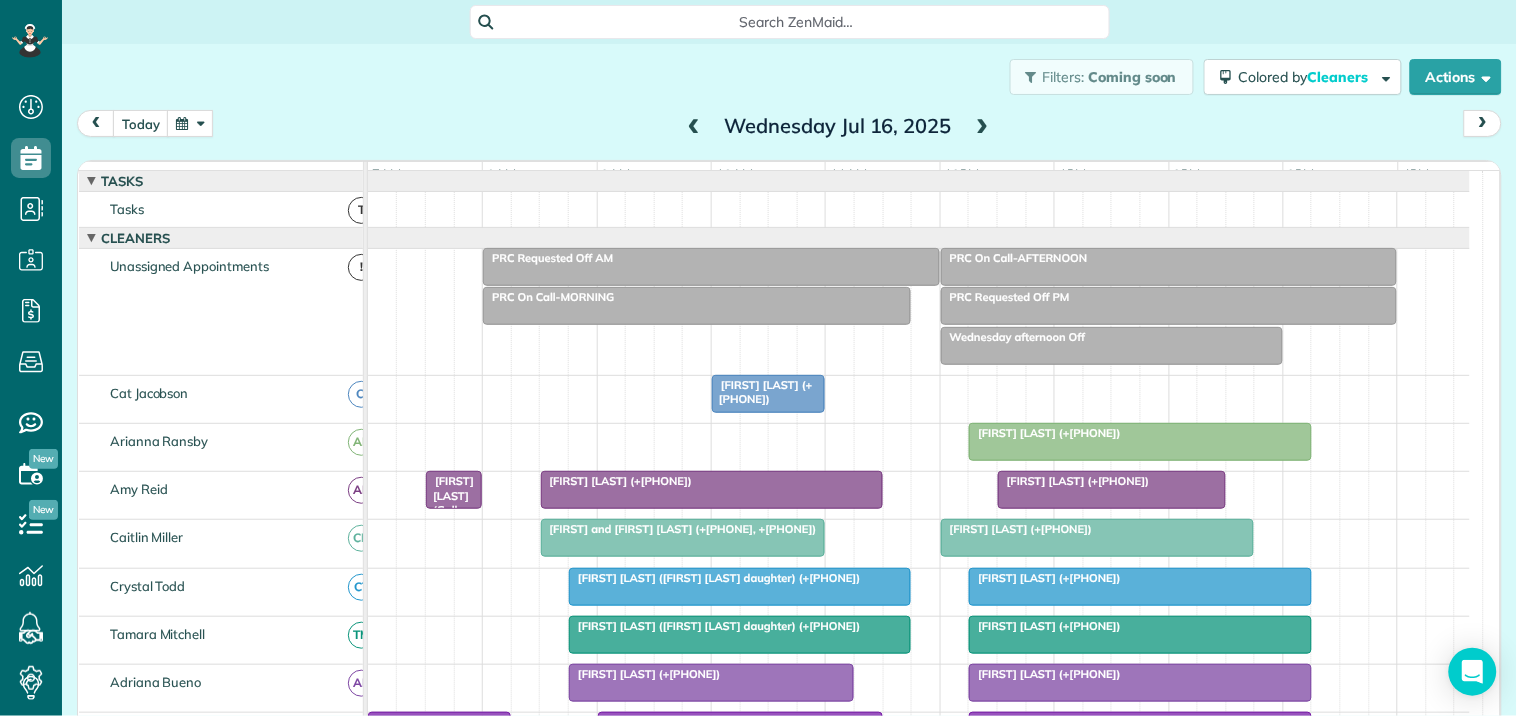 click at bounding box center [983, 127] 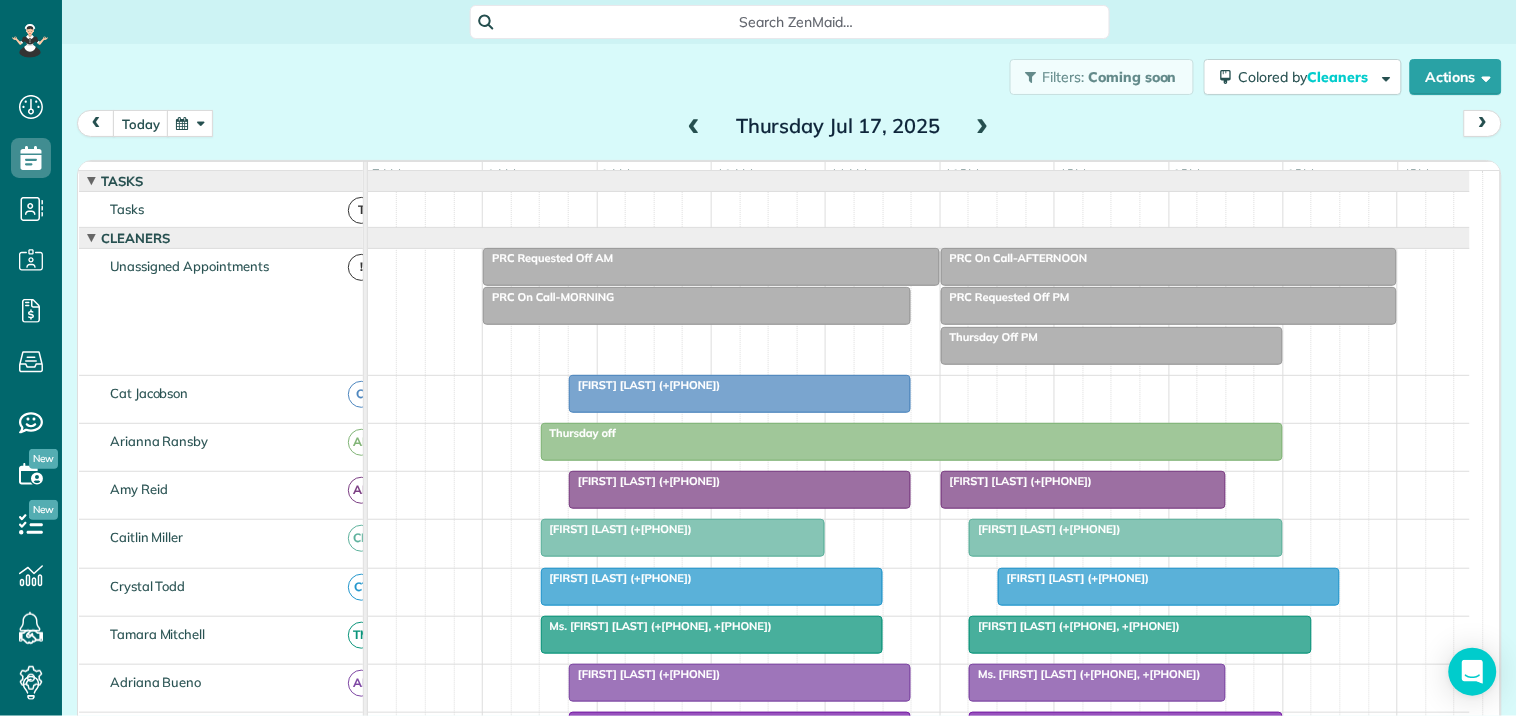 click at bounding box center (983, 127) 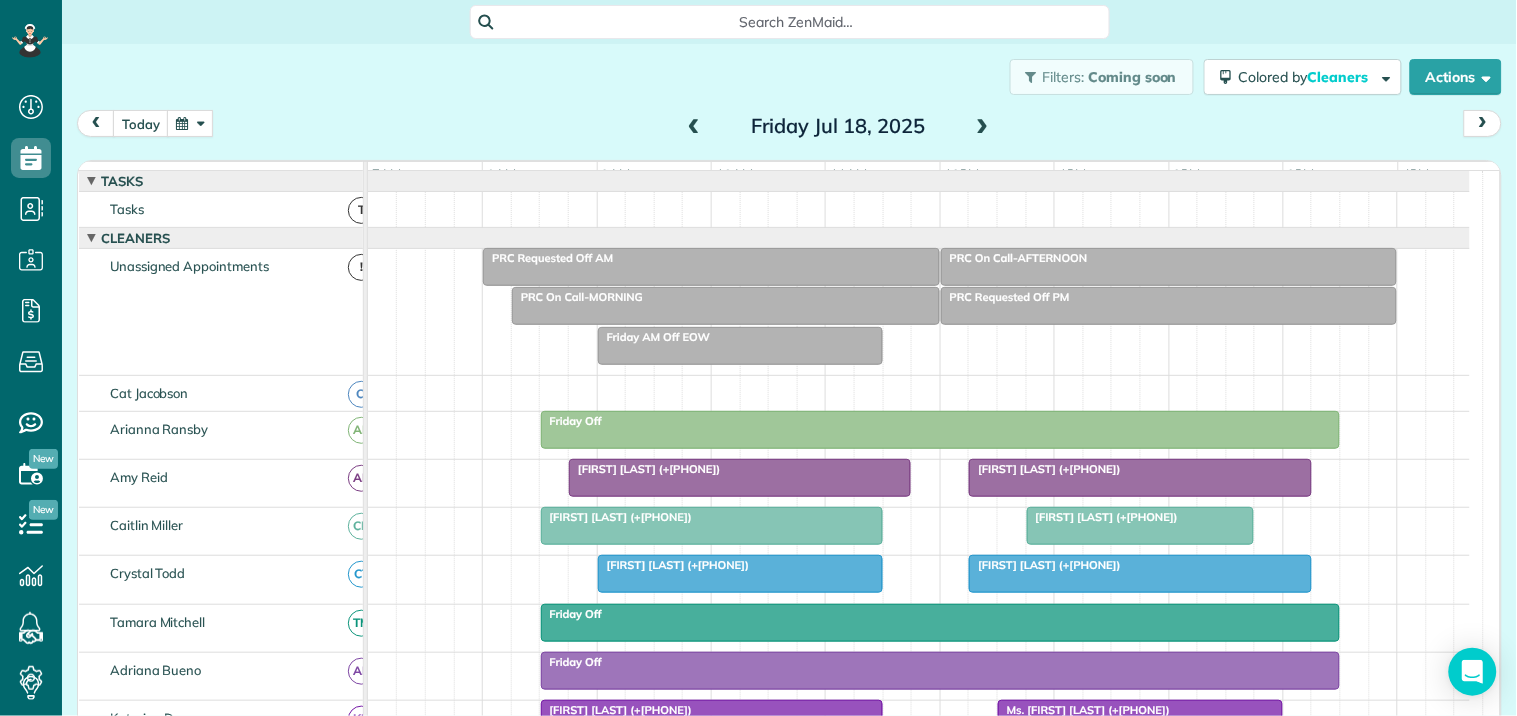 click at bounding box center (694, 127) 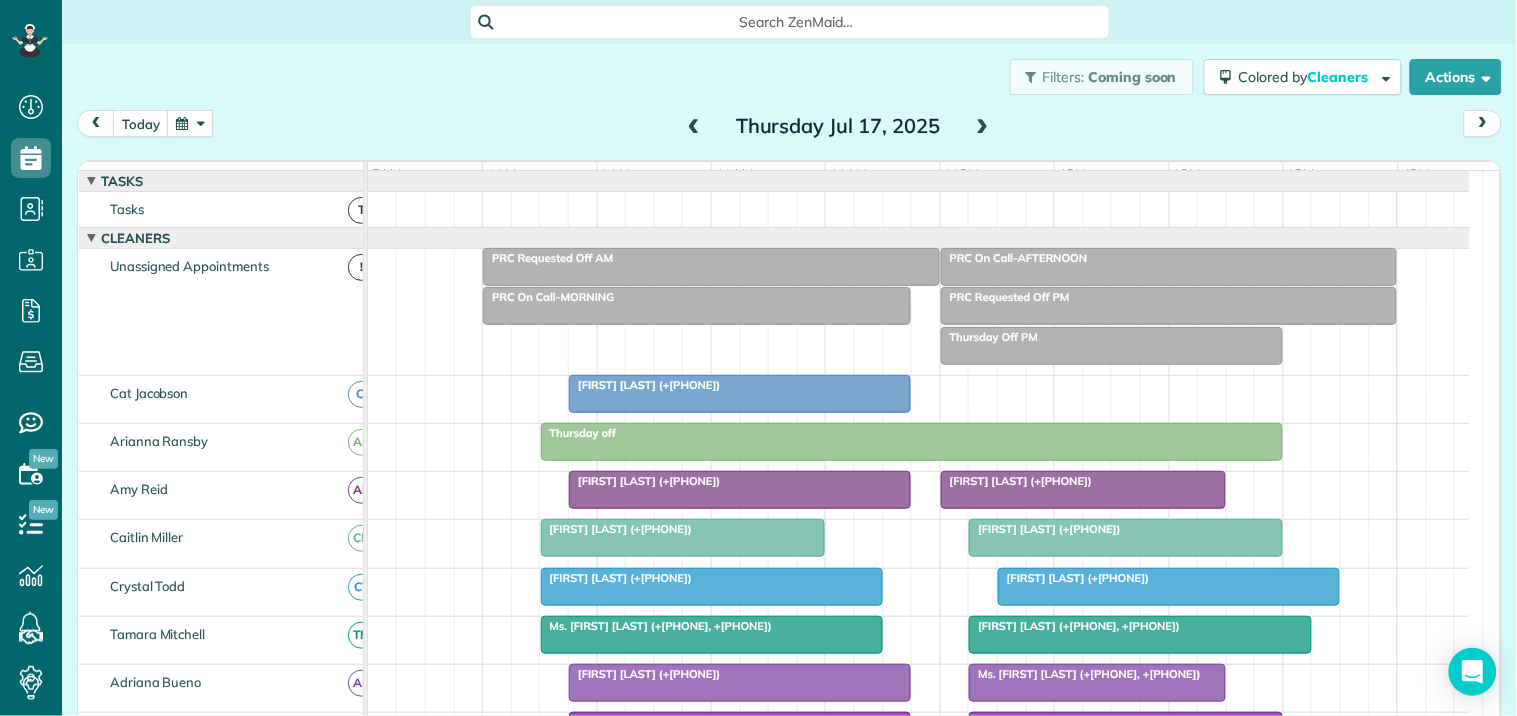 click at bounding box center [694, 127] 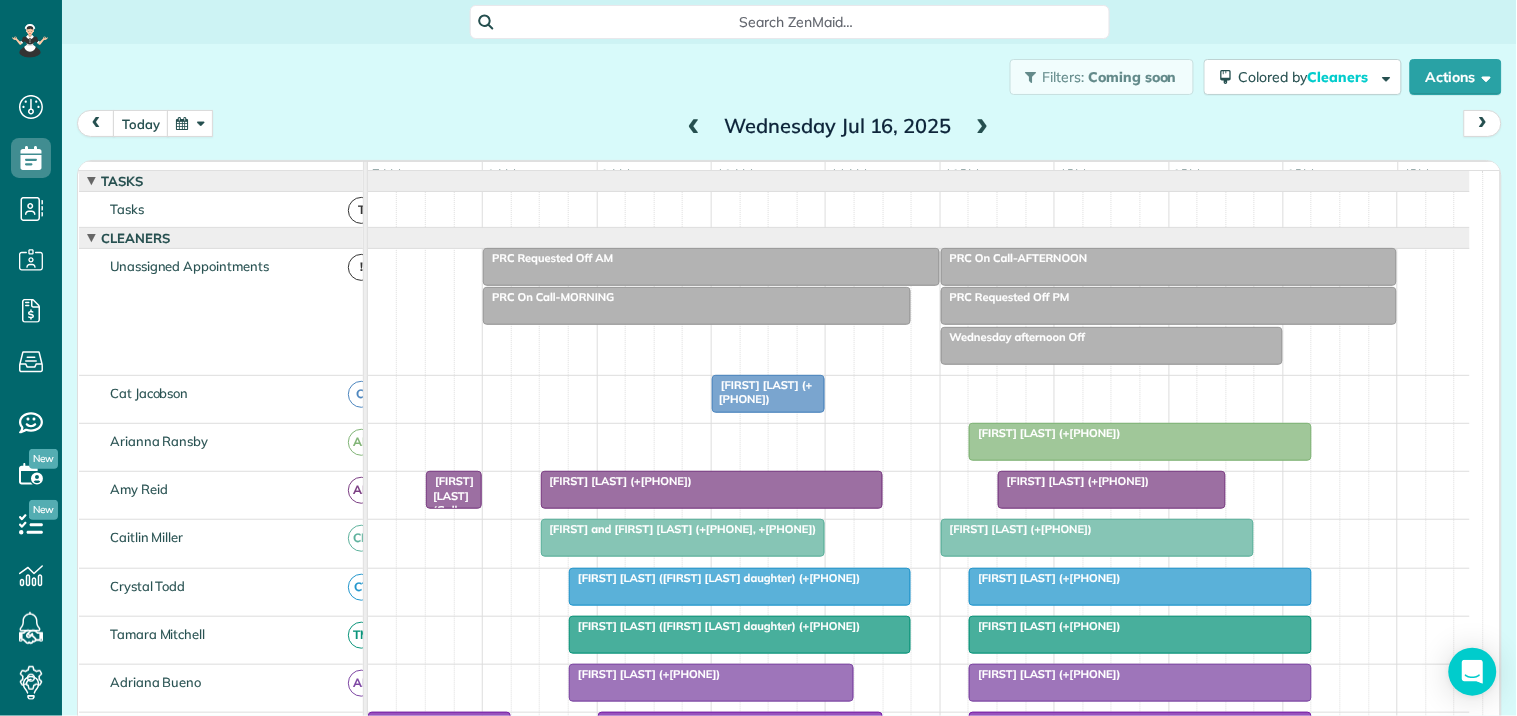 click at bounding box center (694, 127) 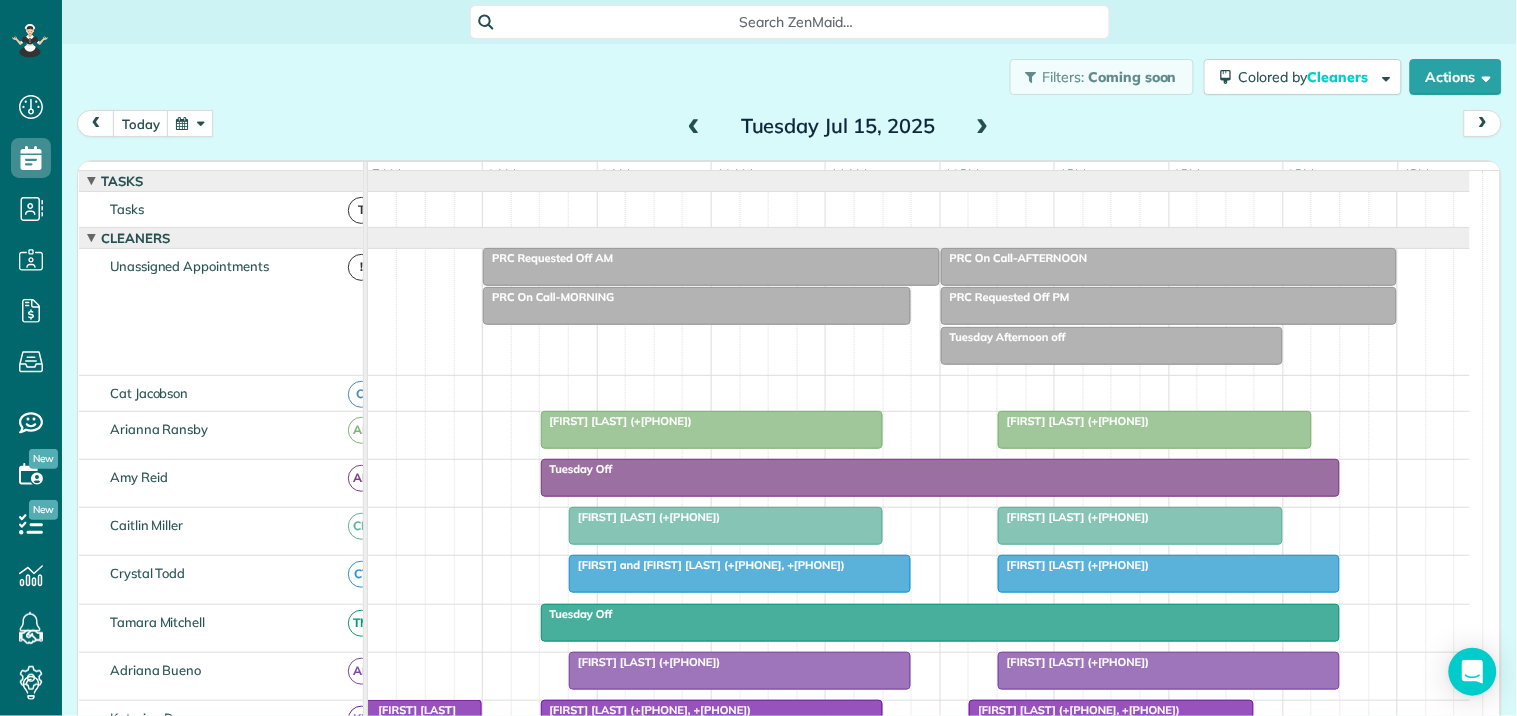 scroll, scrollTop: 333, scrollLeft: 0, axis: vertical 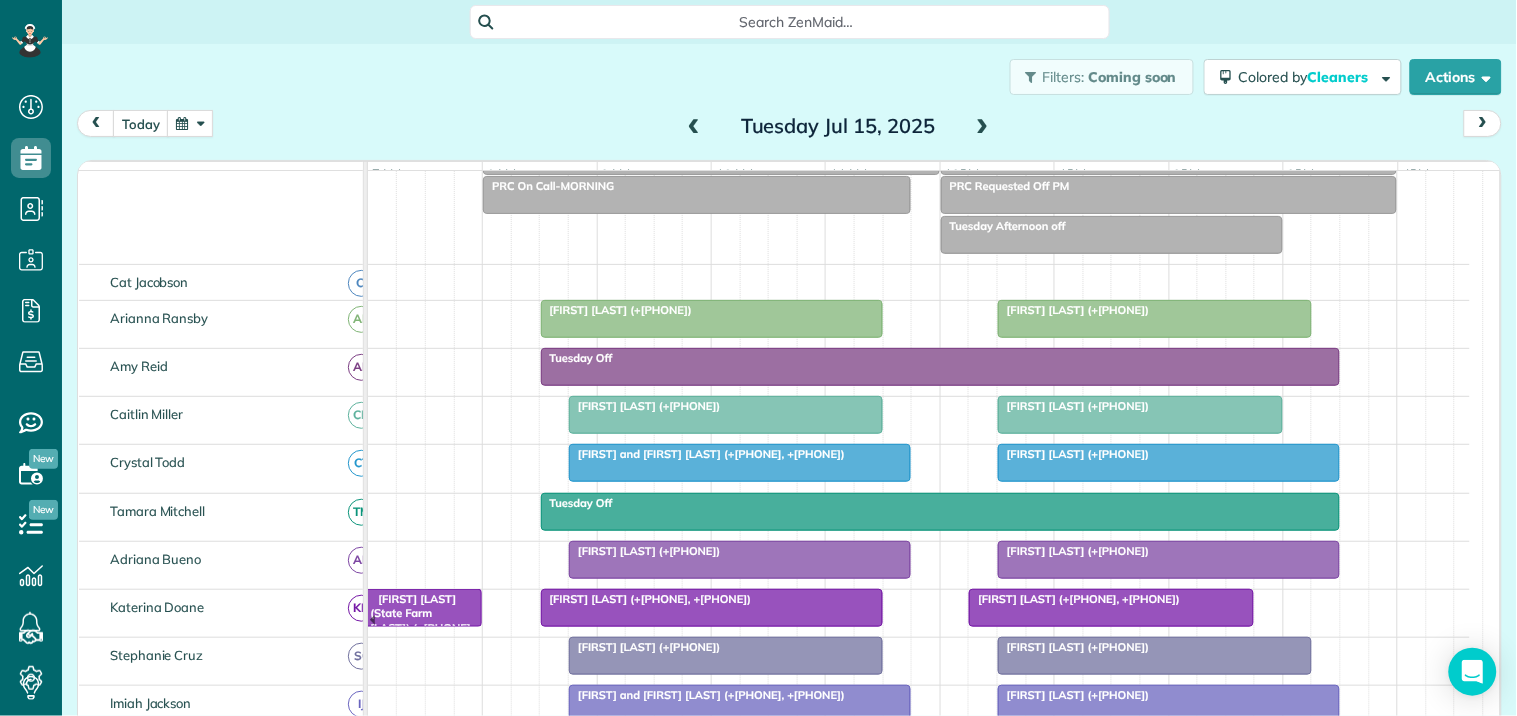 click at bounding box center [983, 127] 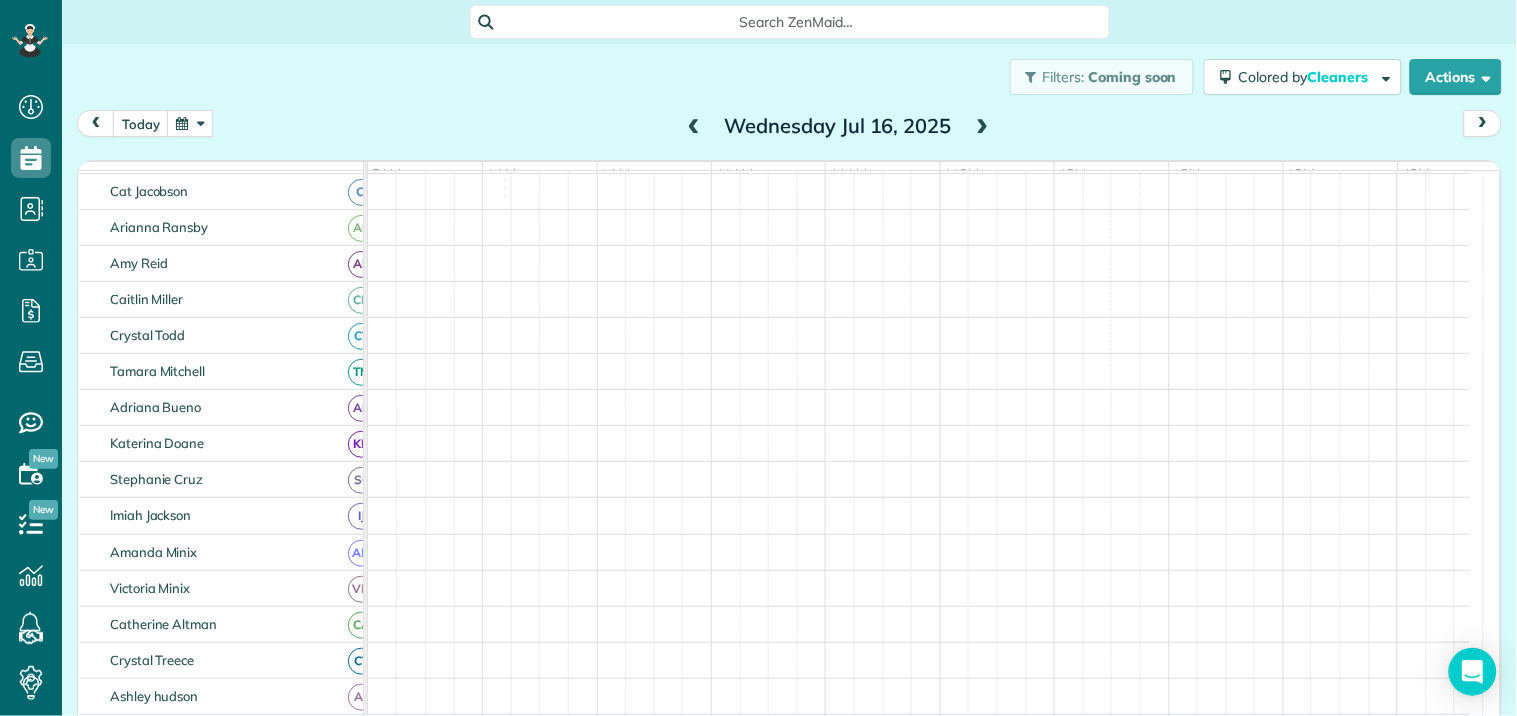 scroll, scrollTop: 20, scrollLeft: 0, axis: vertical 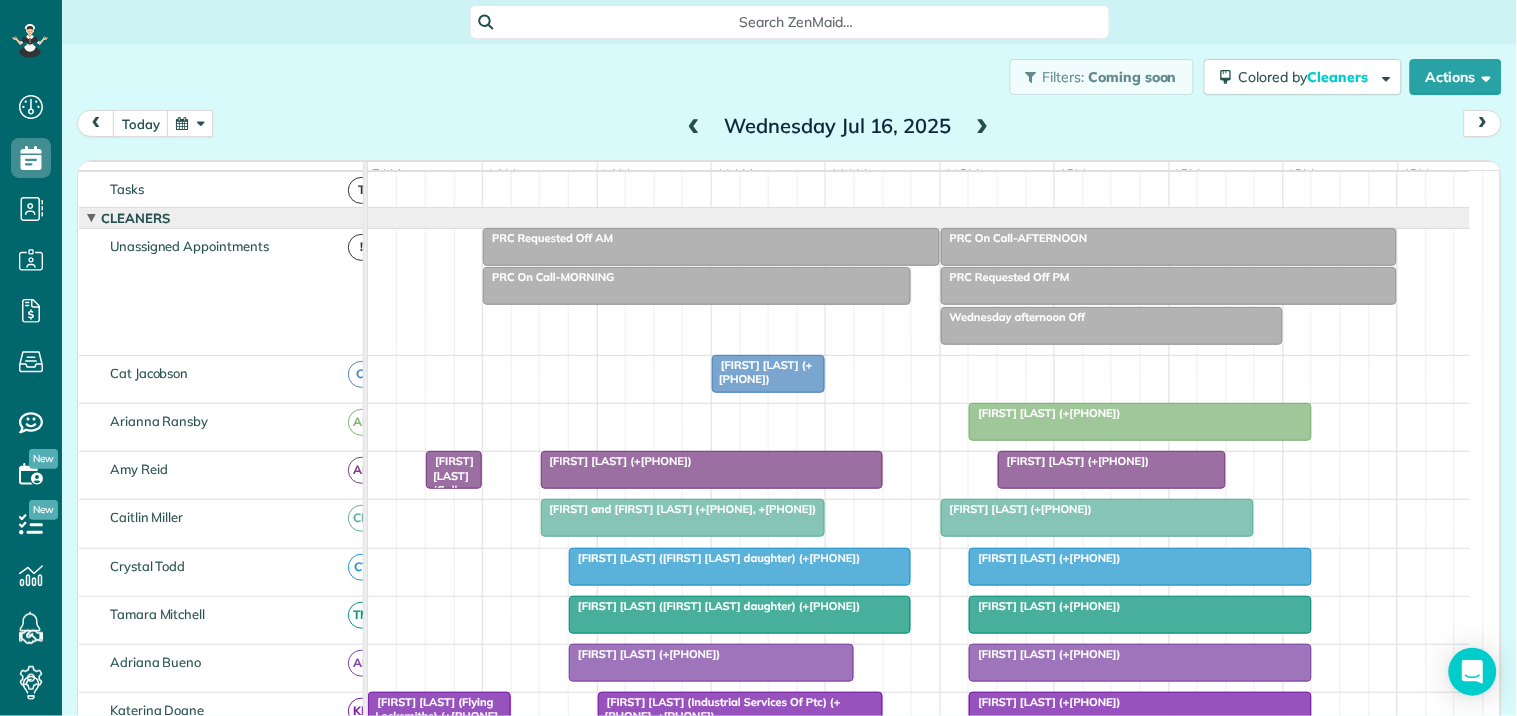 click on "Sally Odle (+12035106615)" at bounding box center (761, 372) 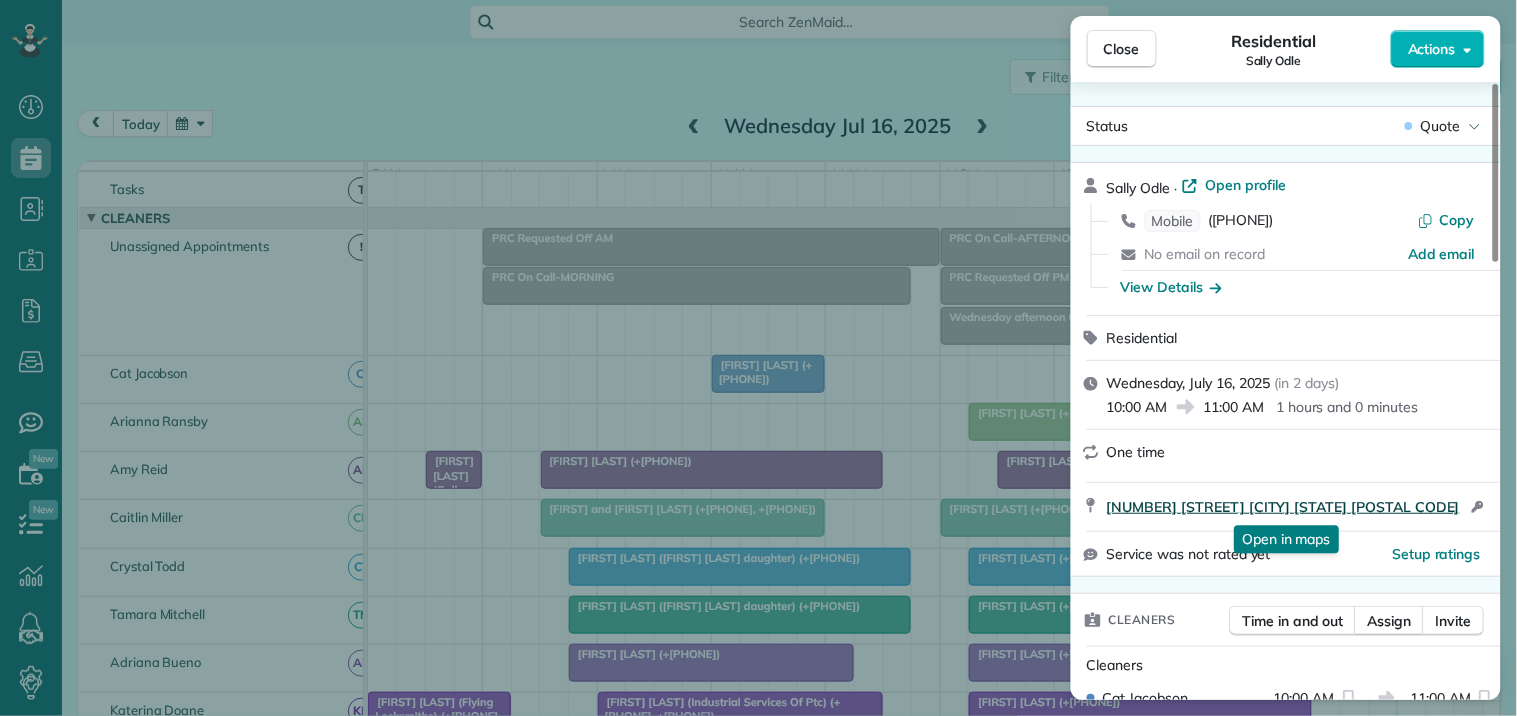 click on "1004 Pleasance Grove Peachtree City GA 30269" at bounding box center (1283, 507) 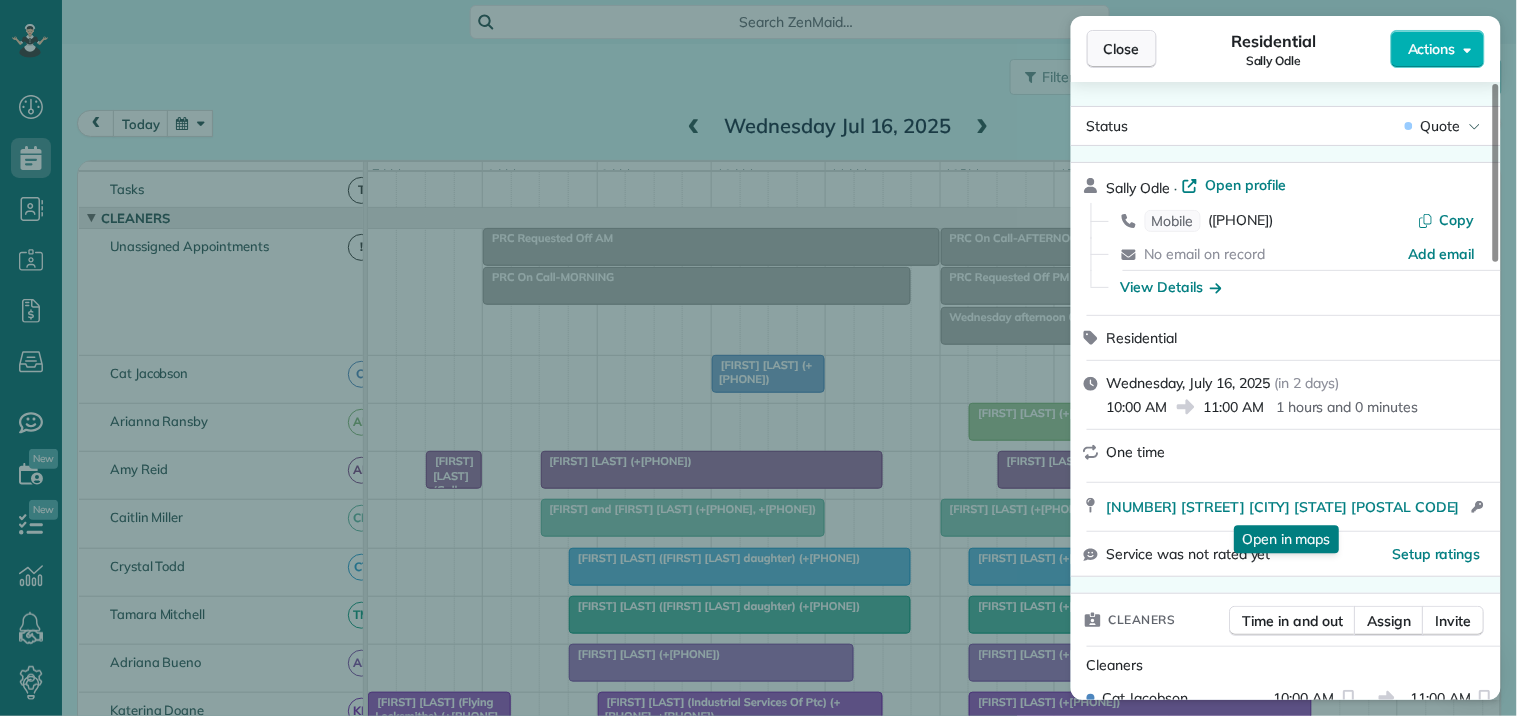 click on "Close" at bounding box center (1122, 49) 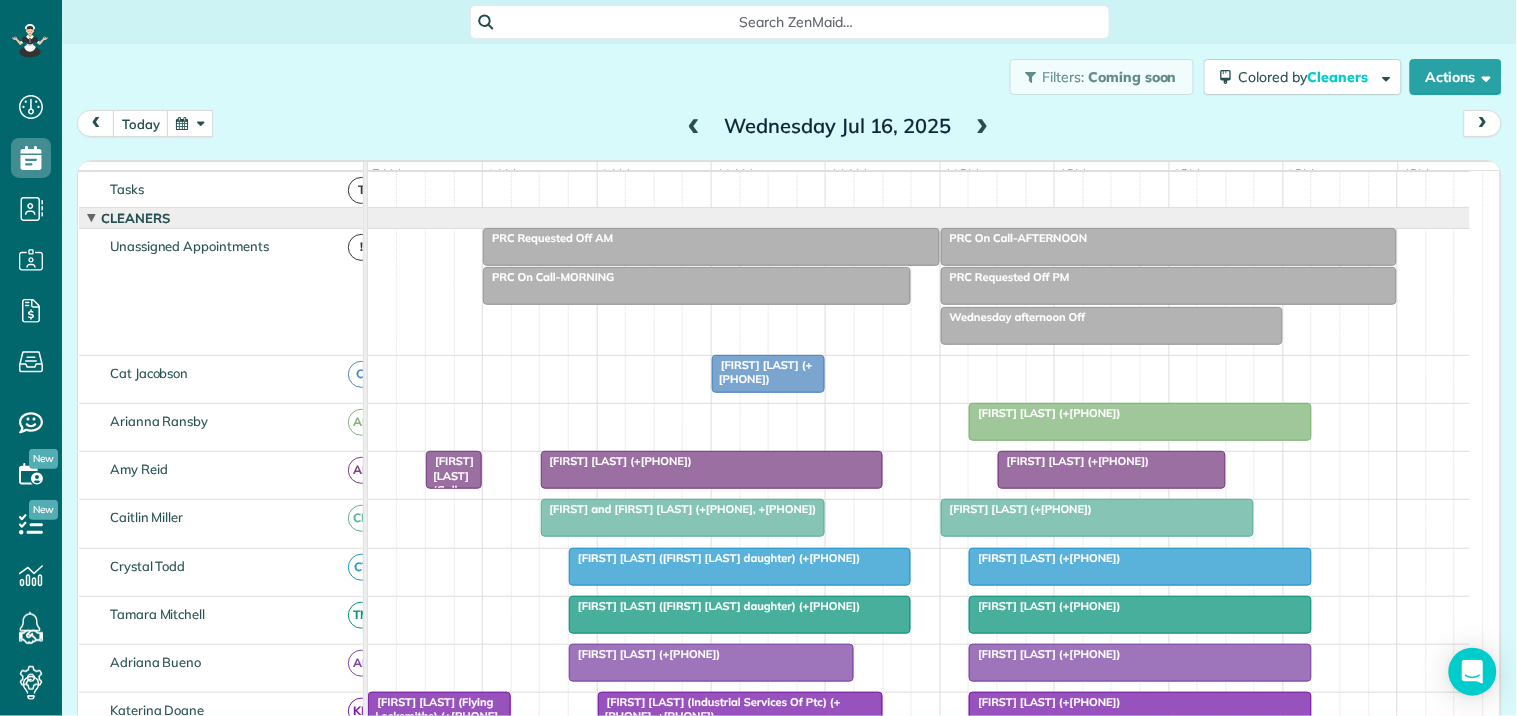 click at bounding box center [983, 127] 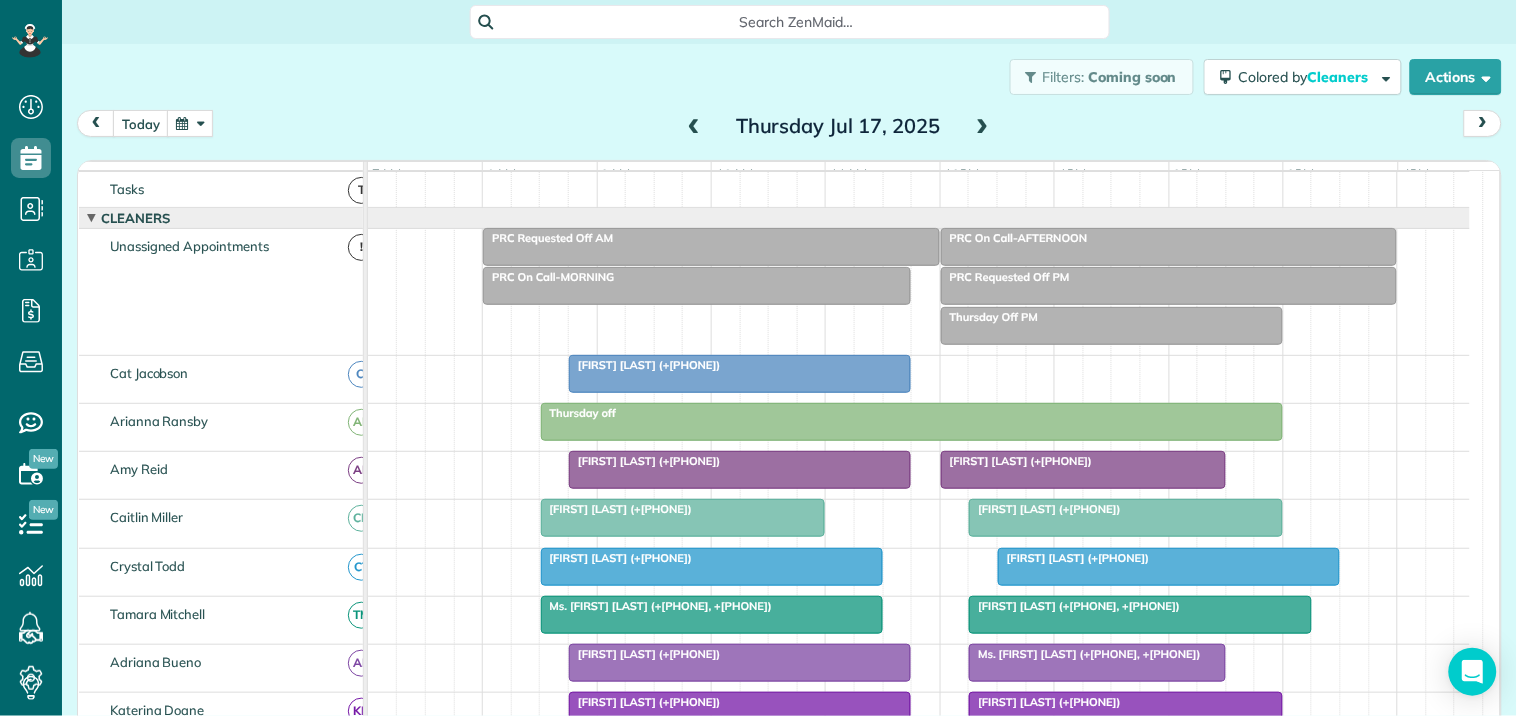 click at bounding box center [983, 127] 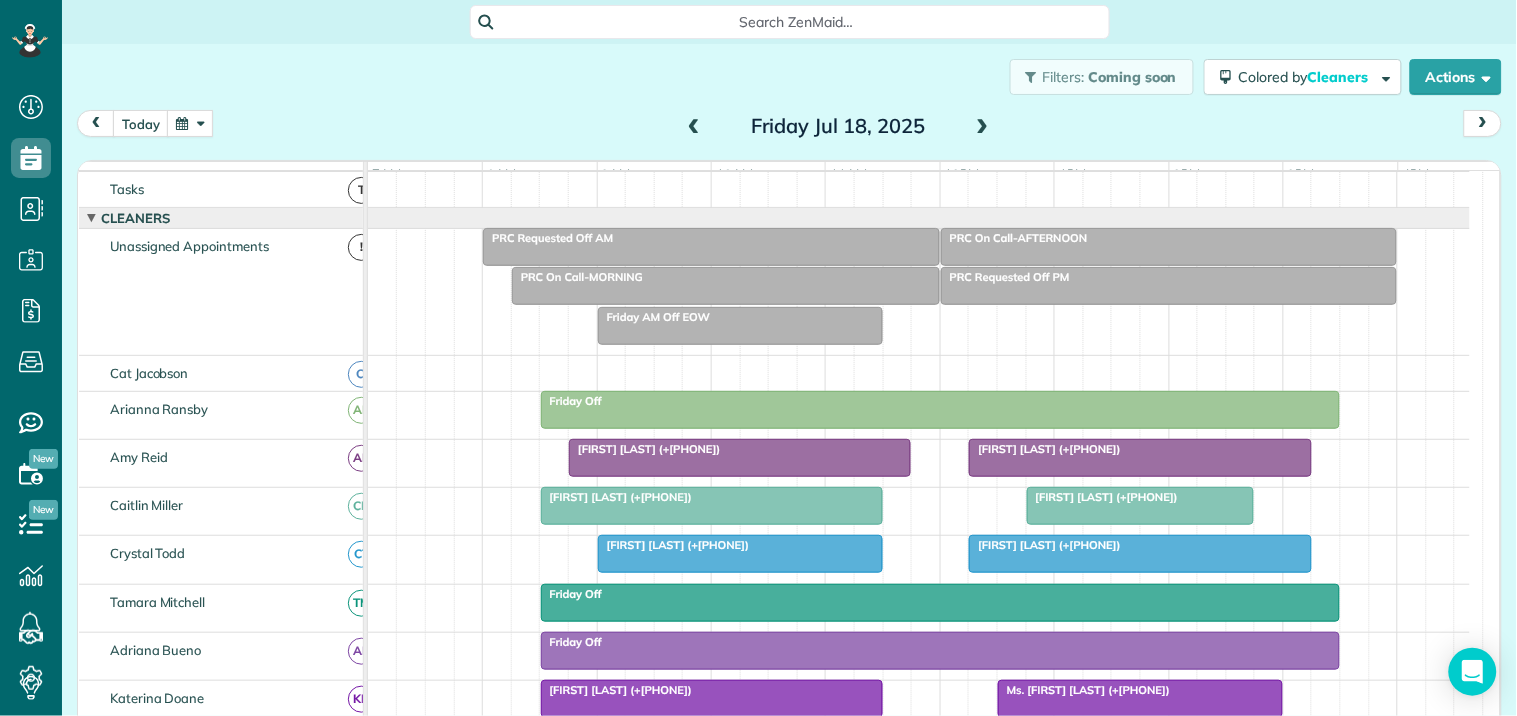 click at bounding box center [694, 127] 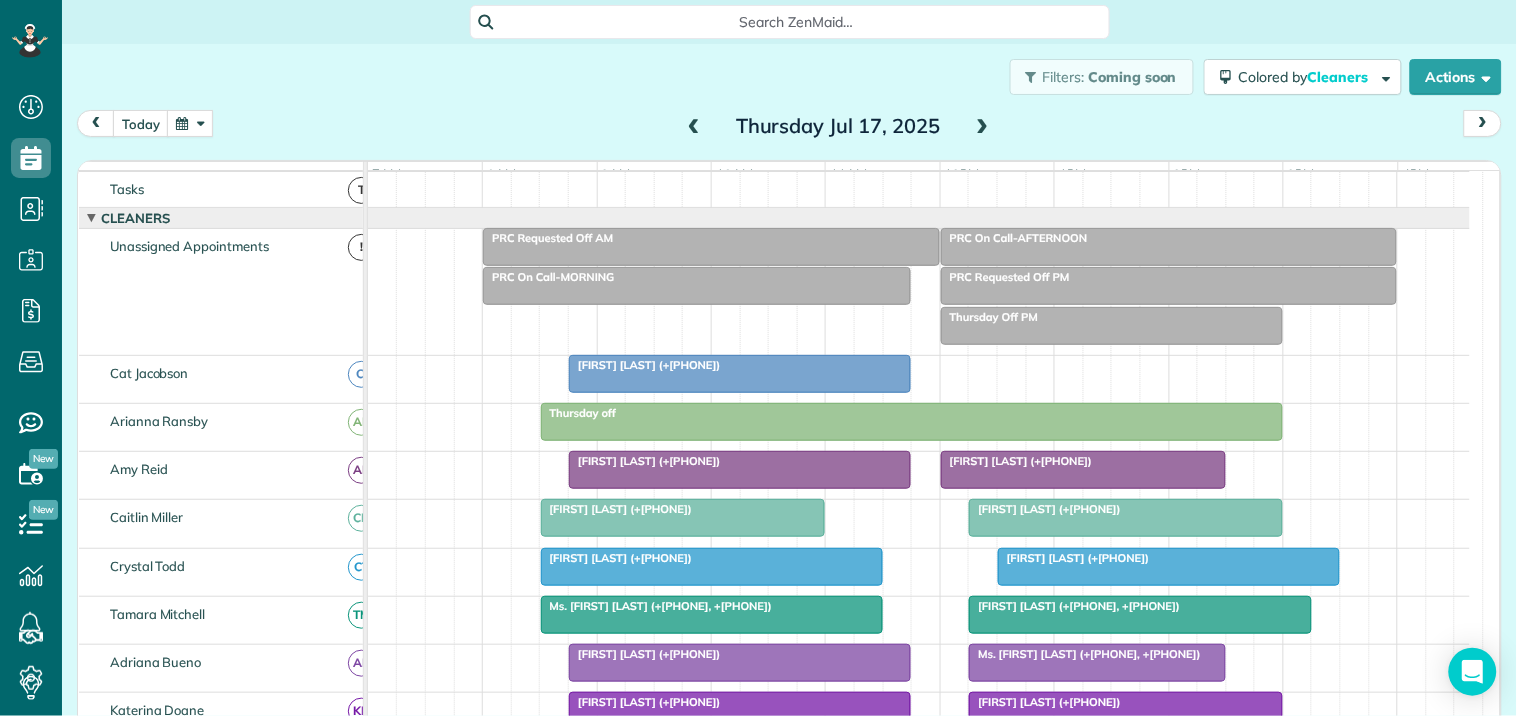 click at bounding box center [694, 127] 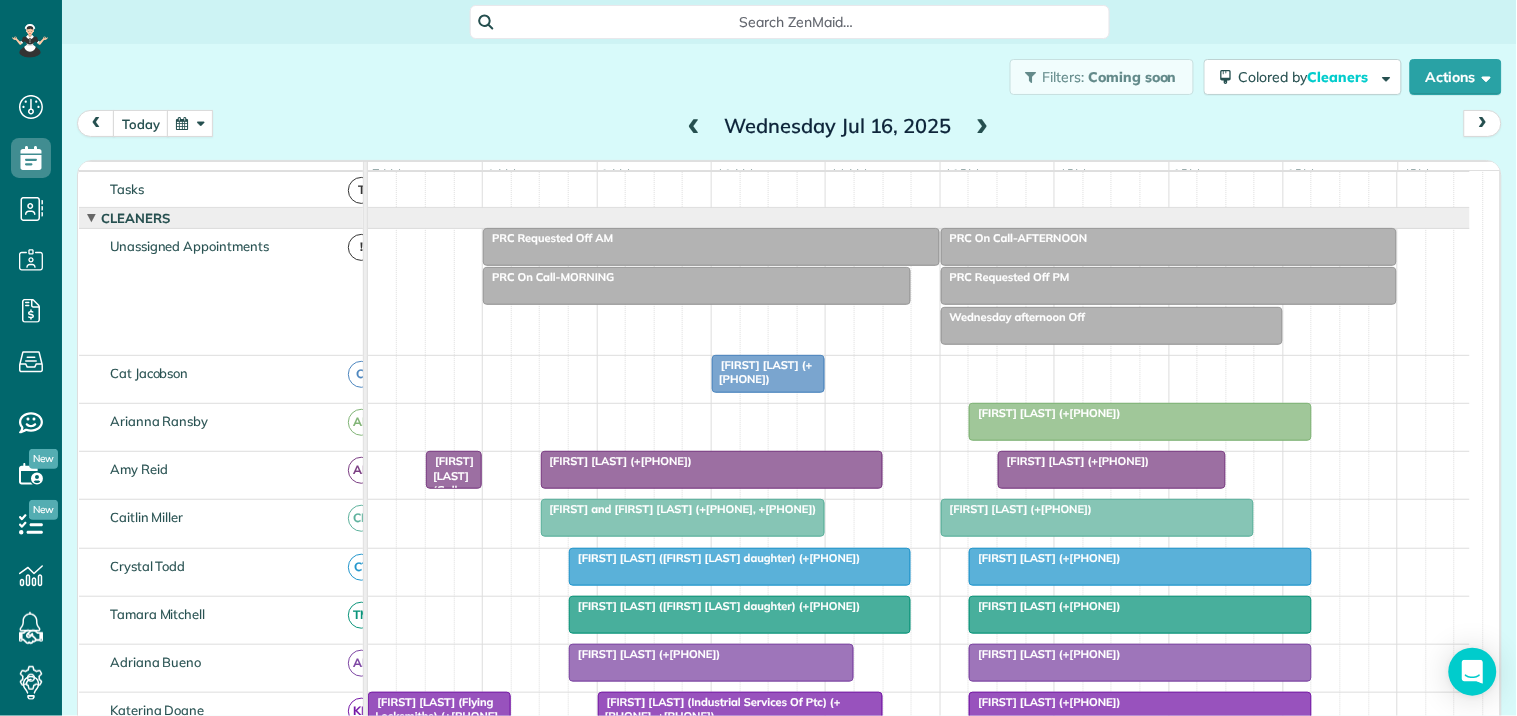 click at bounding box center (694, 127) 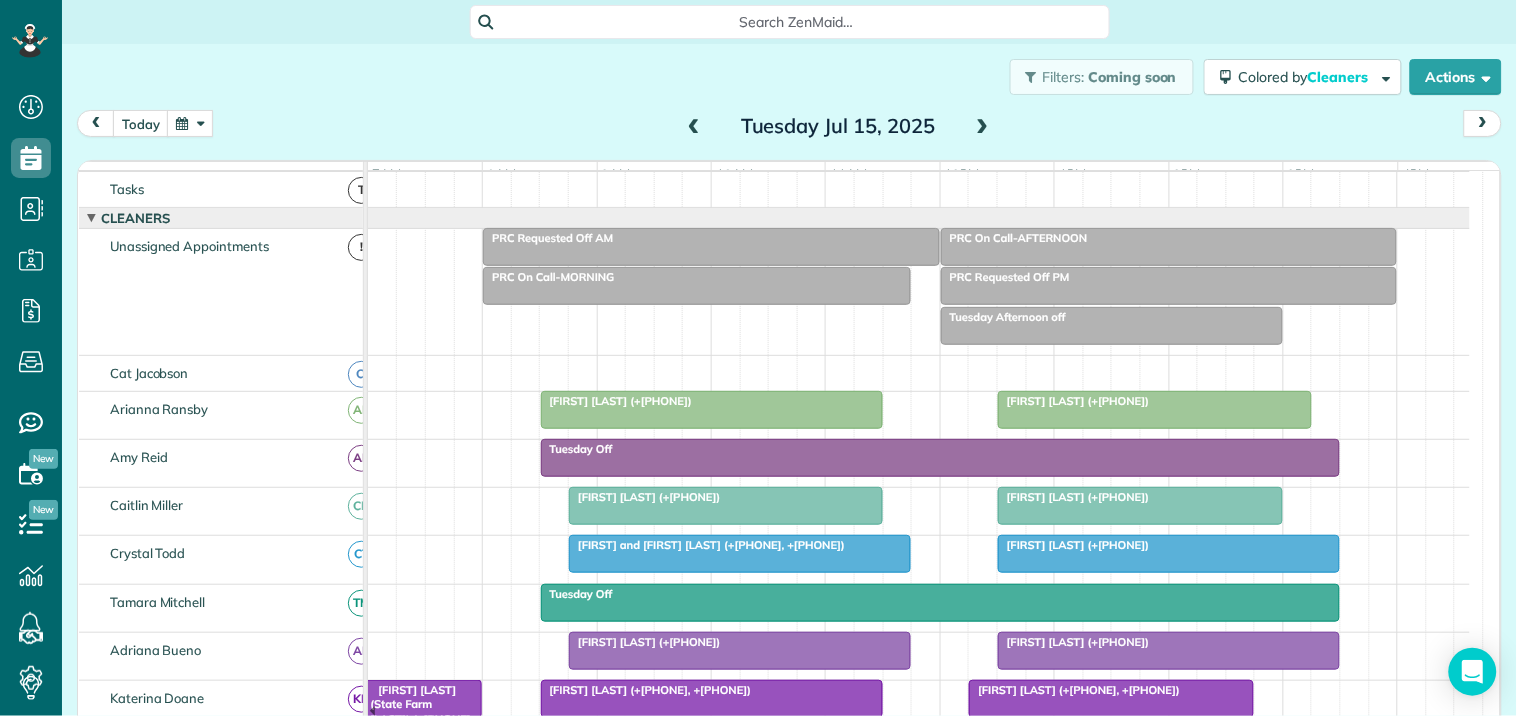 click at bounding box center [983, 127] 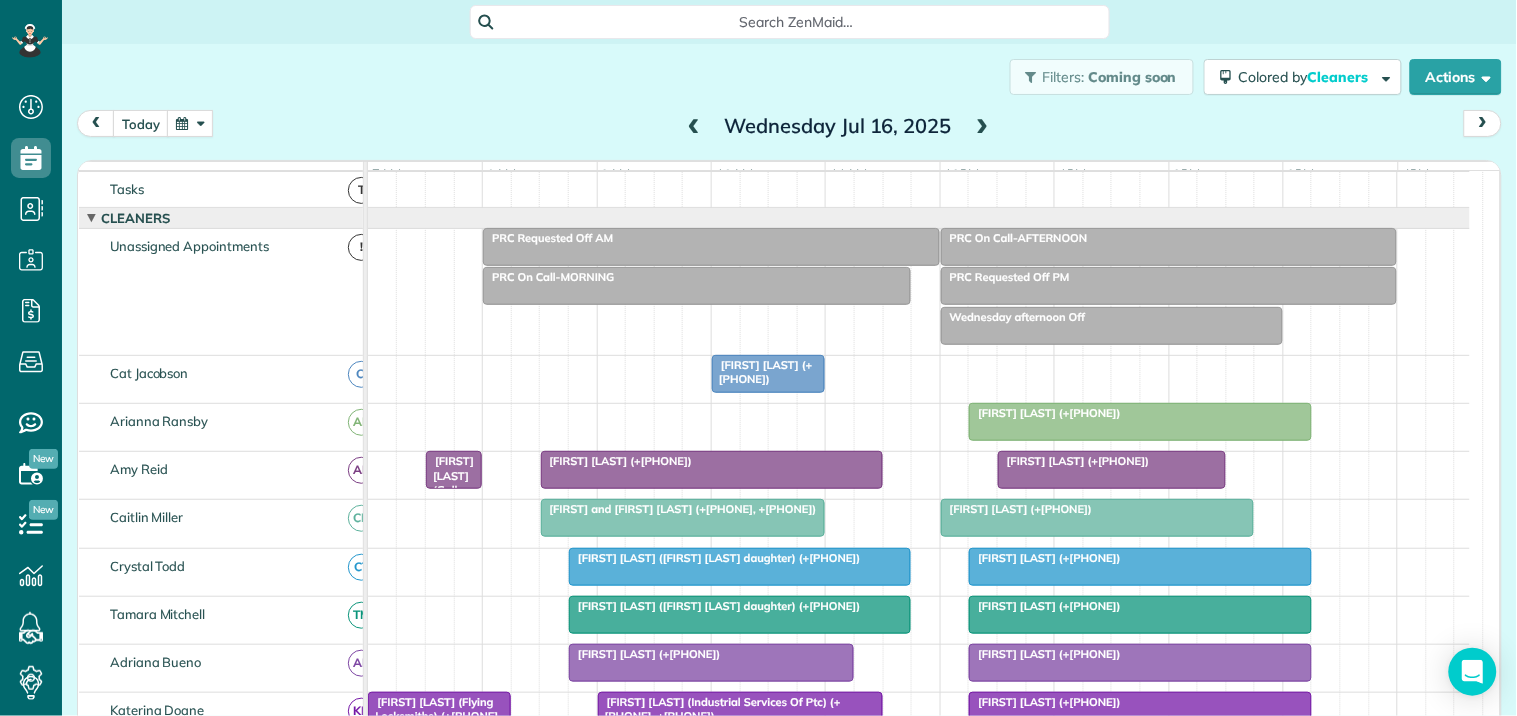 click at bounding box center (983, 127) 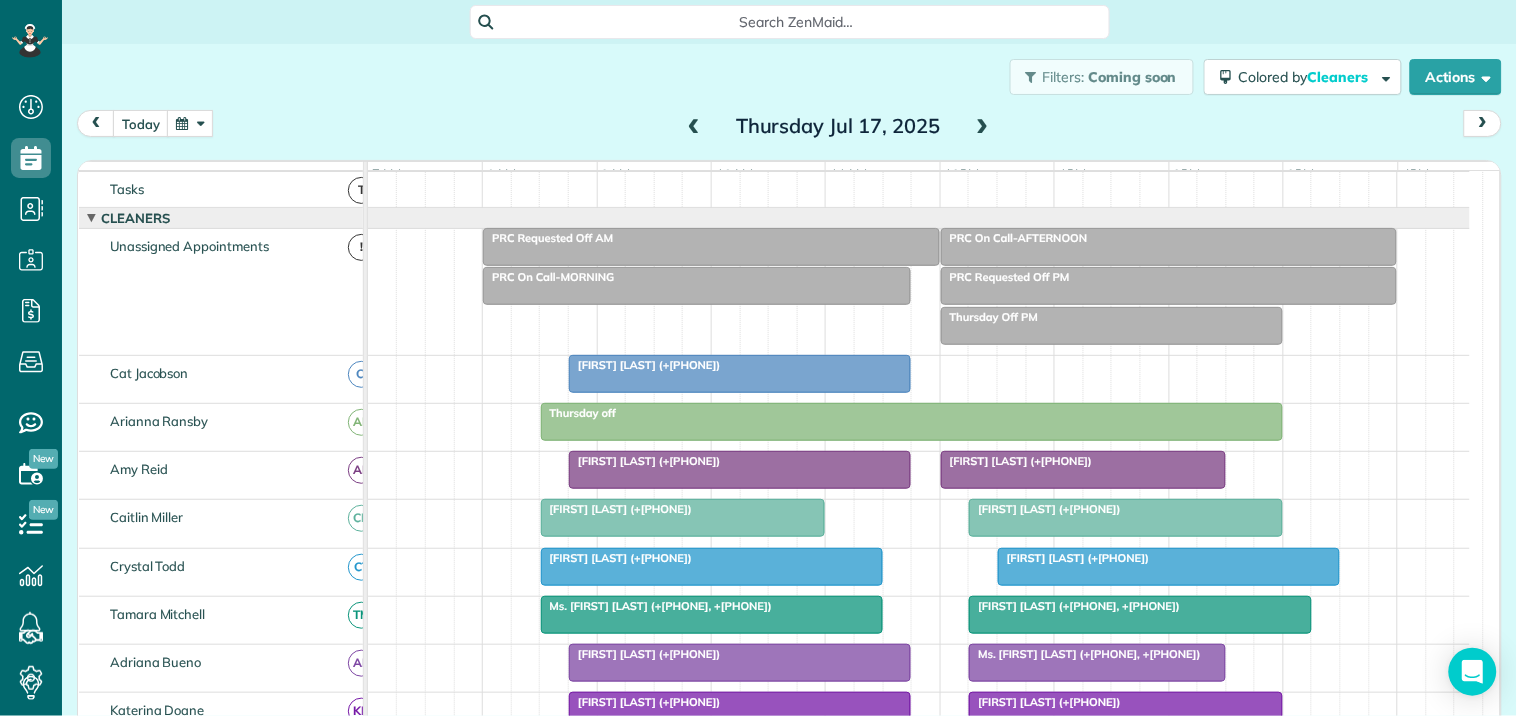 click at bounding box center (983, 127) 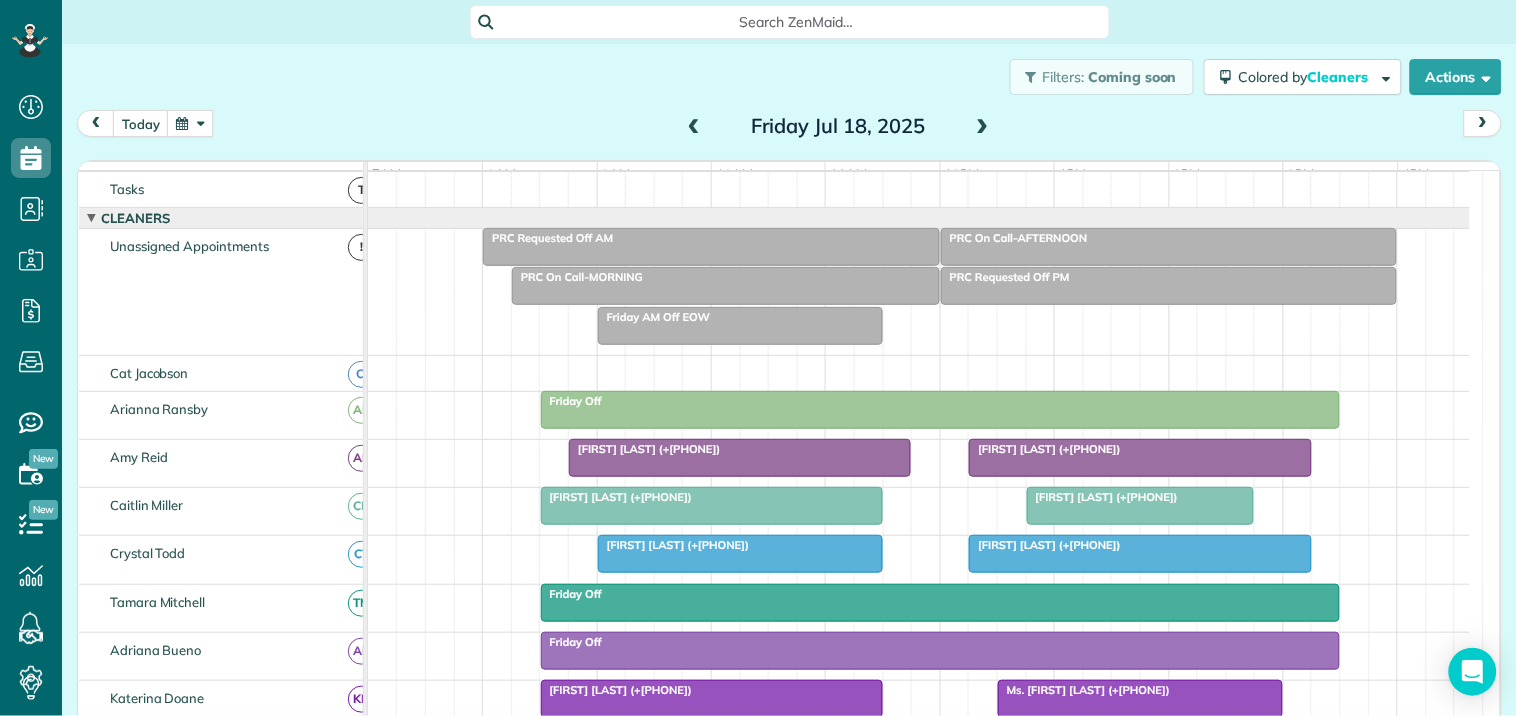 click at bounding box center [694, 127] 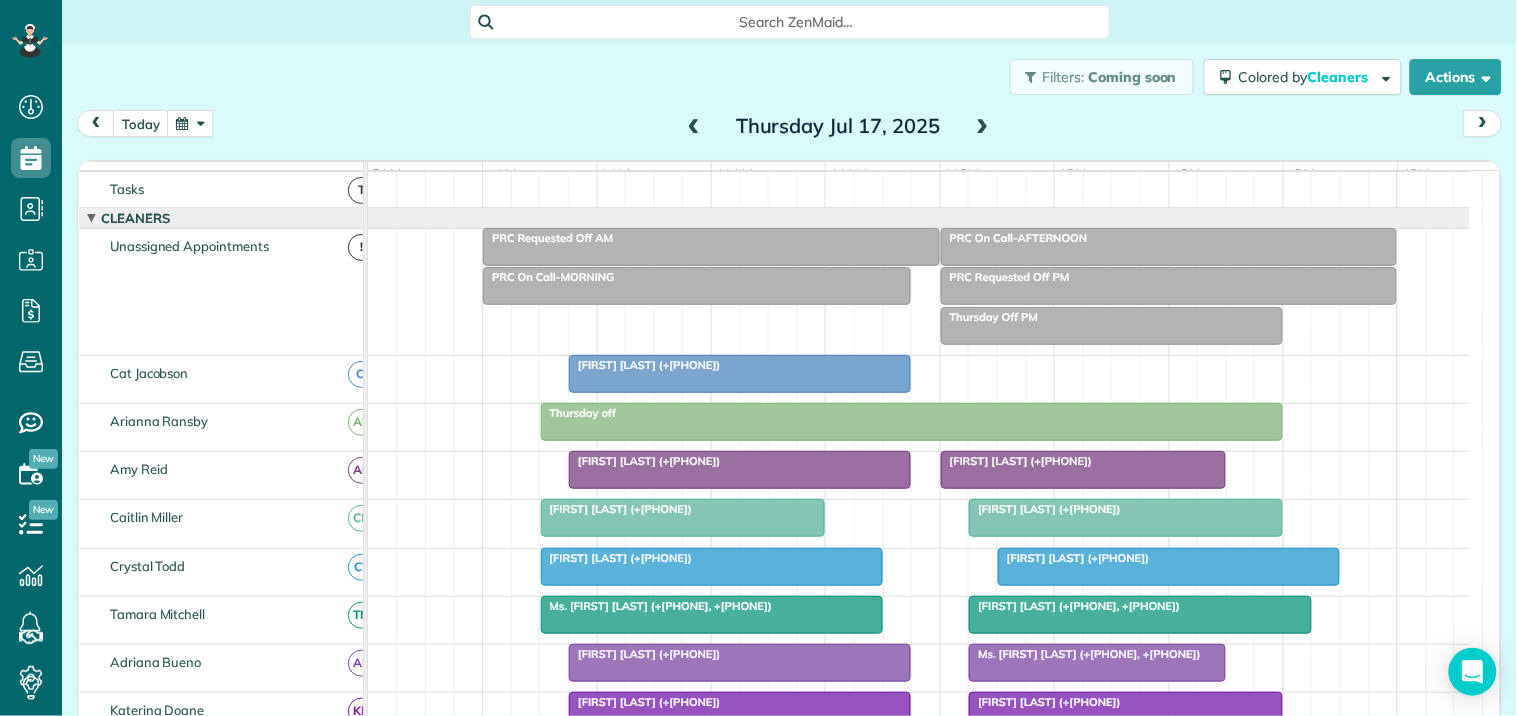 click at bounding box center (694, 127) 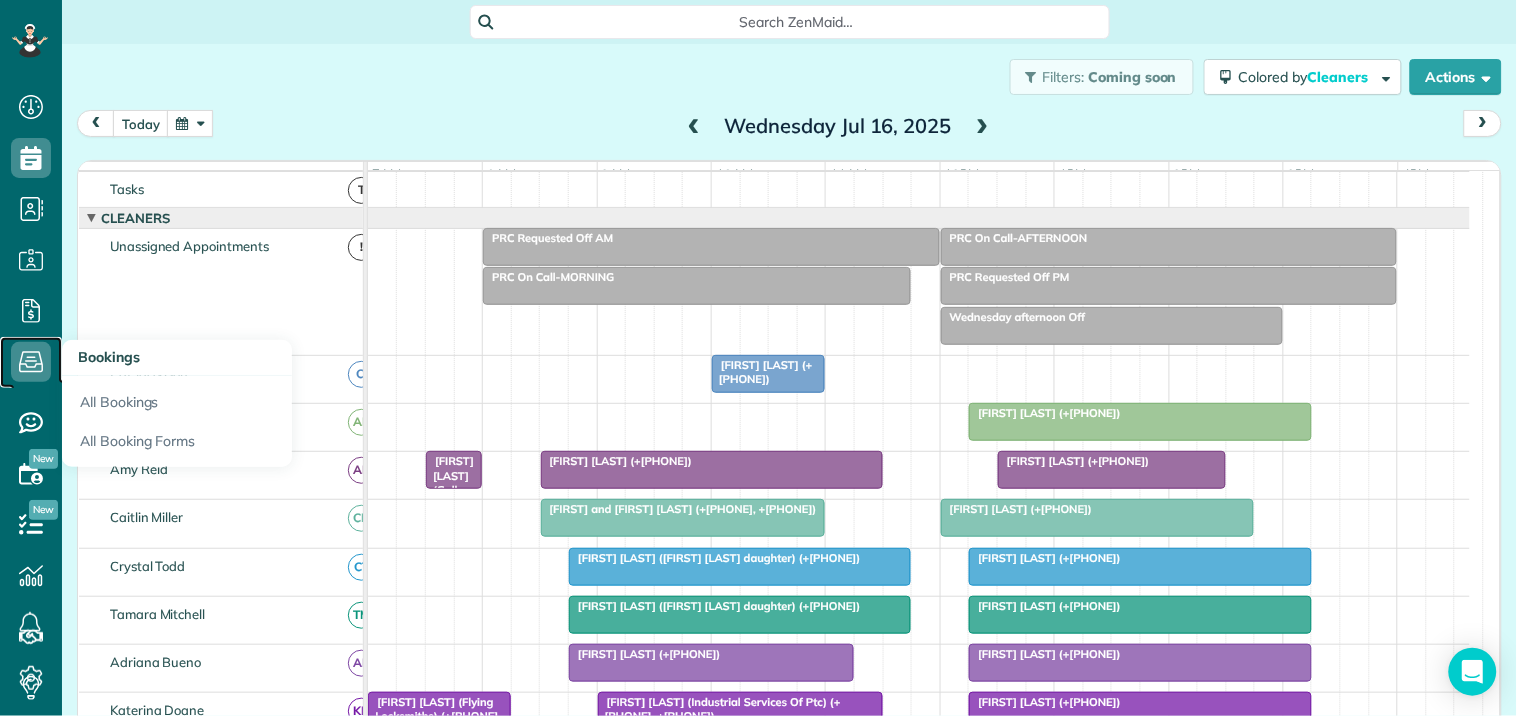 click 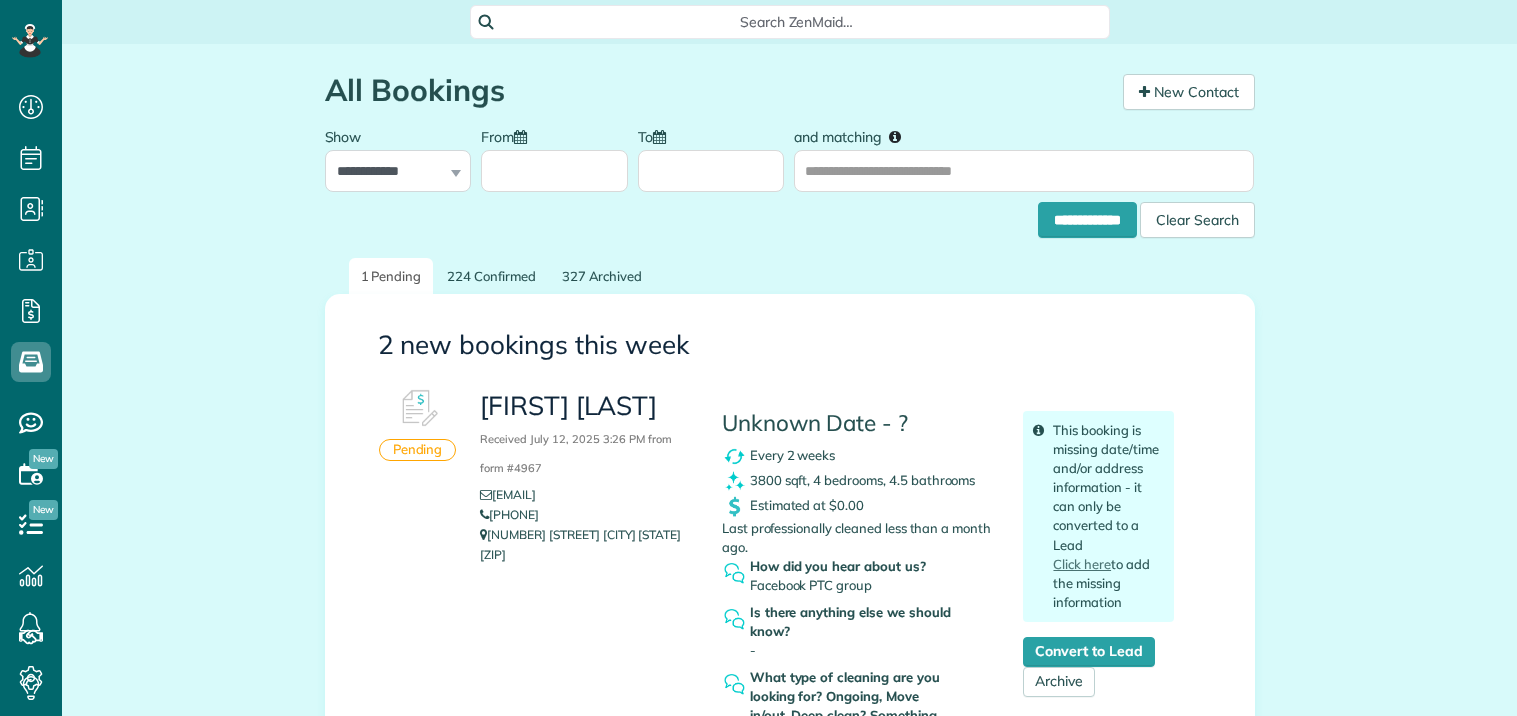 scroll, scrollTop: 0, scrollLeft: 0, axis: both 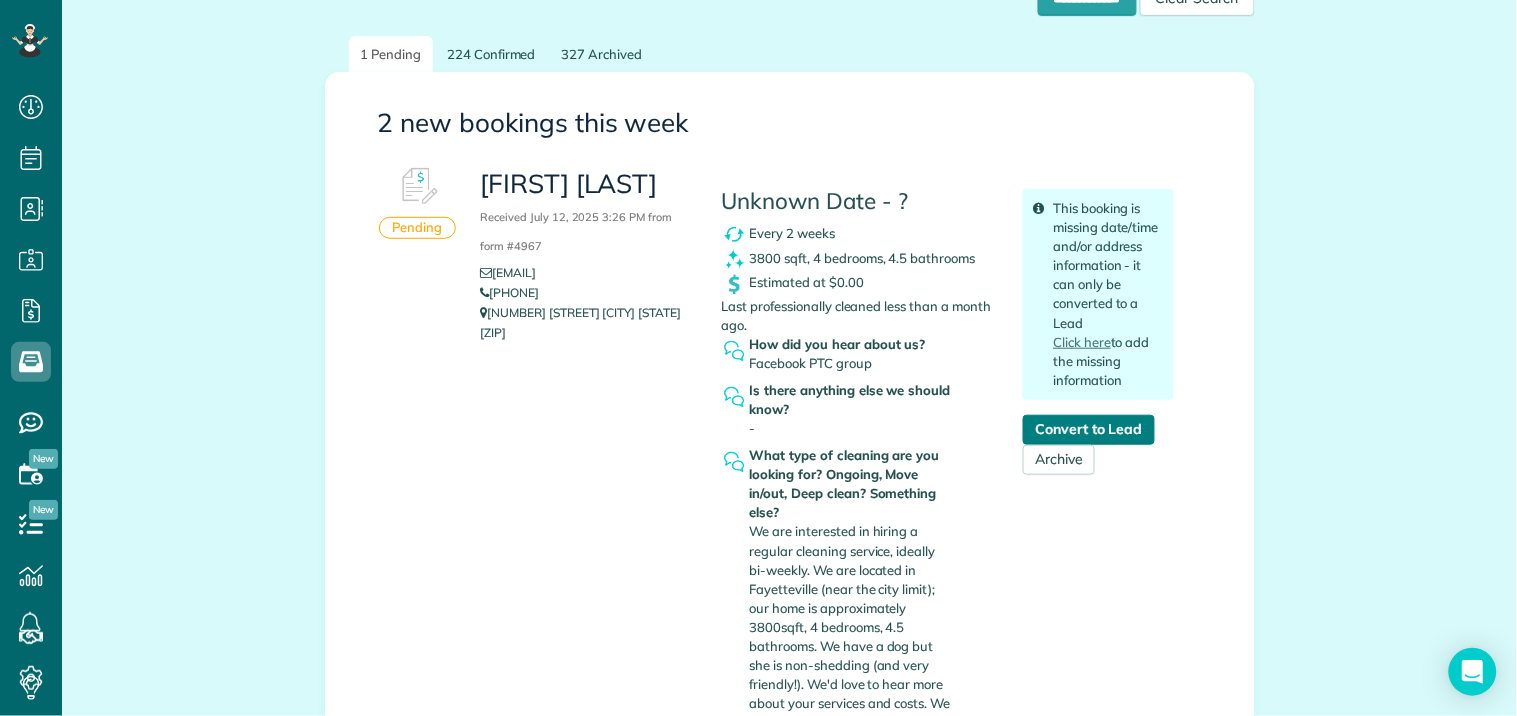 click on "Convert to Lead" at bounding box center (1088, 430) 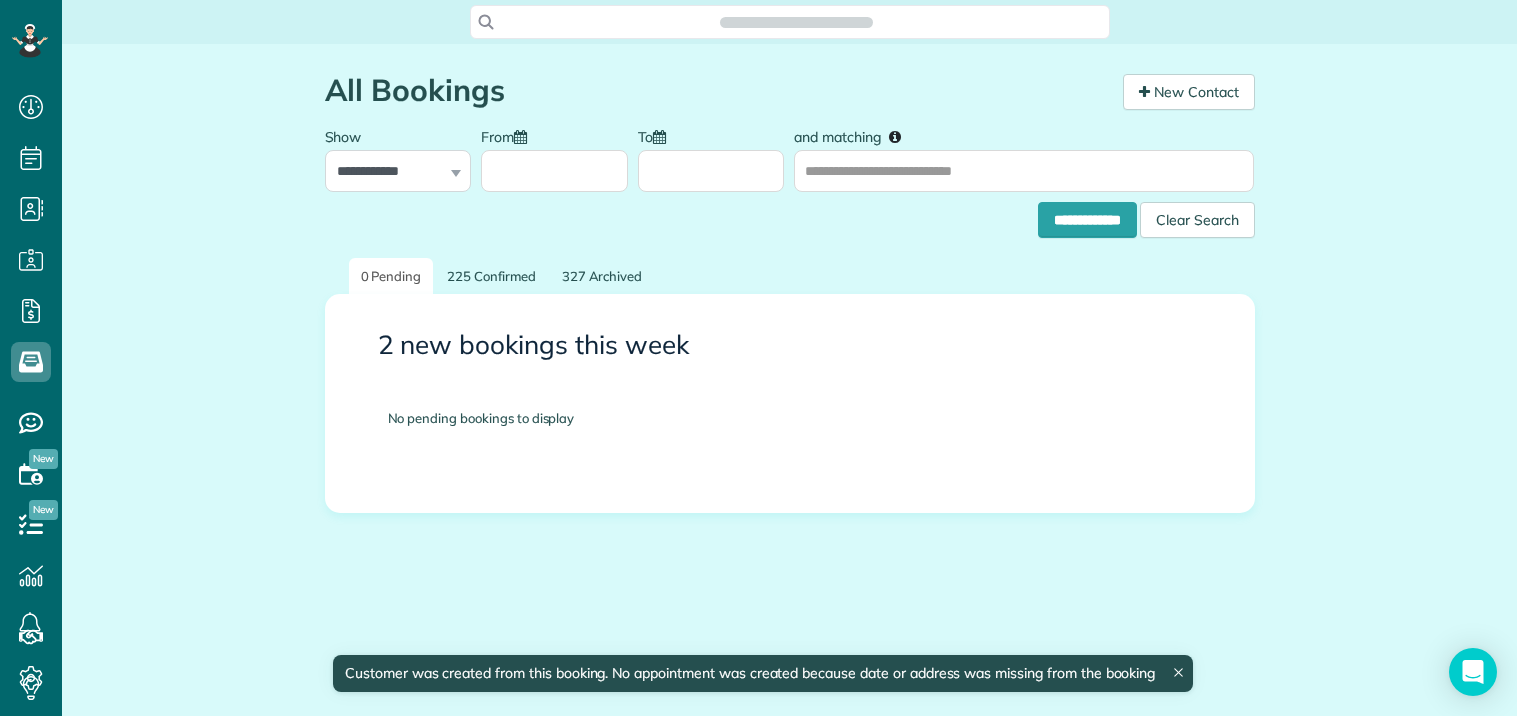 scroll, scrollTop: 0, scrollLeft: 0, axis: both 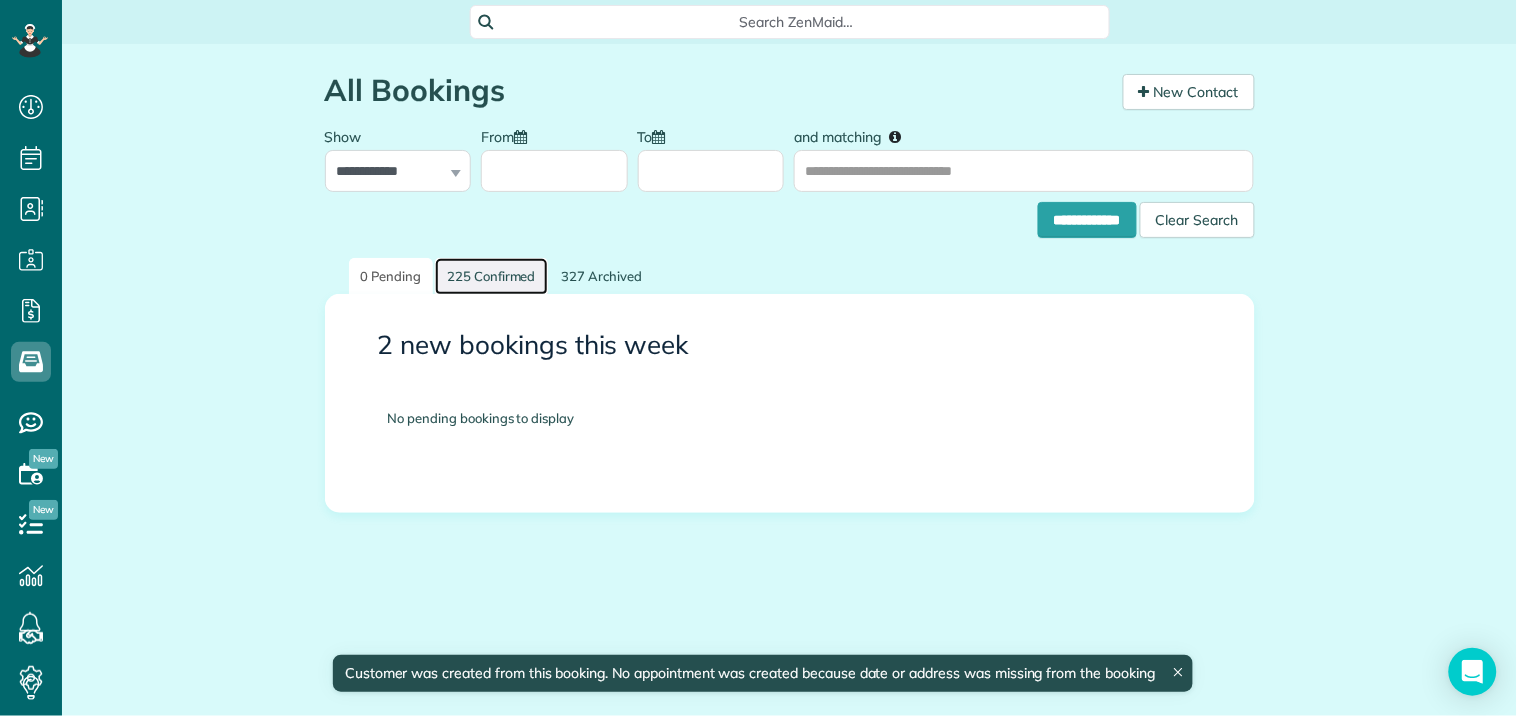 click on "225 Confirmed" at bounding box center (491, 276) 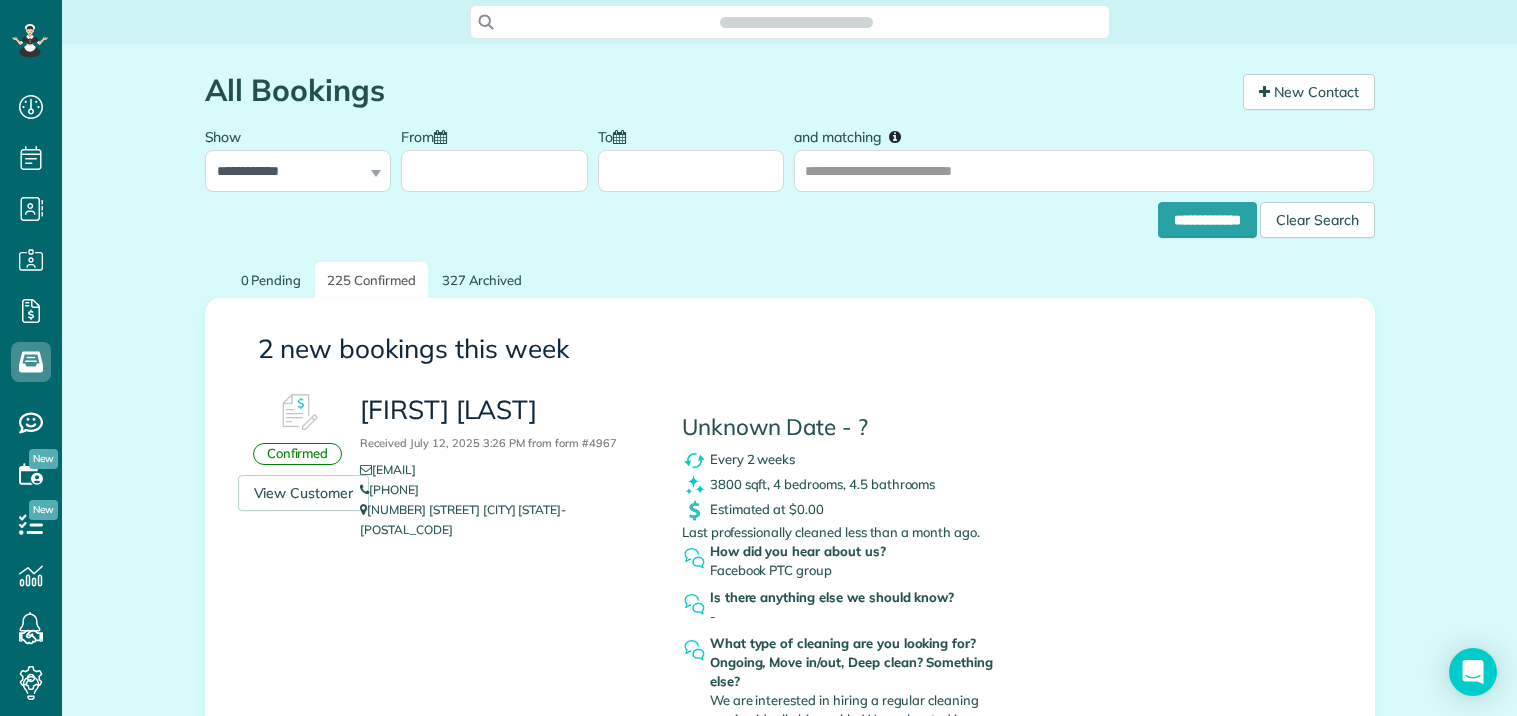 scroll, scrollTop: 0, scrollLeft: 0, axis: both 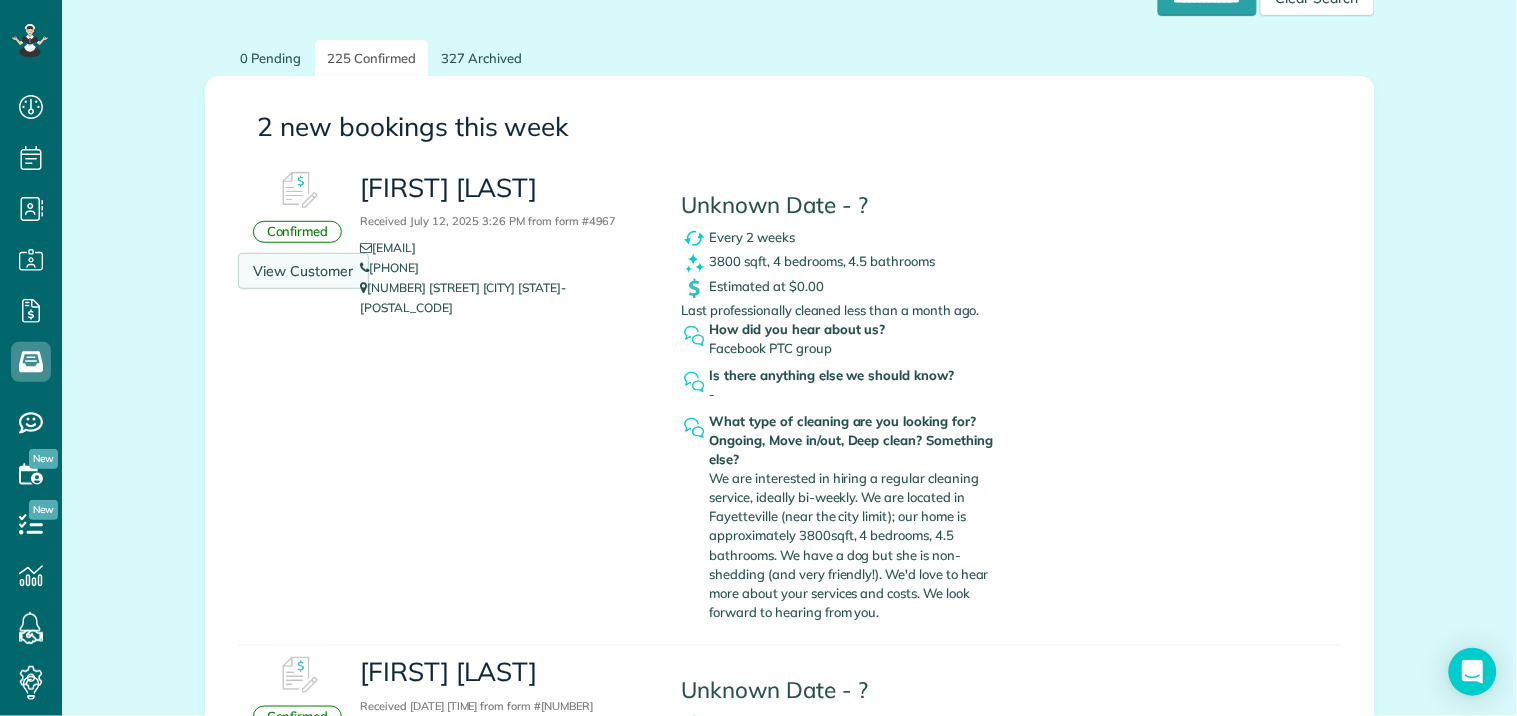 click on "View Customer" at bounding box center (304, 271) 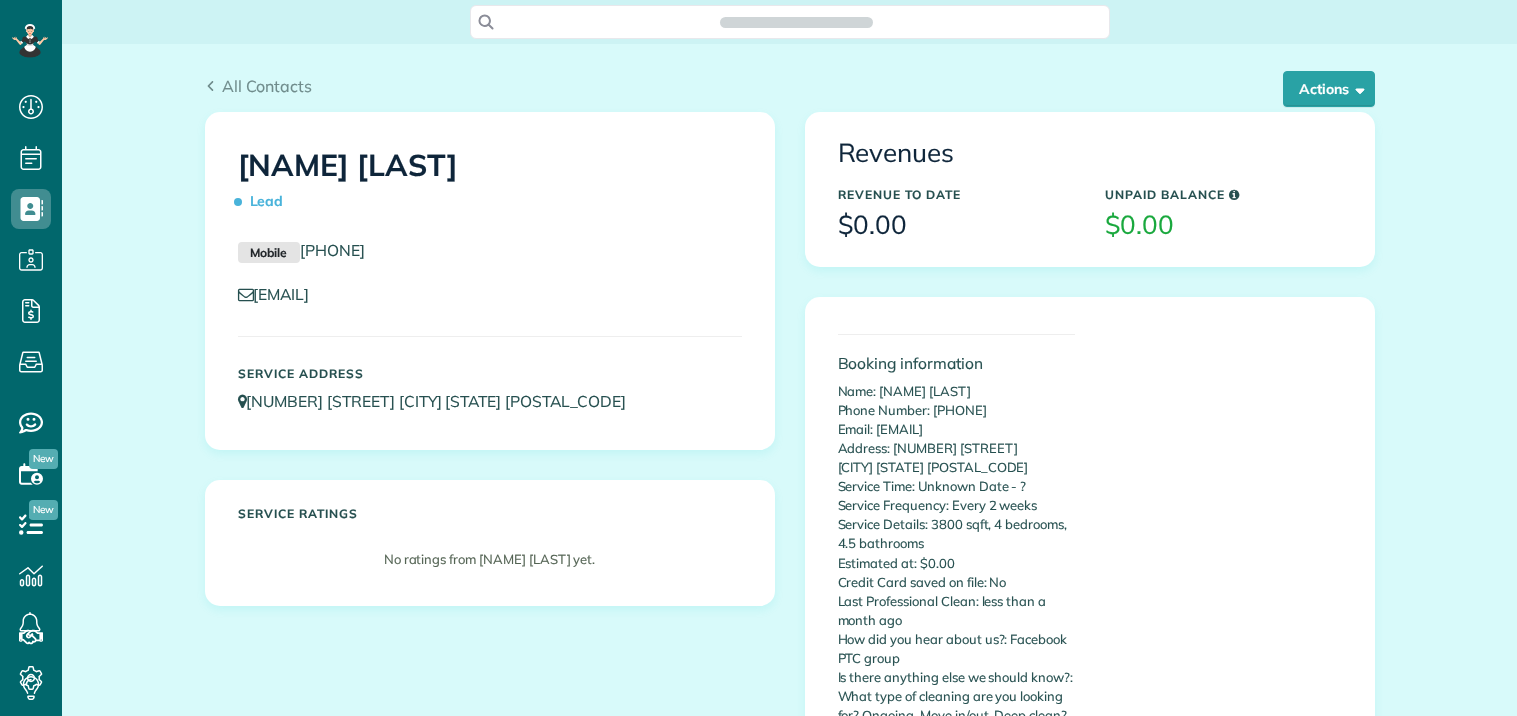scroll, scrollTop: 0, scrollLeft: 0, axis: both 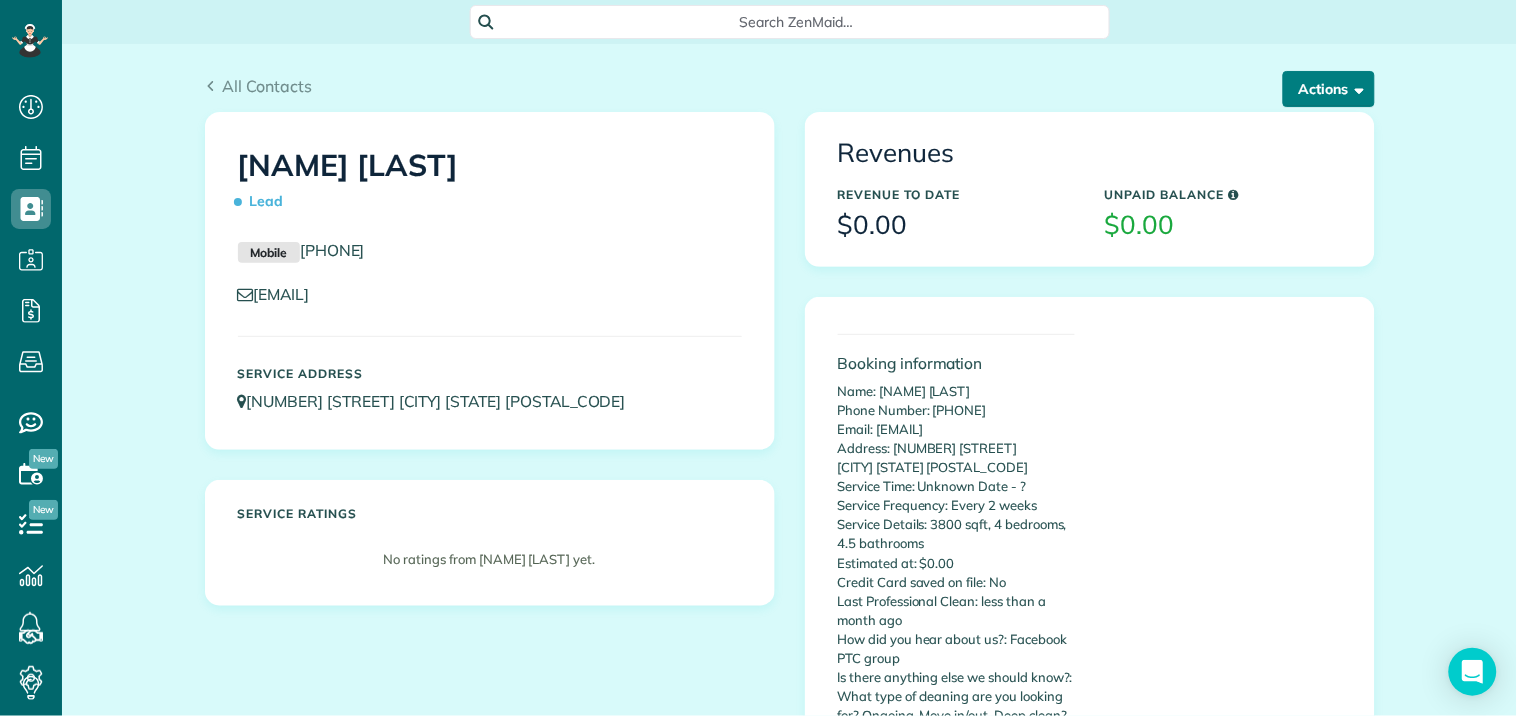 click on "Actions" at bounding box center (1329, 89) 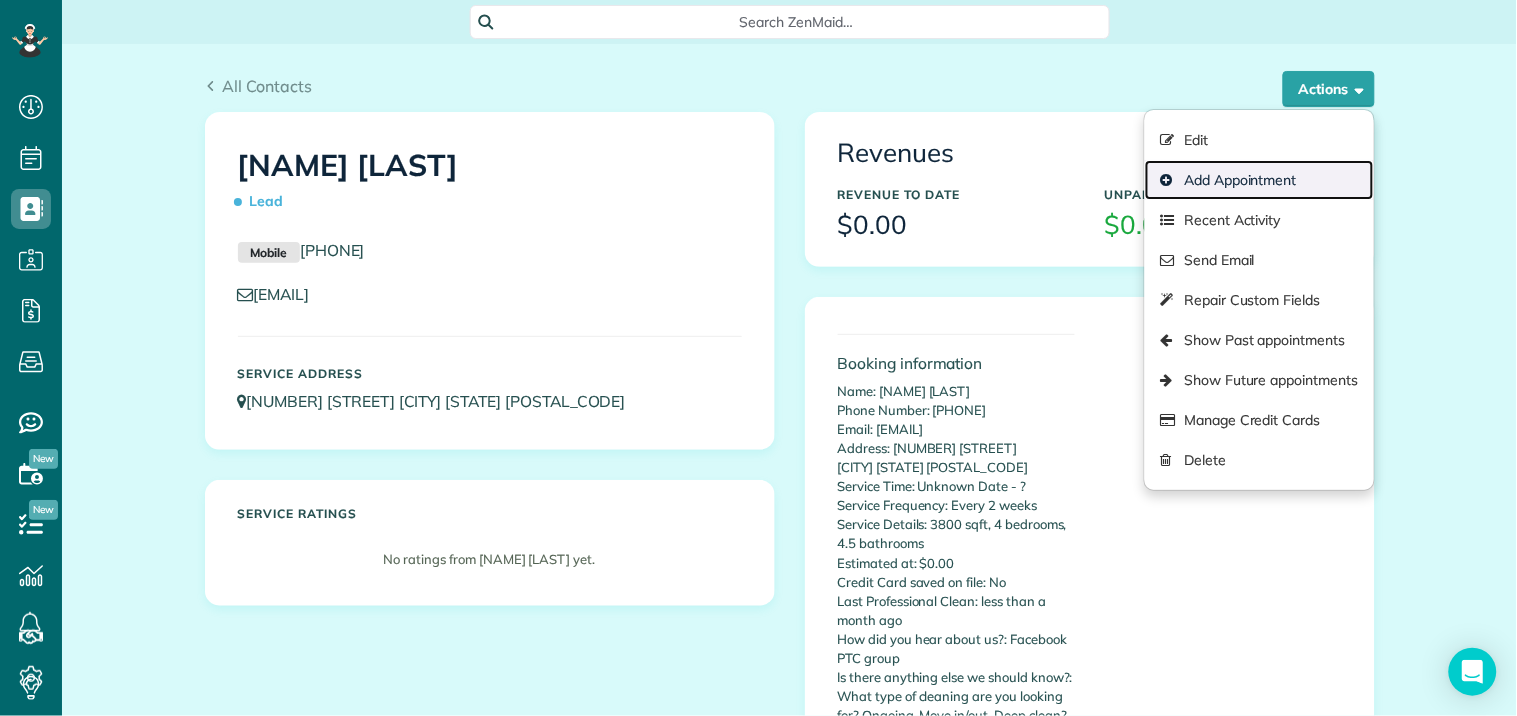 click on "Add Appointment" at bounding box center (1259, 180) 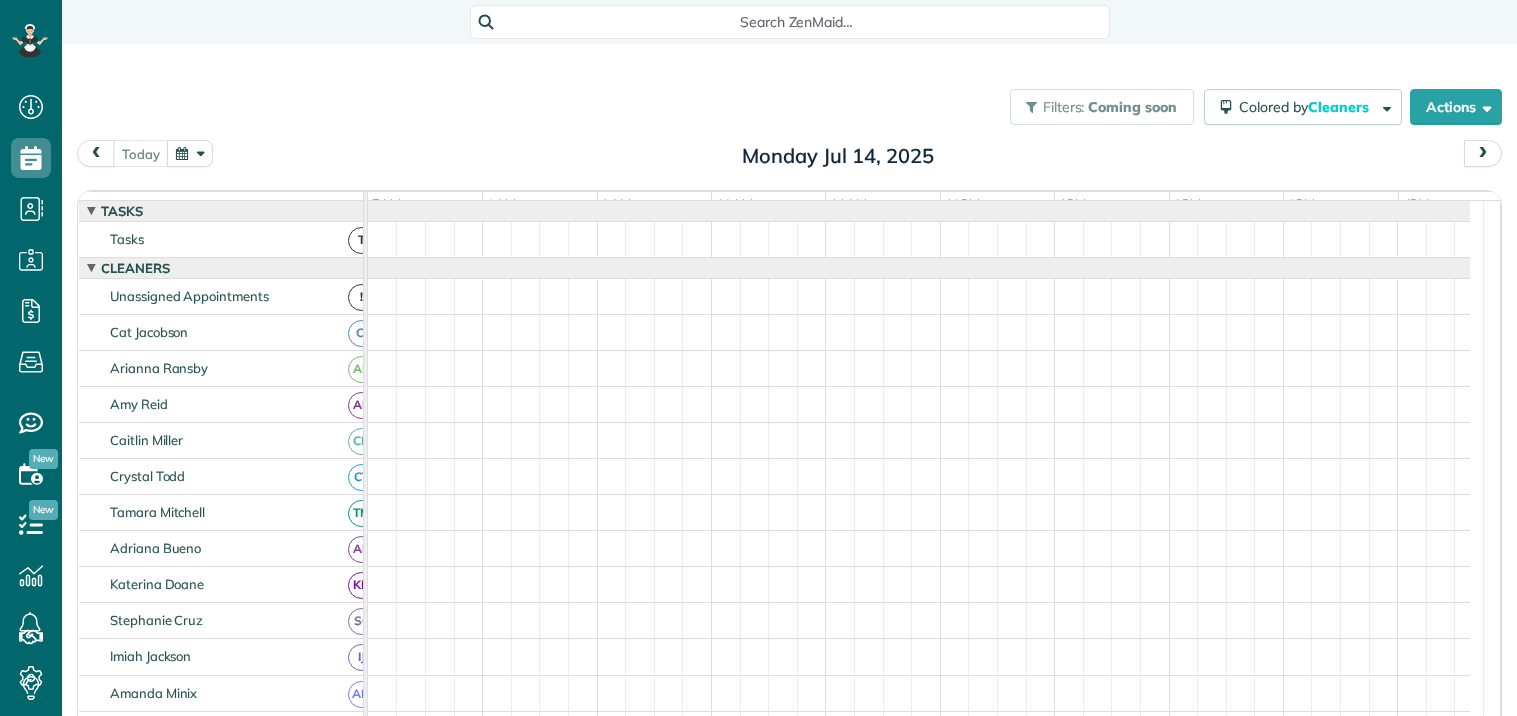 scroll, scrollTop: 0, scrollLeft: 0, axis: both 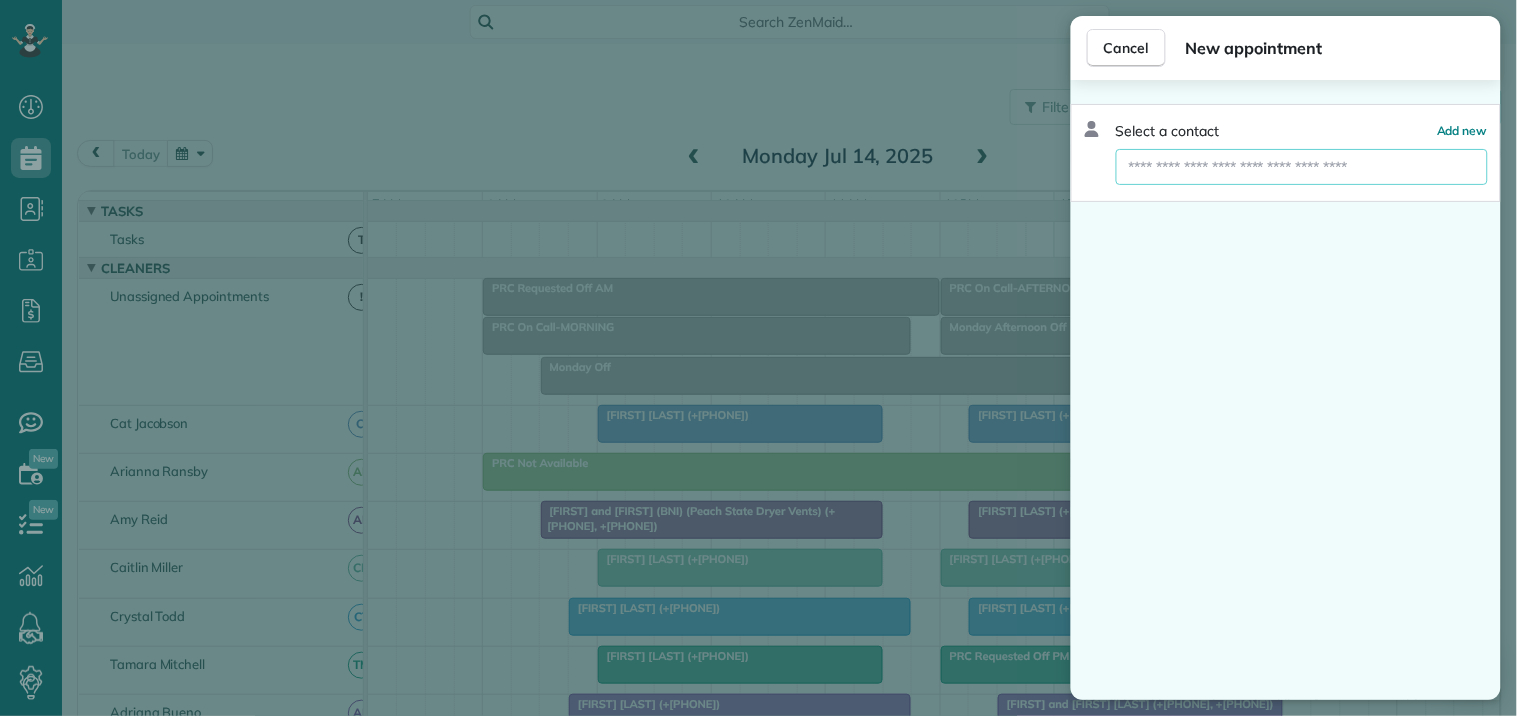 click at bounding box center (1302, 167) 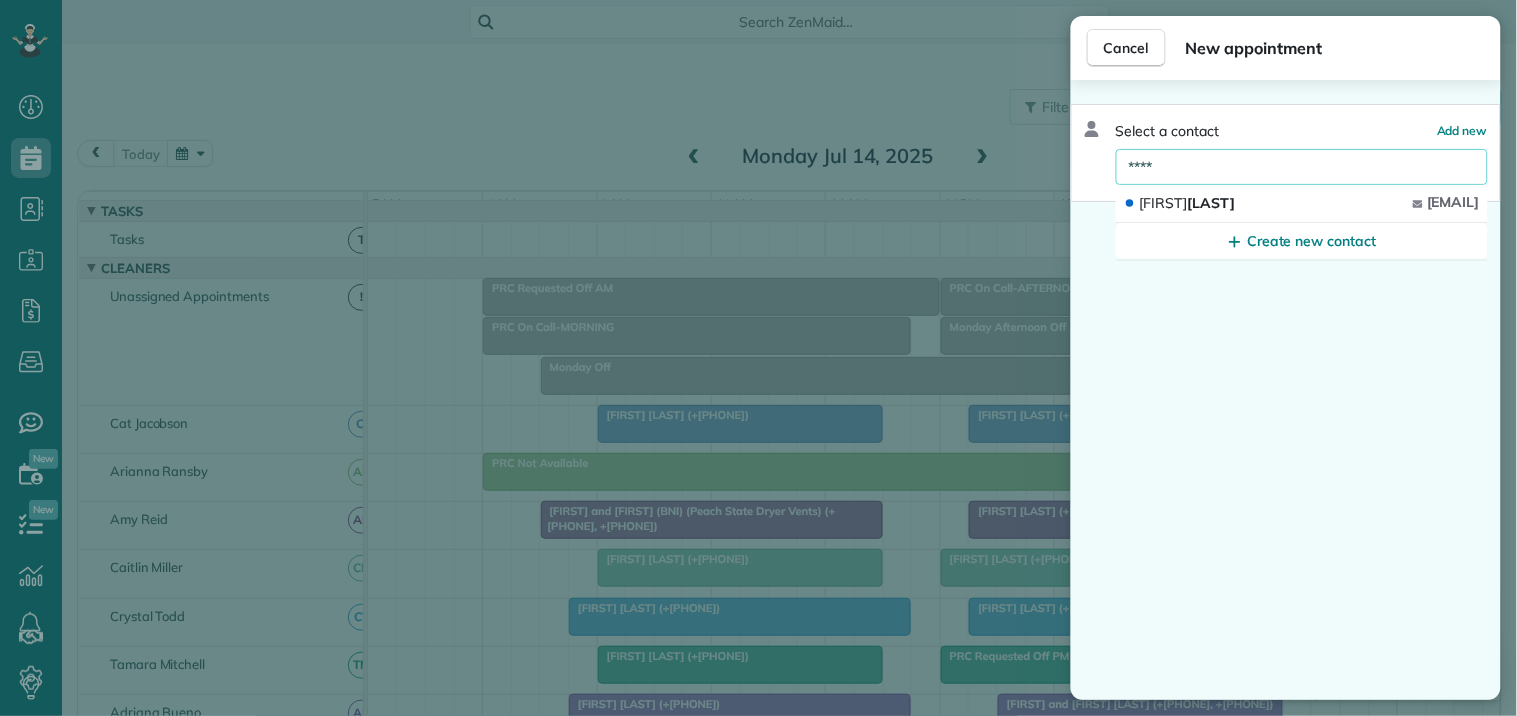 click on "****" at bounding box center [1302, 167] 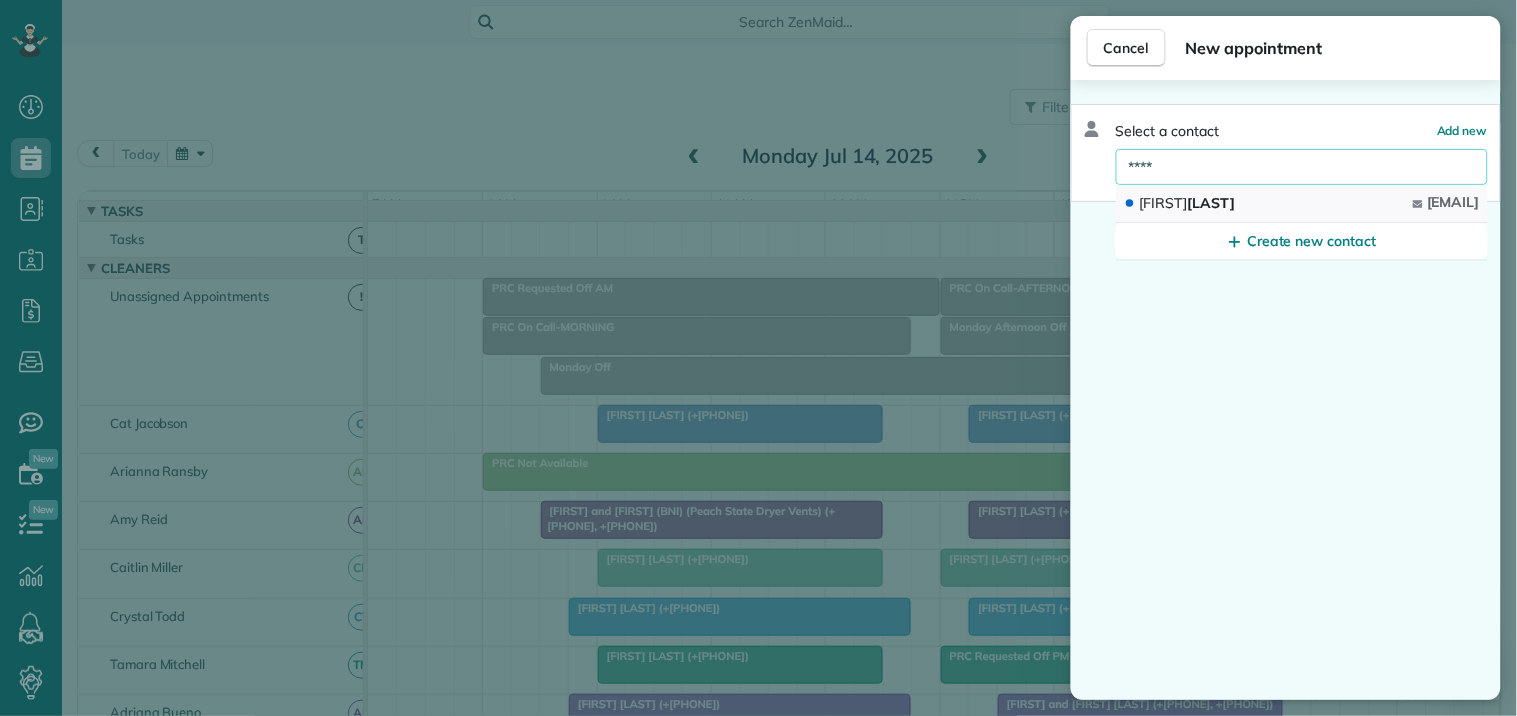 type on "****" 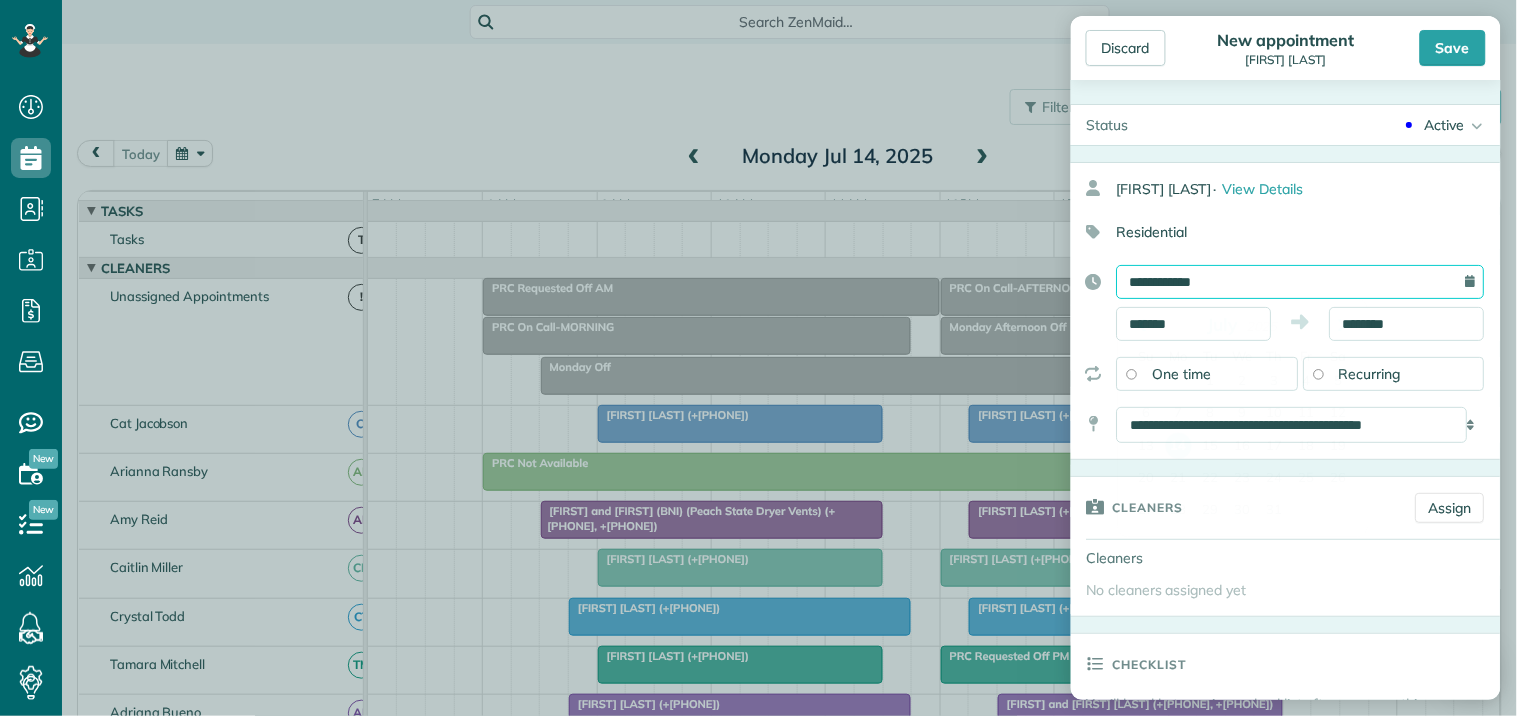 click on "**********" at bounding box center (1301, 282) 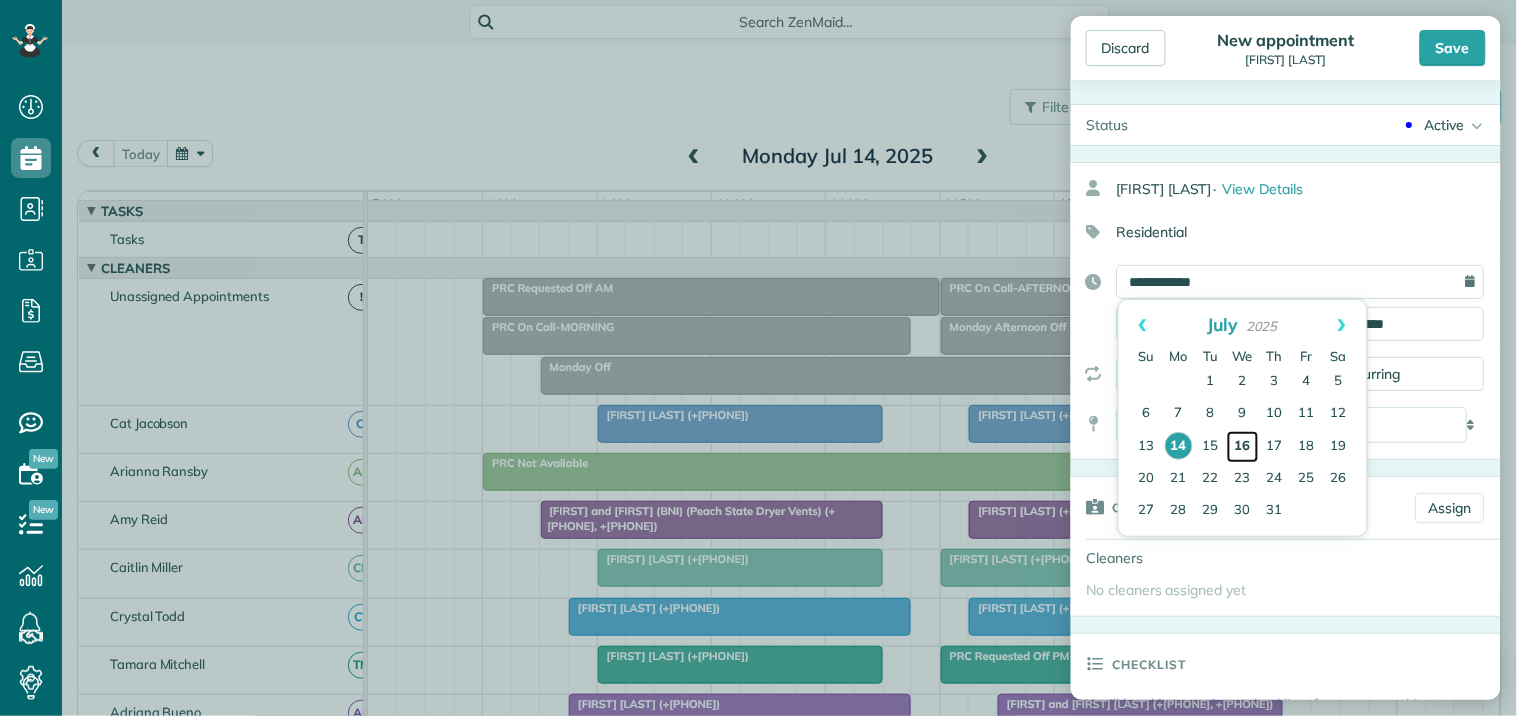 click on "16" at bounding box center (1243, 447) 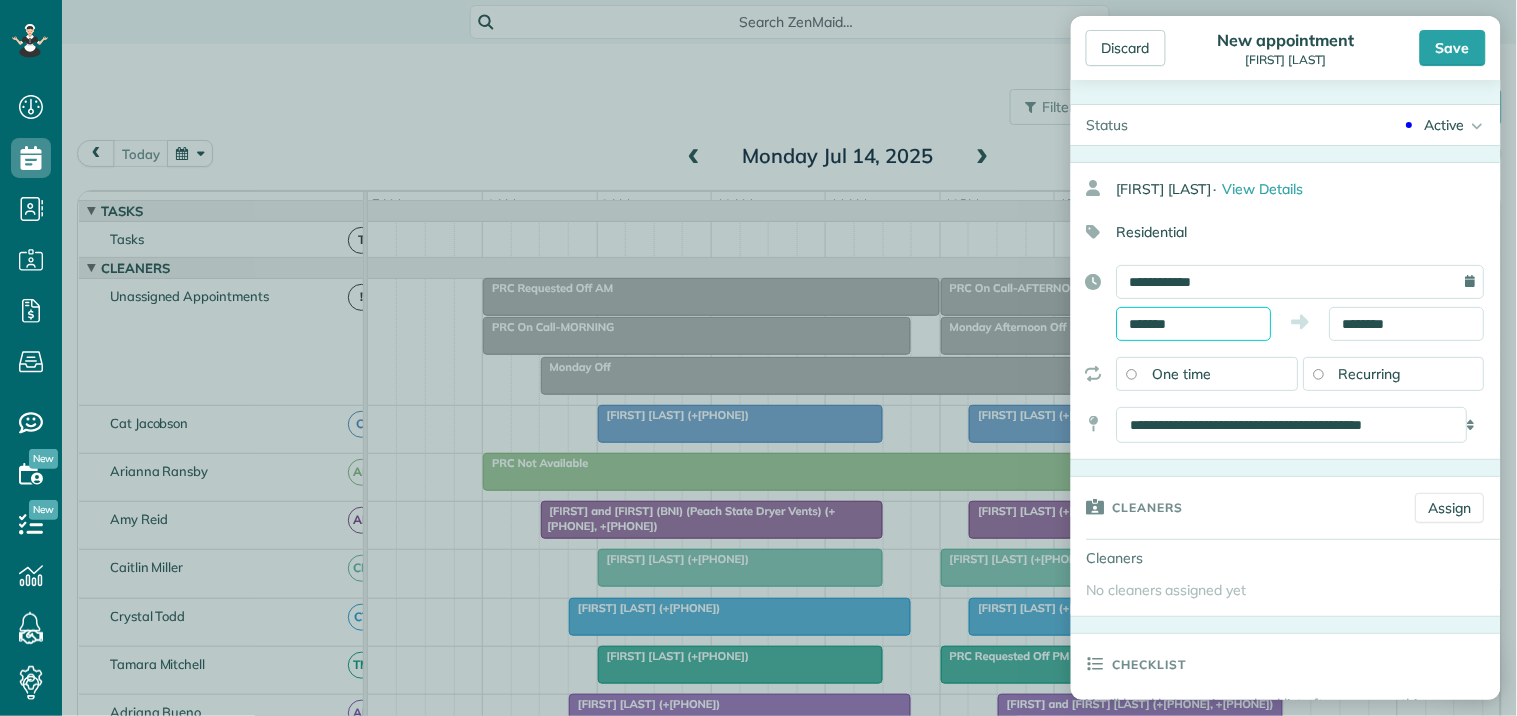 click on "*******" at bounding box center (1194, 324) 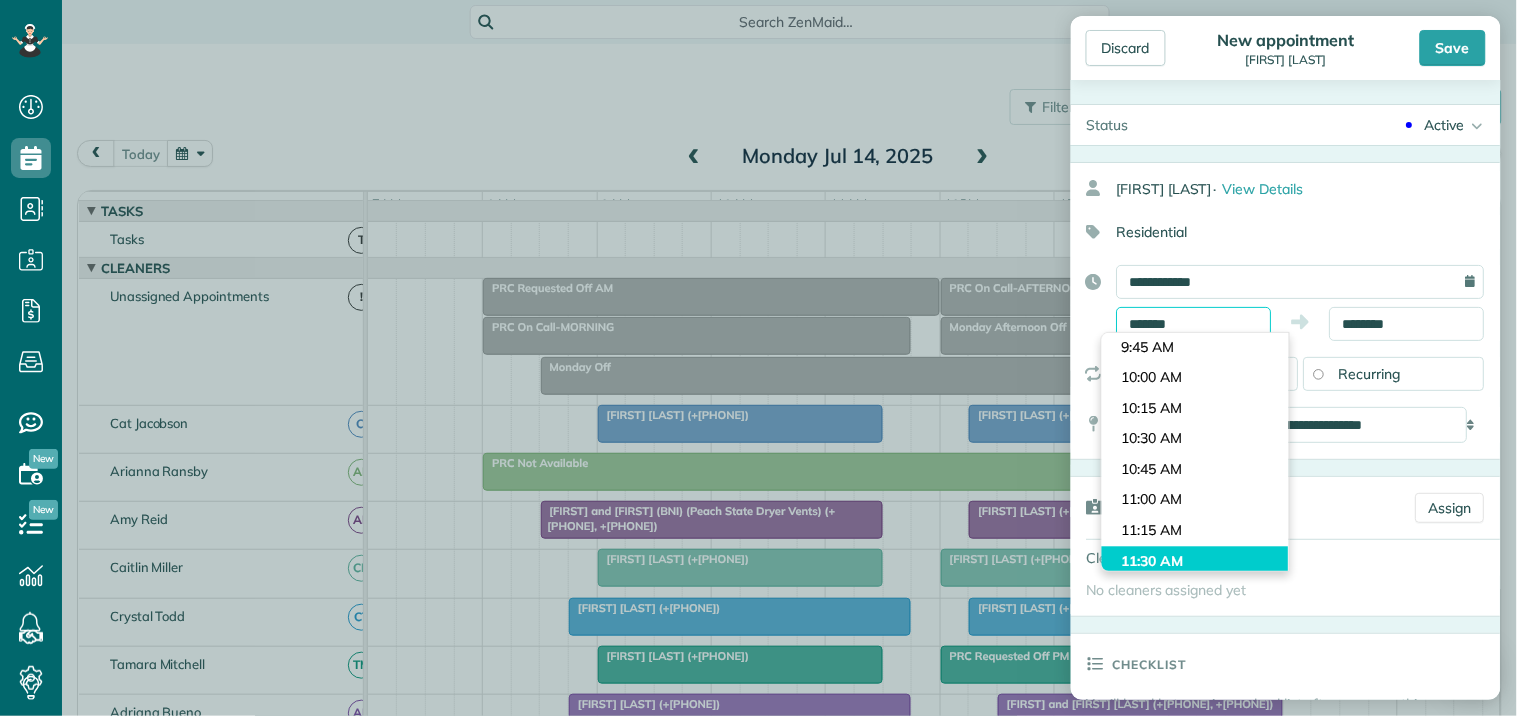 scroll, scrollTop: 1260, scrollLeft: 0, axis: vertical 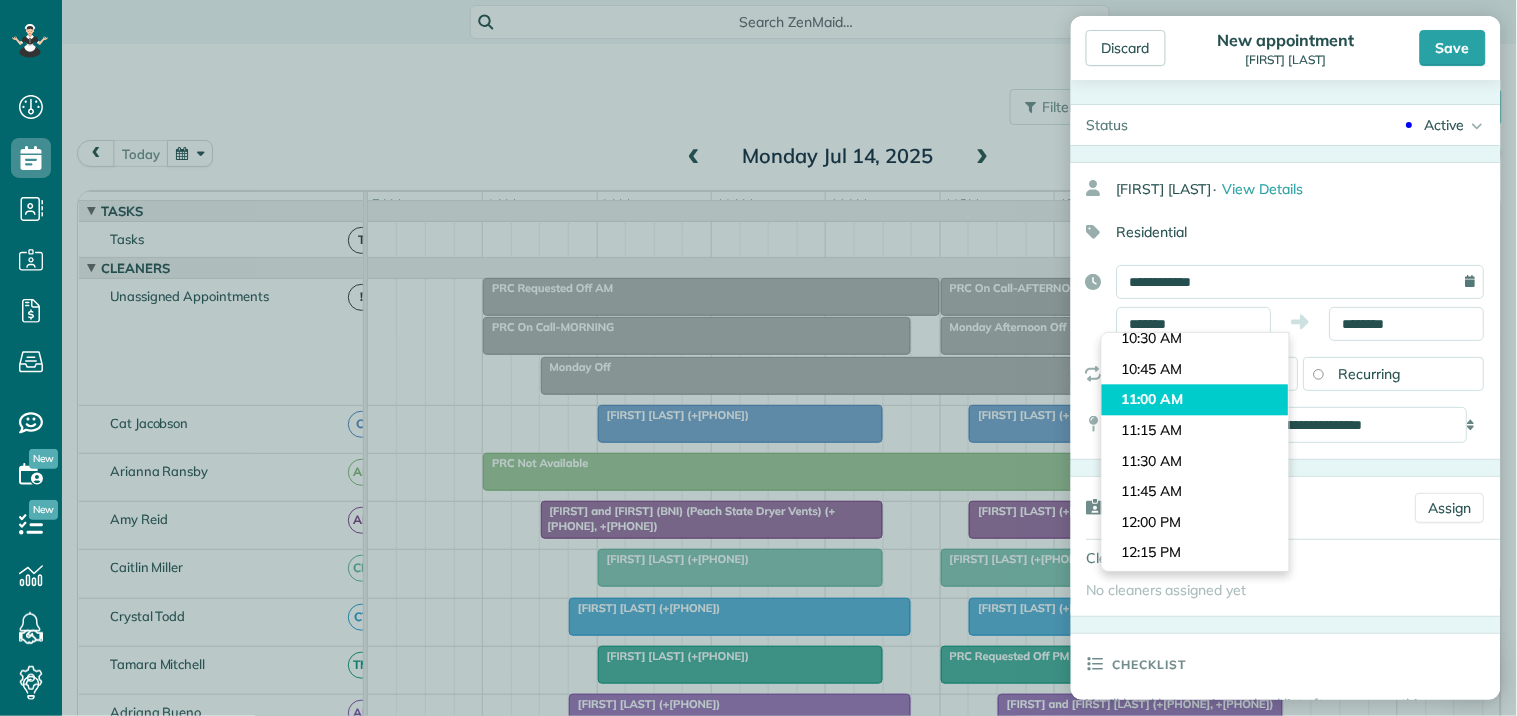 type on "********" 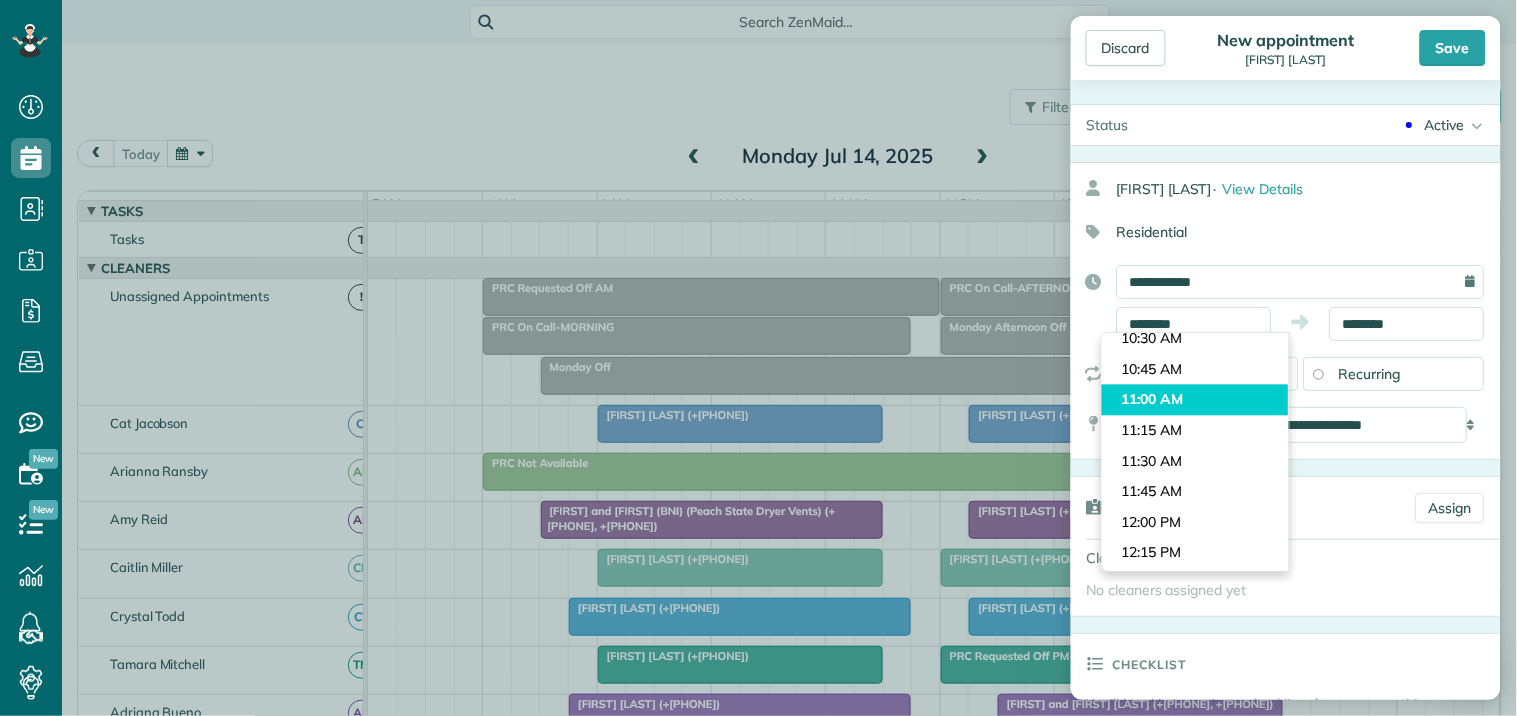 click on "Dashboard
Scheduling
Calendar View
List View
Dispatch View - Weekly scheduling (Beta)" at bounding box center (758, 358) 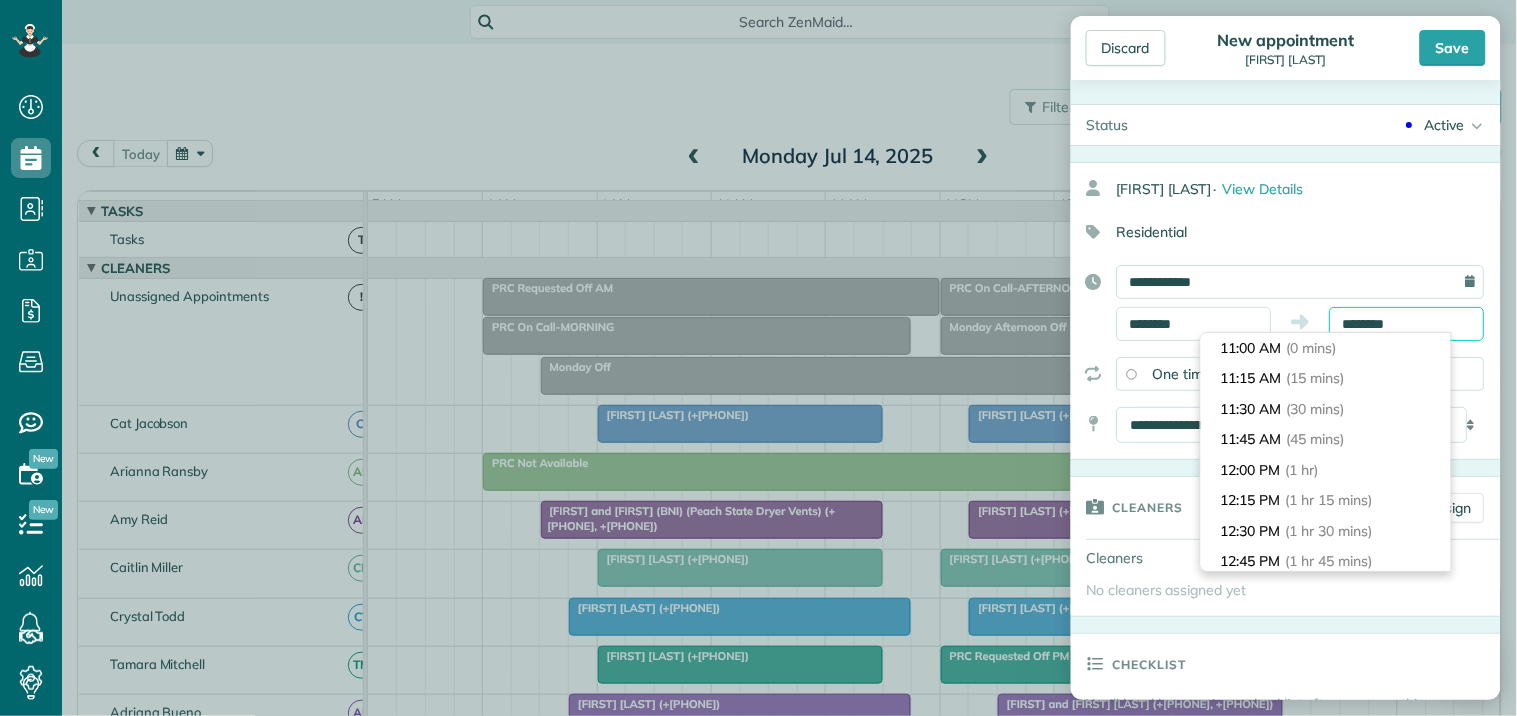 click on "********" at bounding box center [1407, 324] 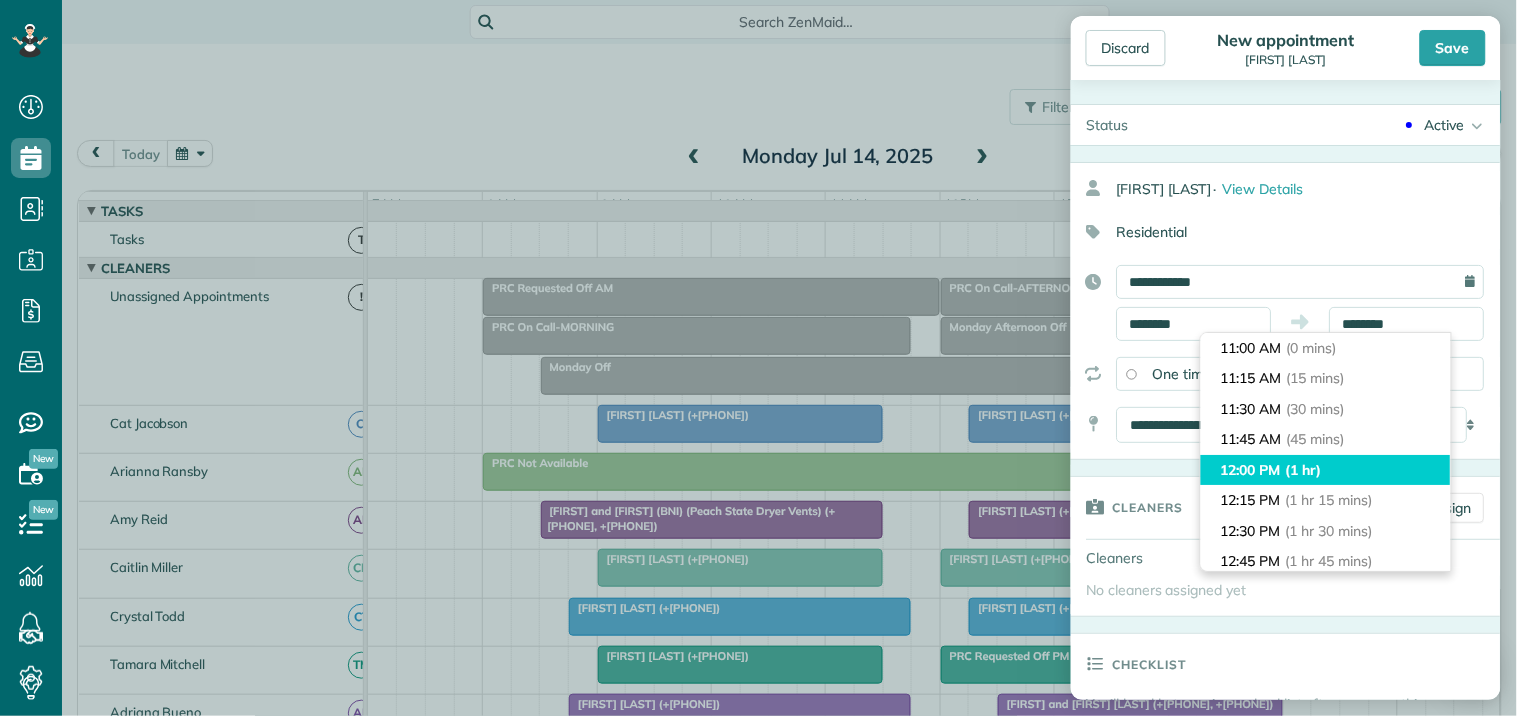 type on "********" 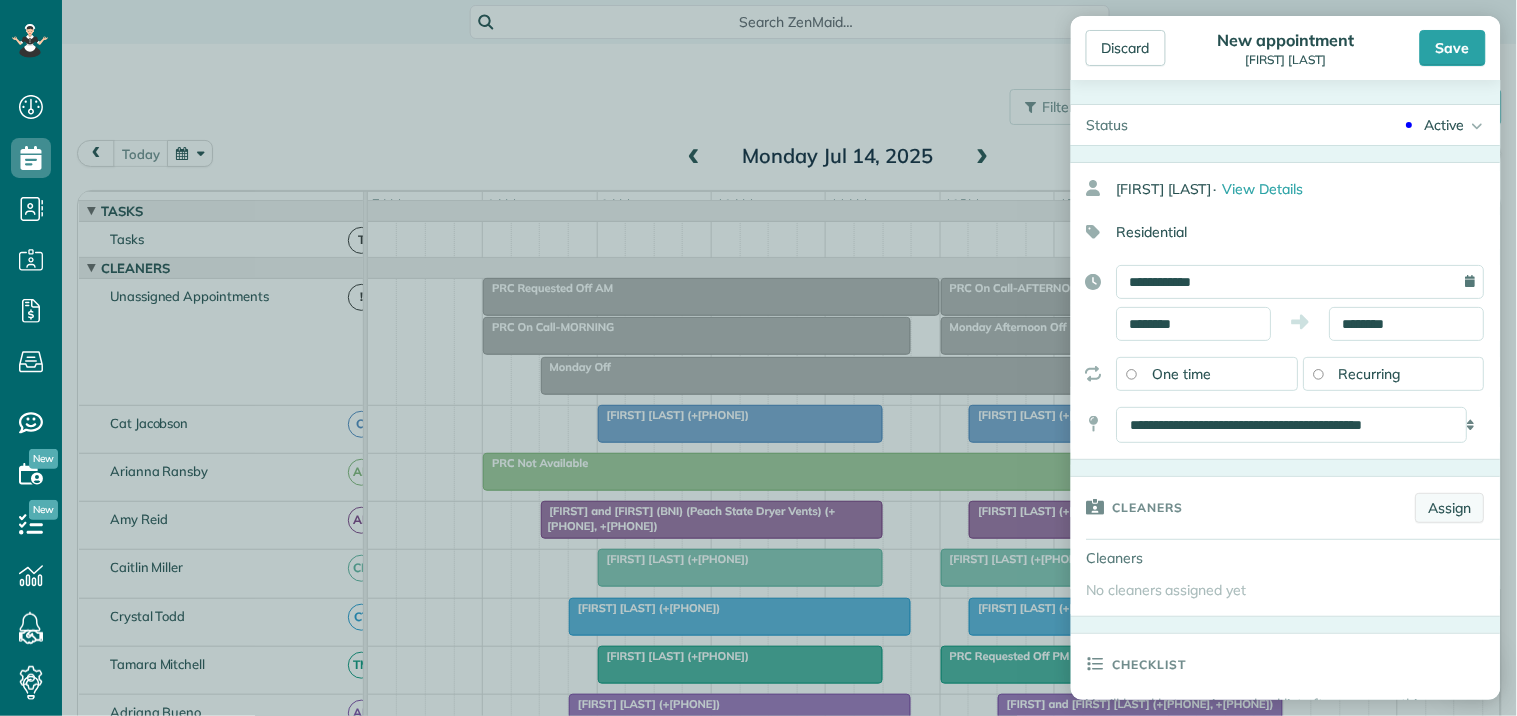click on "Assign" at bounding box center (1450, 508) 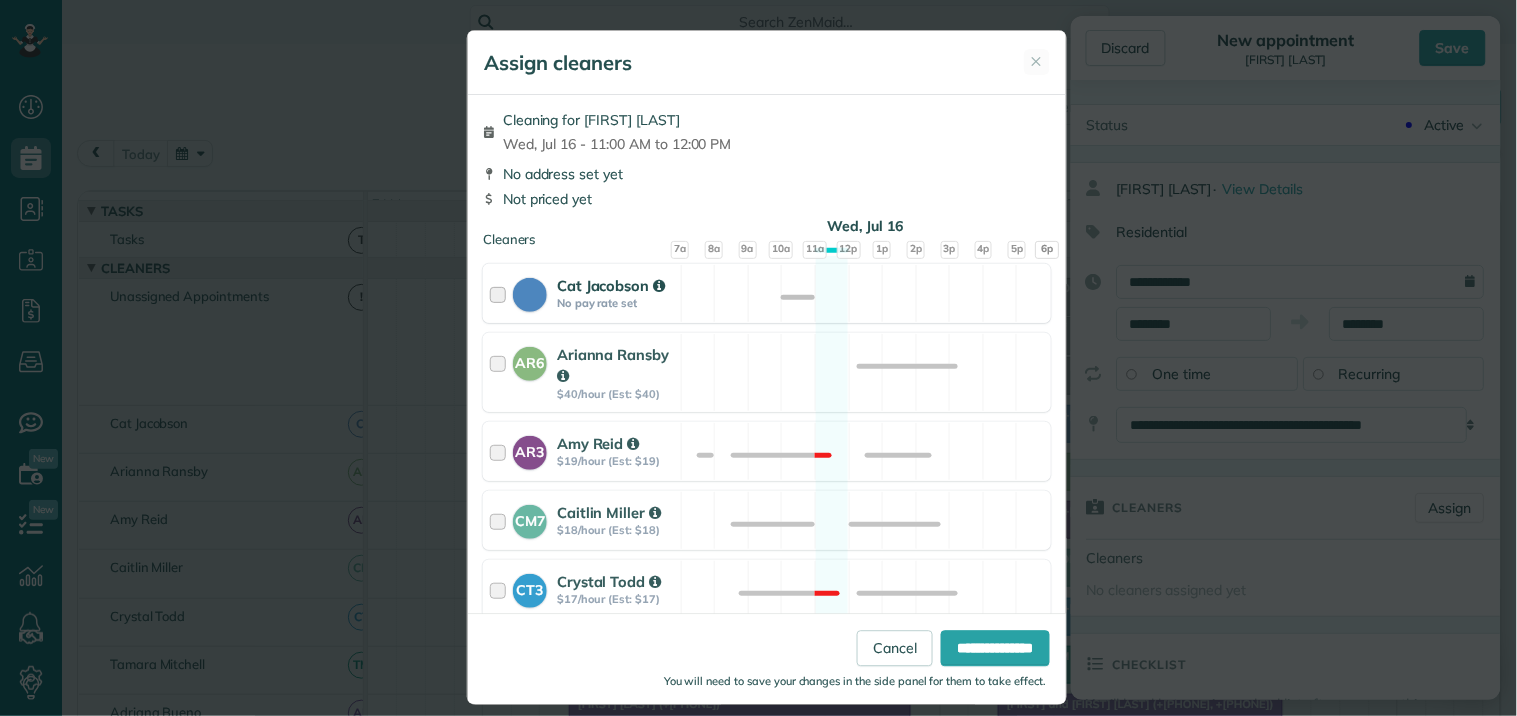click on "[FIRST] [LAST]
No pay rate set
Available" at bounding box center [767, 293] 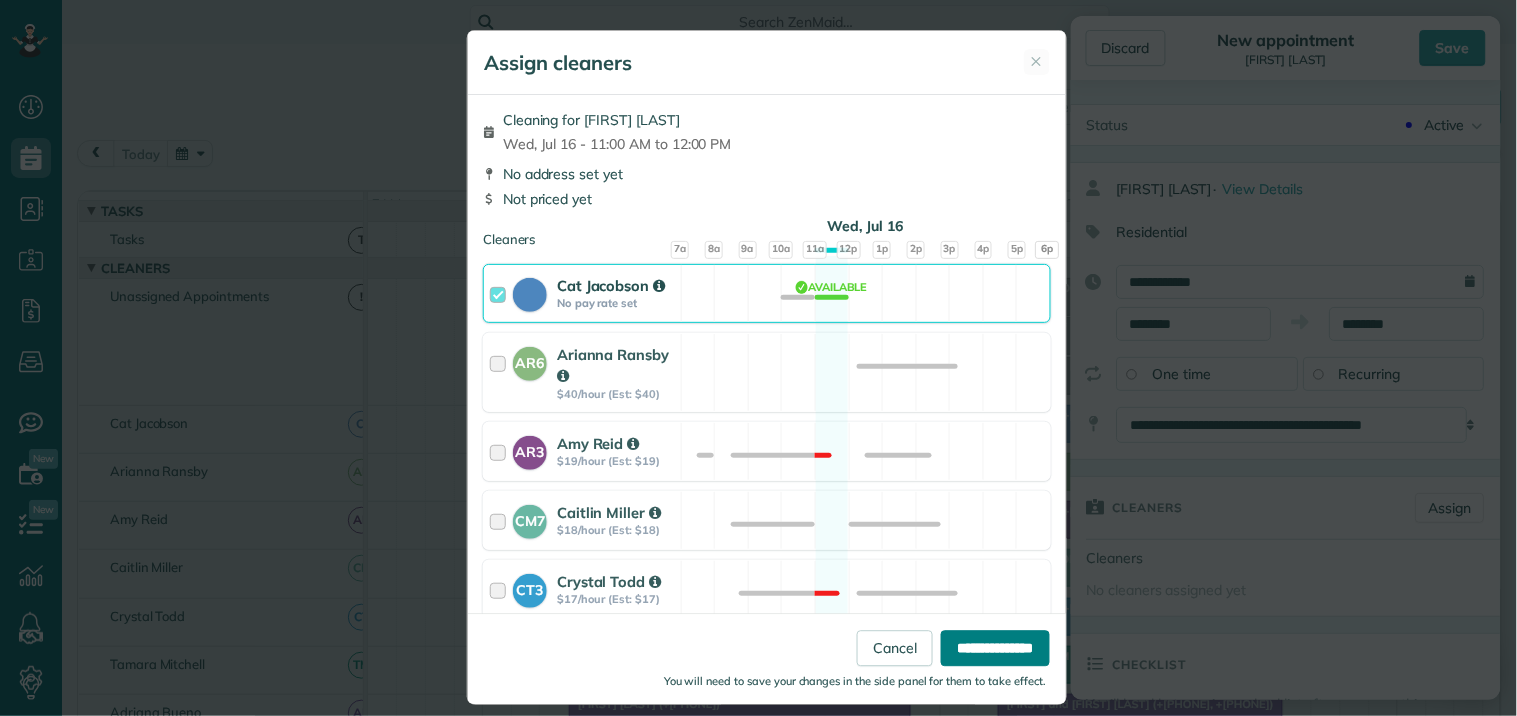 click on "**********" at bounding box center [995, 649] 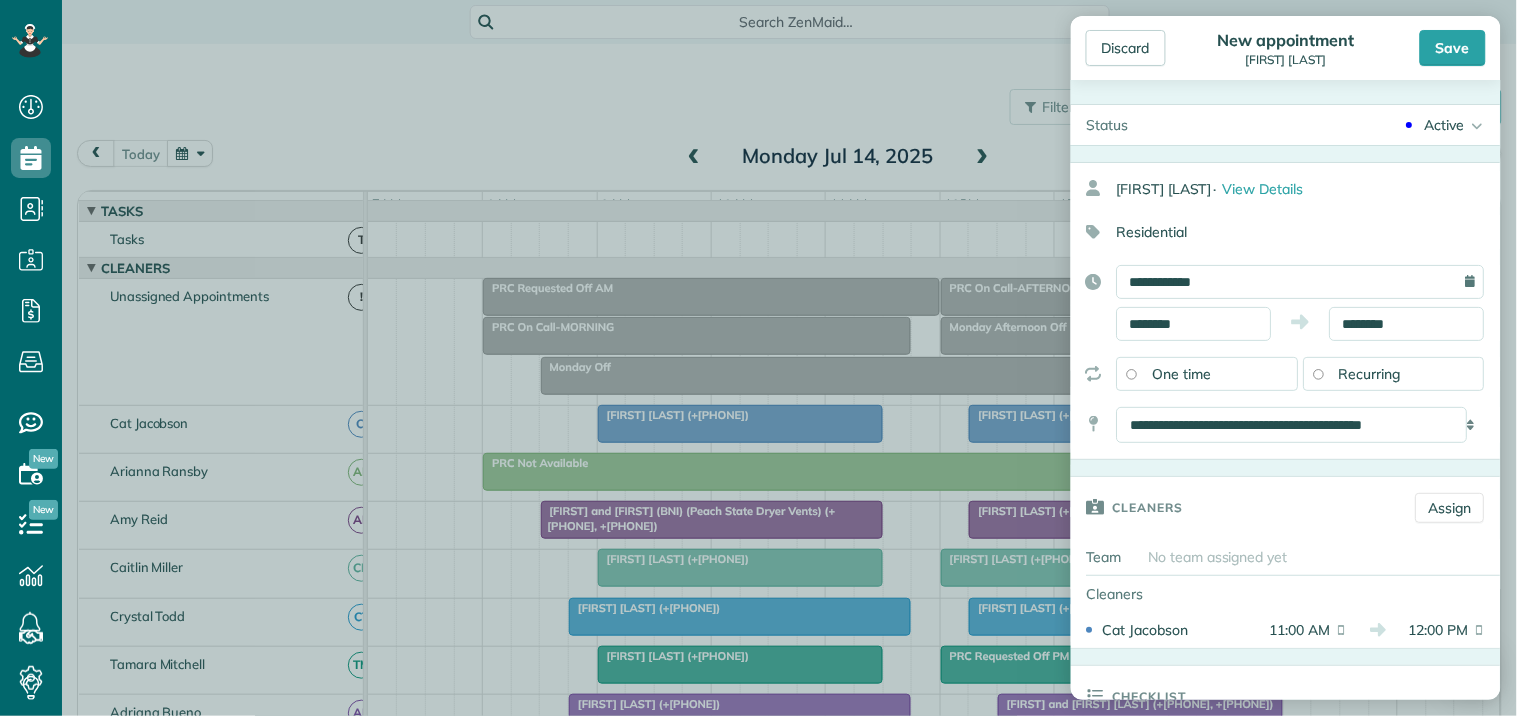 click on "Active
Active
Quote
On Call
Time off
Stand-By" at bounding box center [1323, 125] 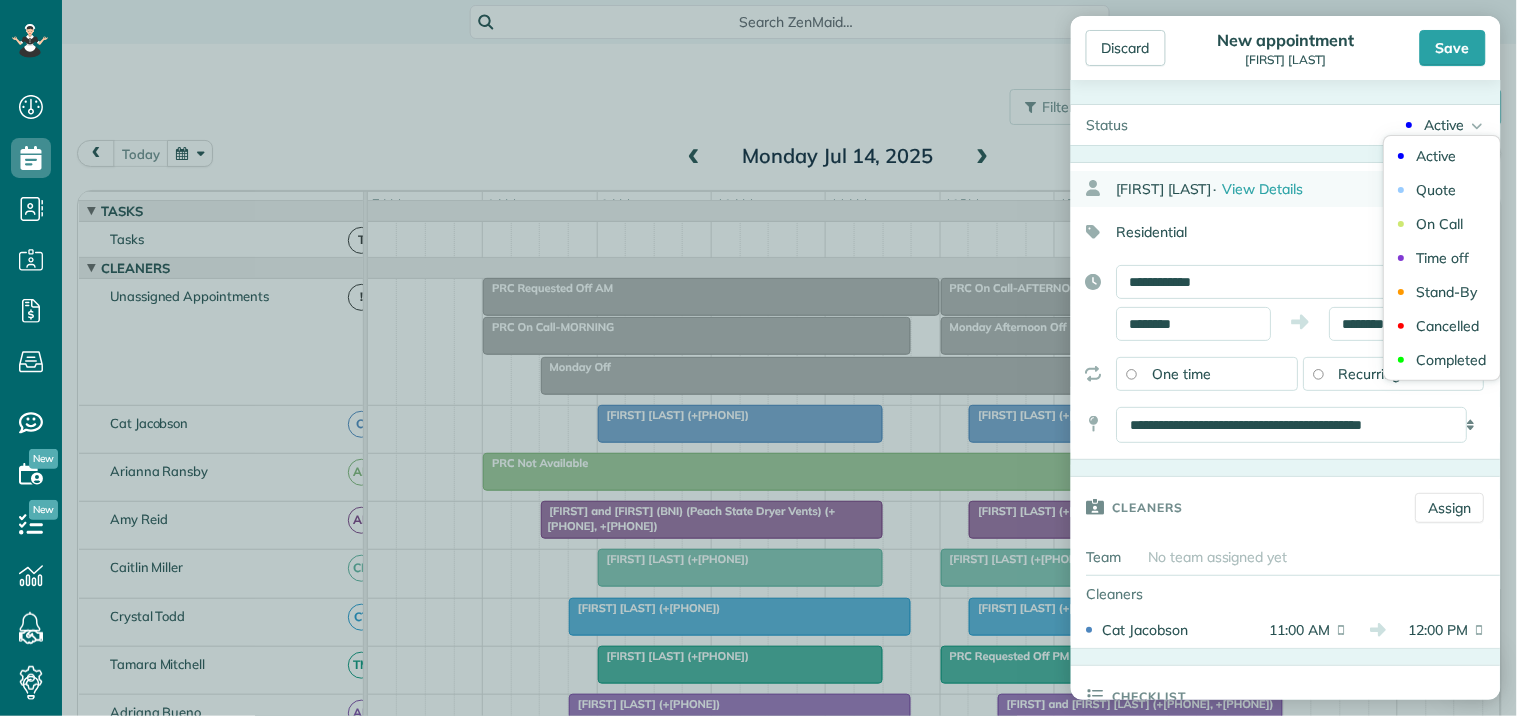 click on "Quote" at bounding box center (1437, 190) 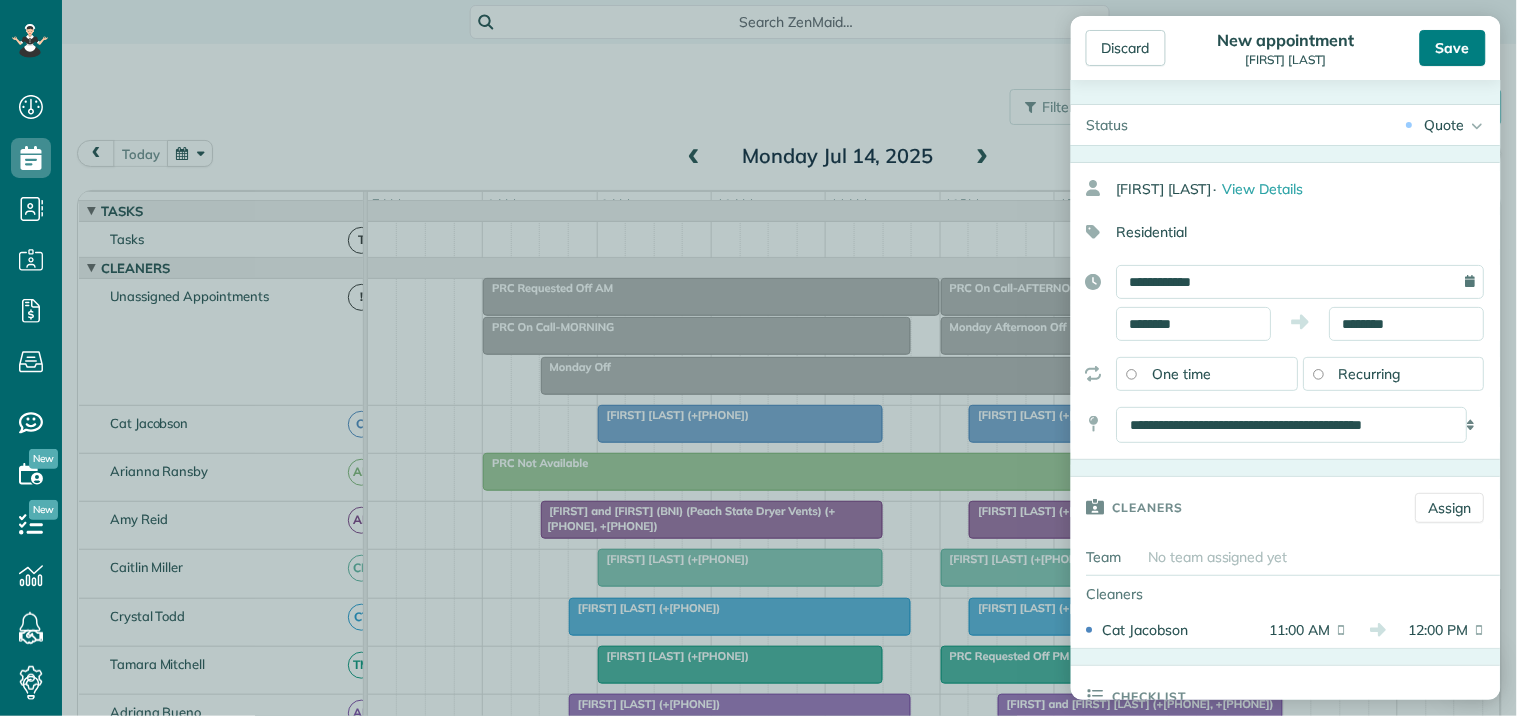 click on "Save" at bounding box center (1453, 48) 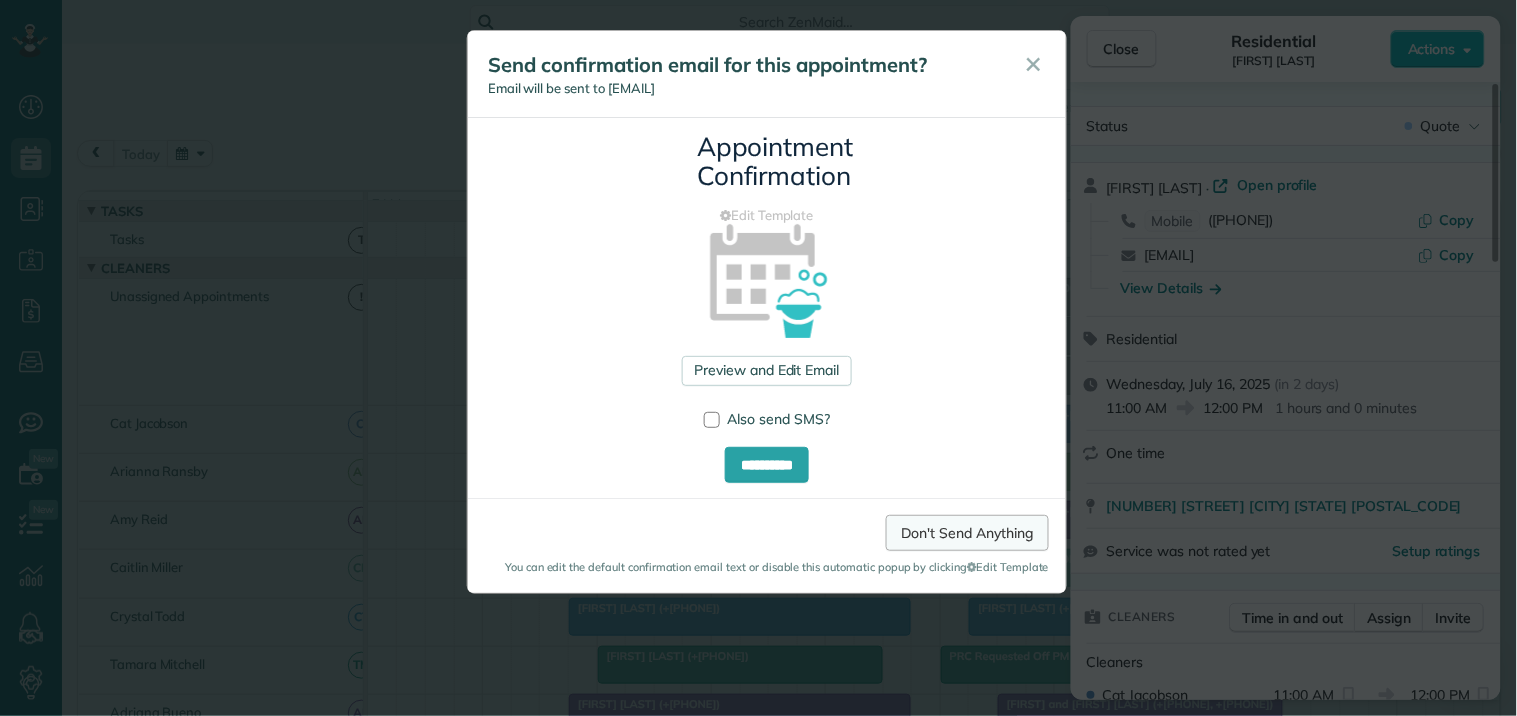 click on "Don't Send Anything" at bounding box center (967, 533) 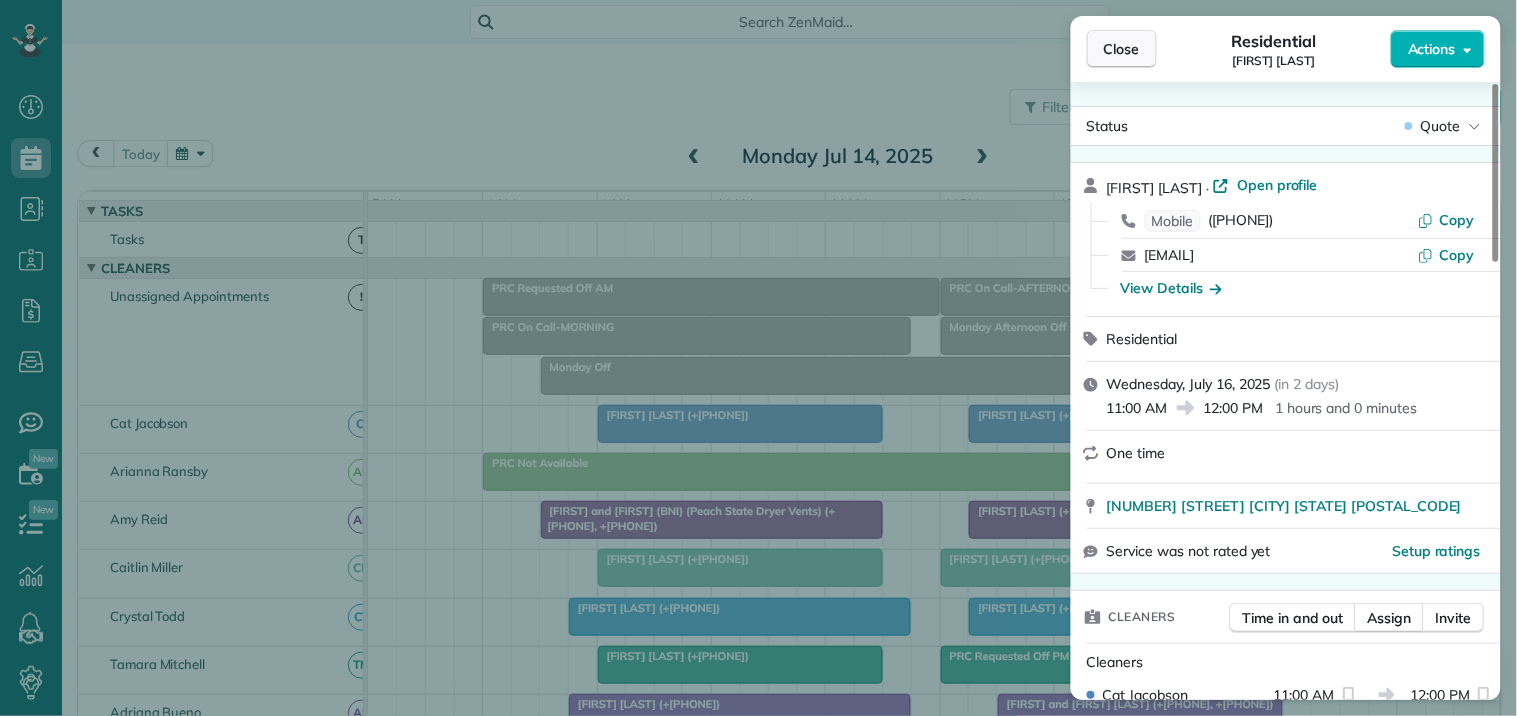 click on "Close" at bounding box center (1122, 49) 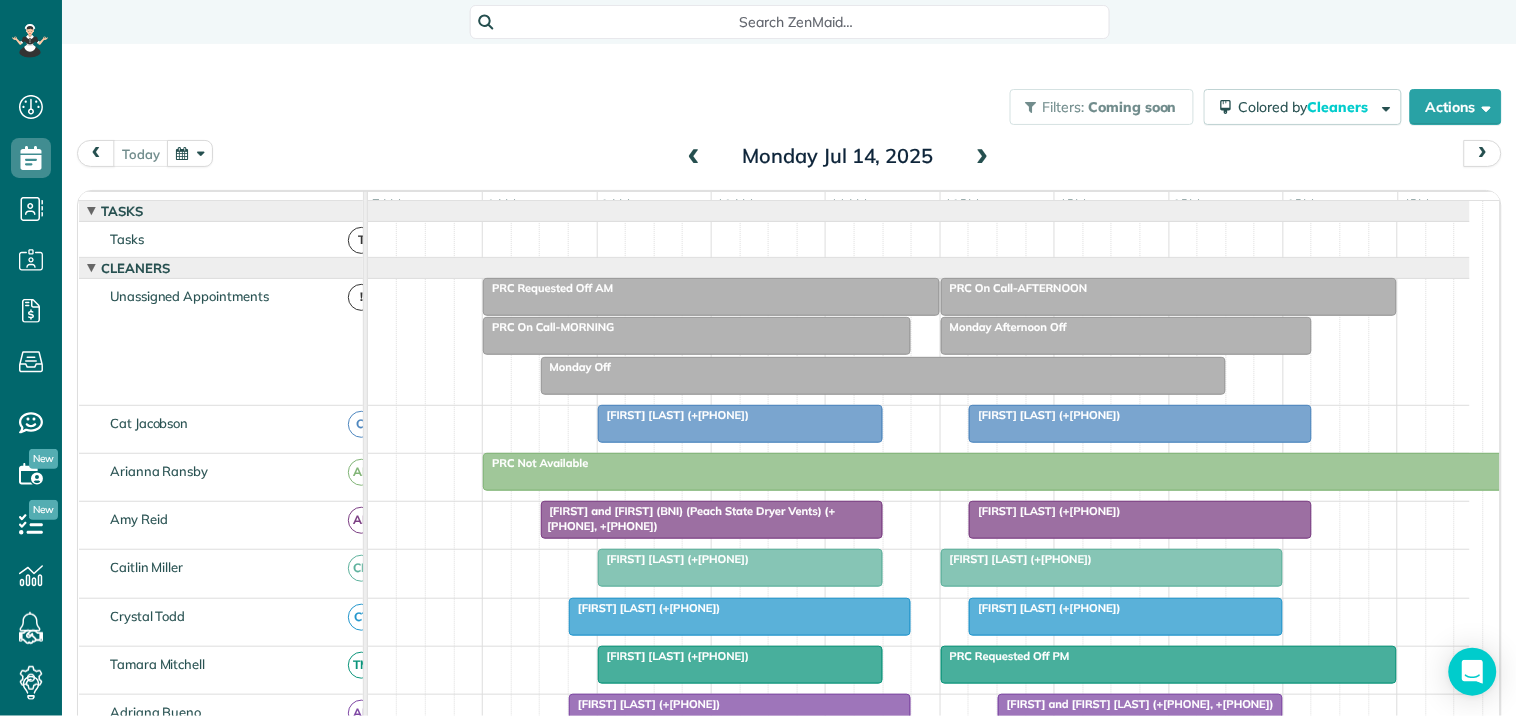 click at bounding box center (983, 157) 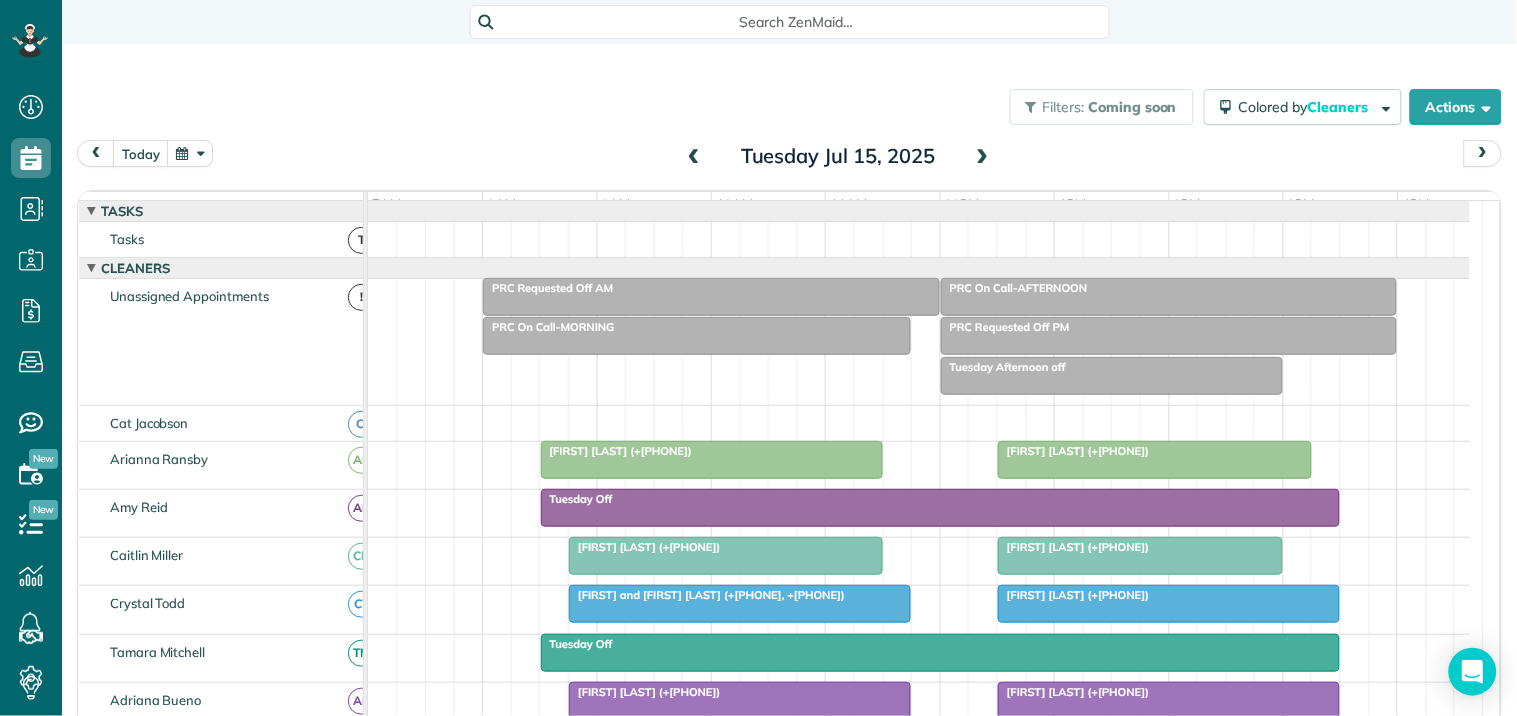 scroll, scrollTop: 151, scrollLeft: 0, axis: vertical 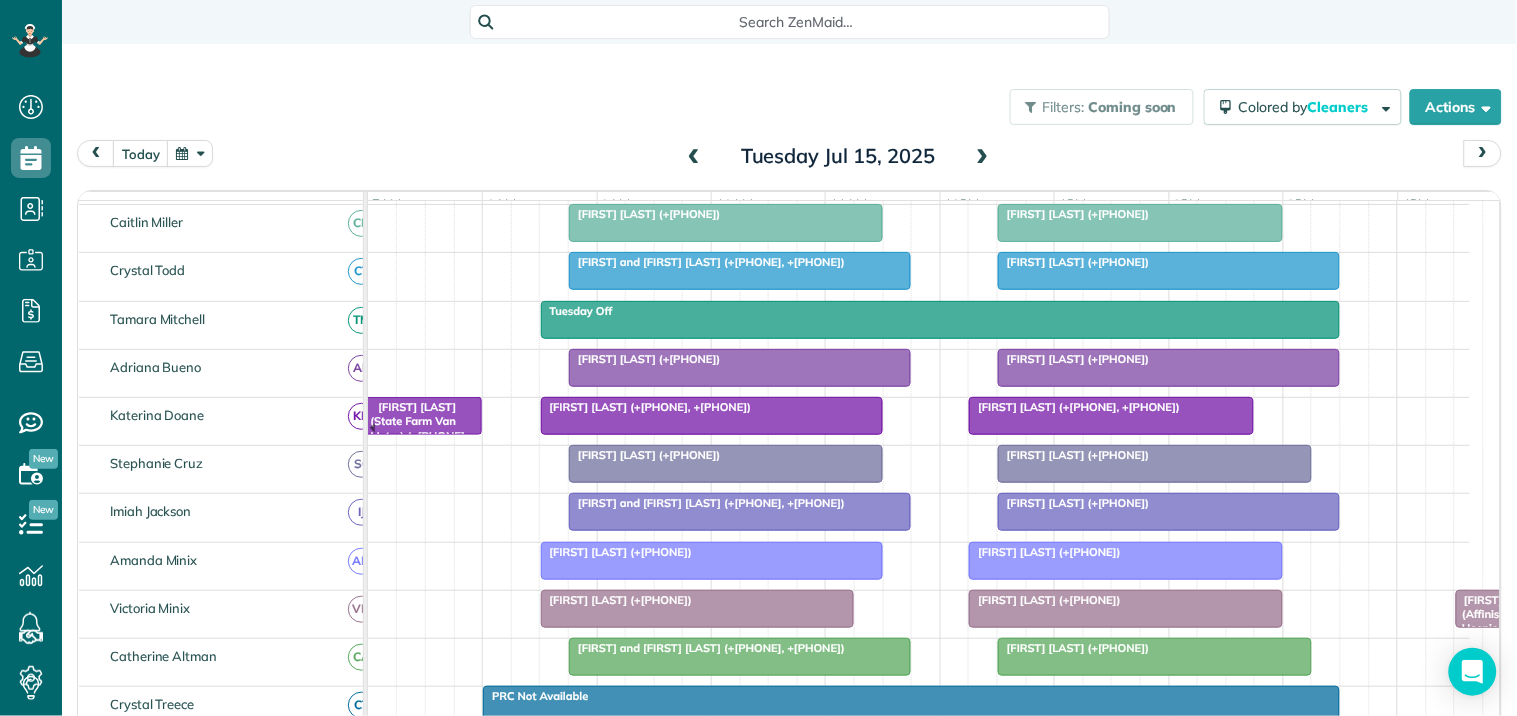 click on "[FIRST] and [FIRST] [LAST] (+[PHONE], +[PHONE])" at bounding box center [707, 262] 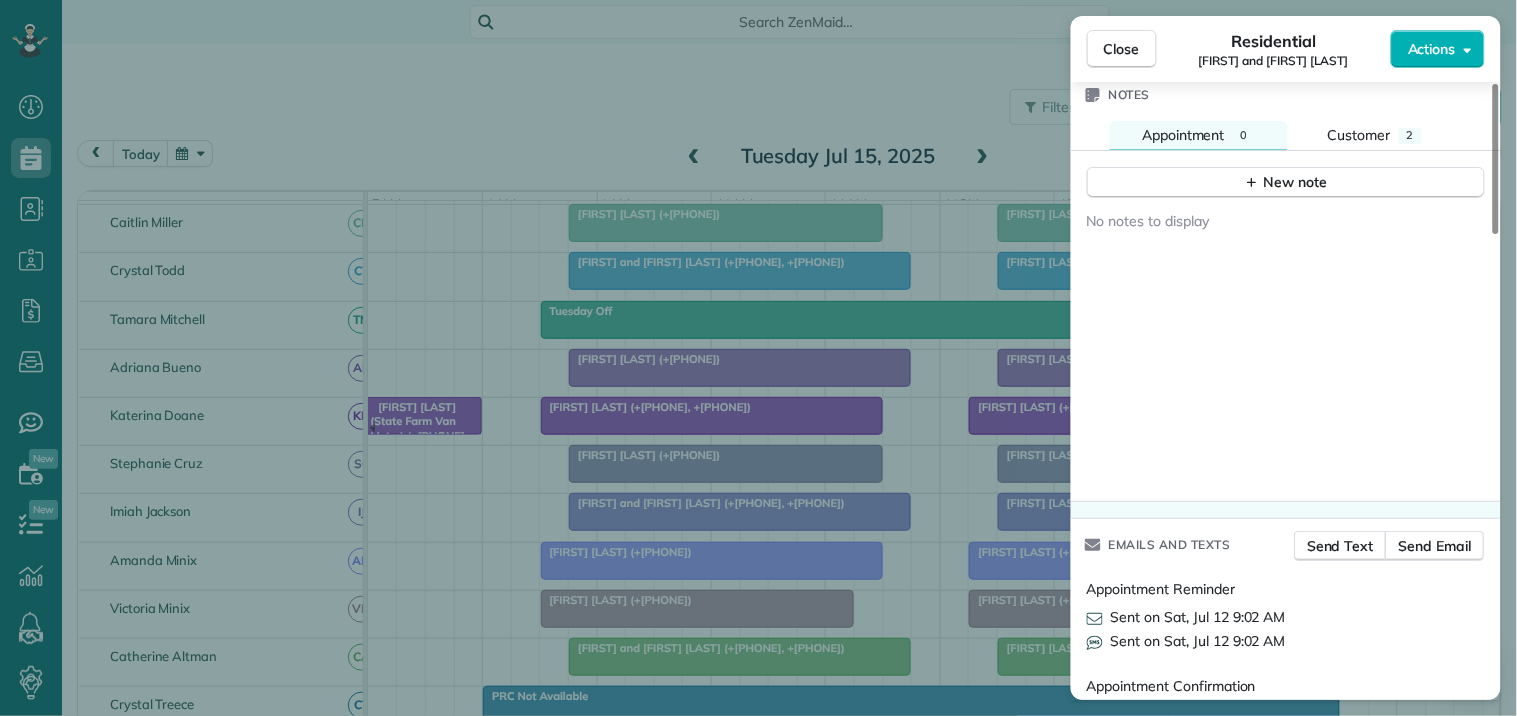 scroll, scrollTop: 1472, scrollLeft: 0, axis: vertical 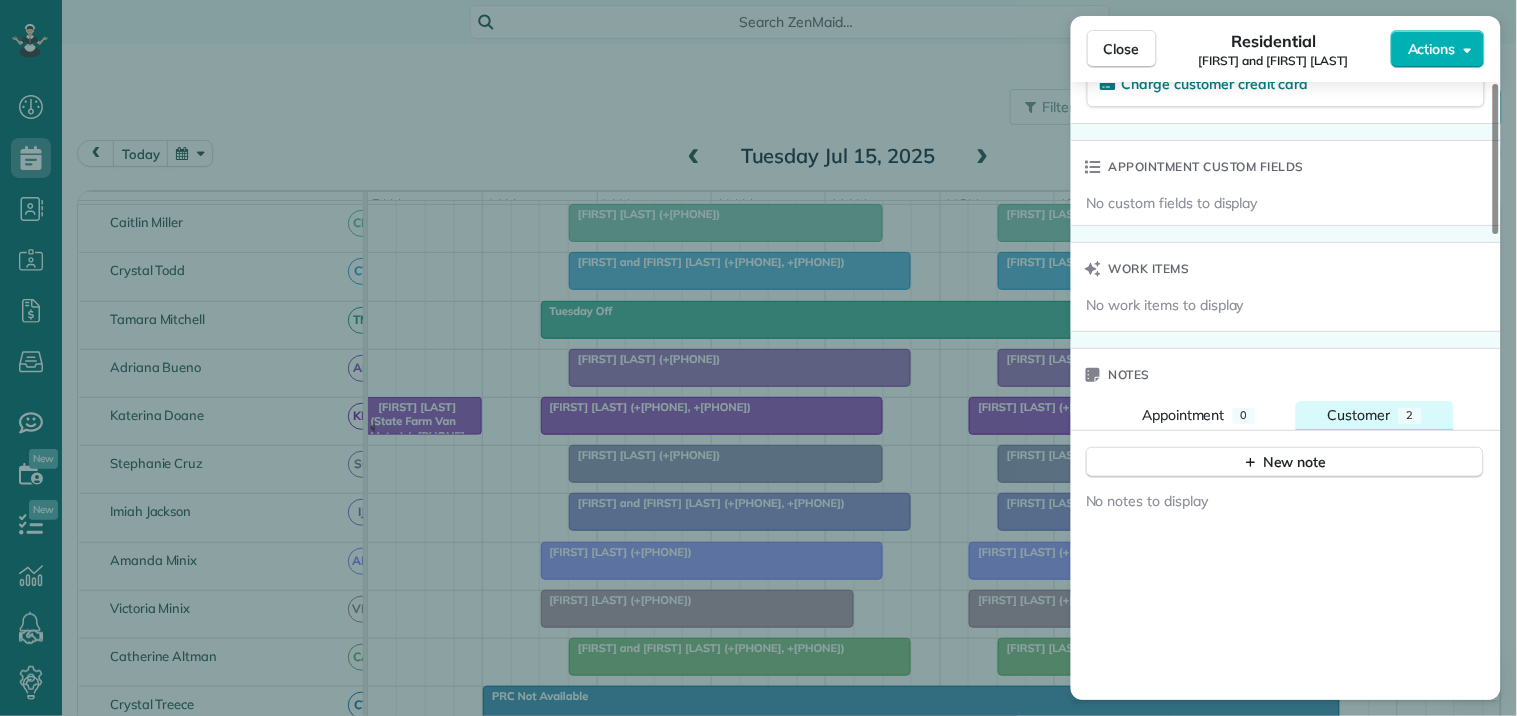 click on "Customer" at bounding box center [1359, 415] 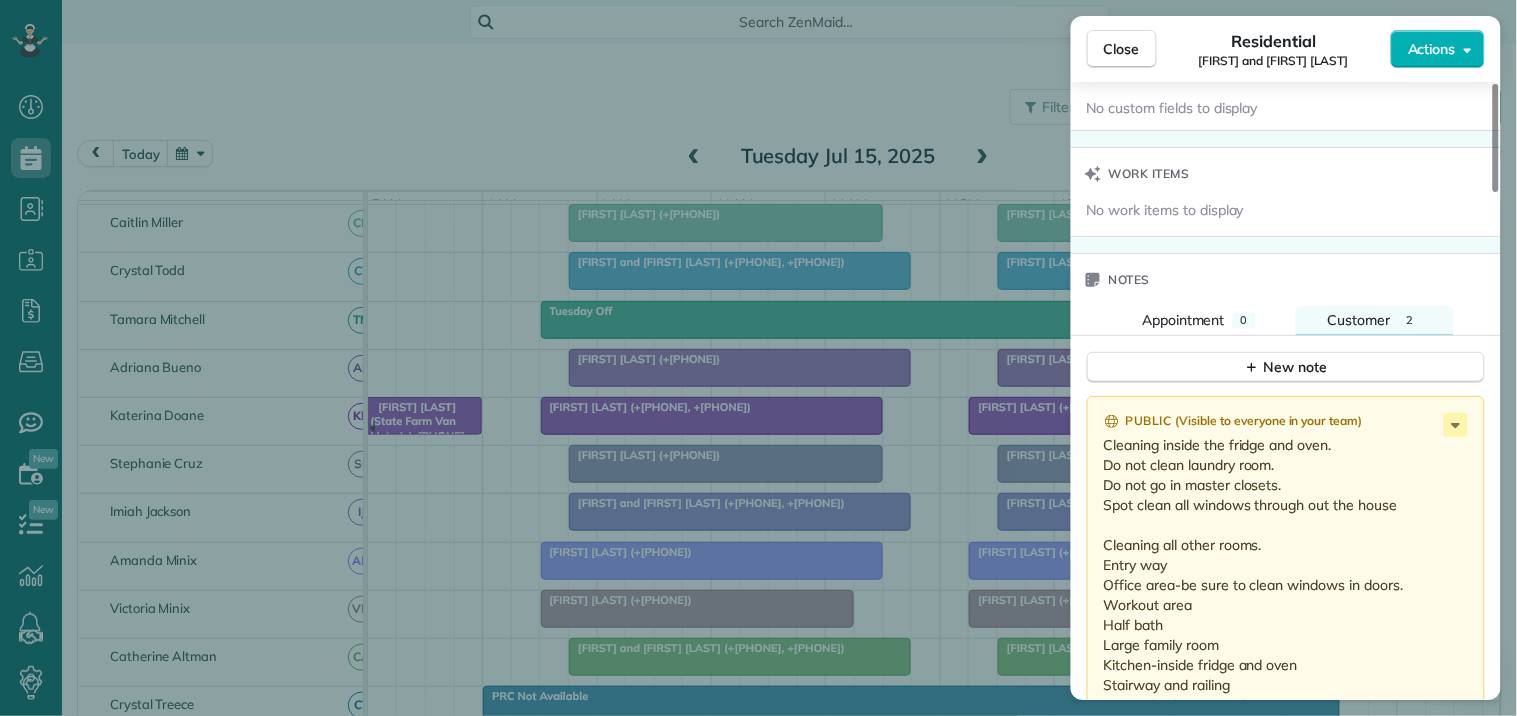 scroll, scrollTop: 1694, scrollLeft: 0, axis: vertical 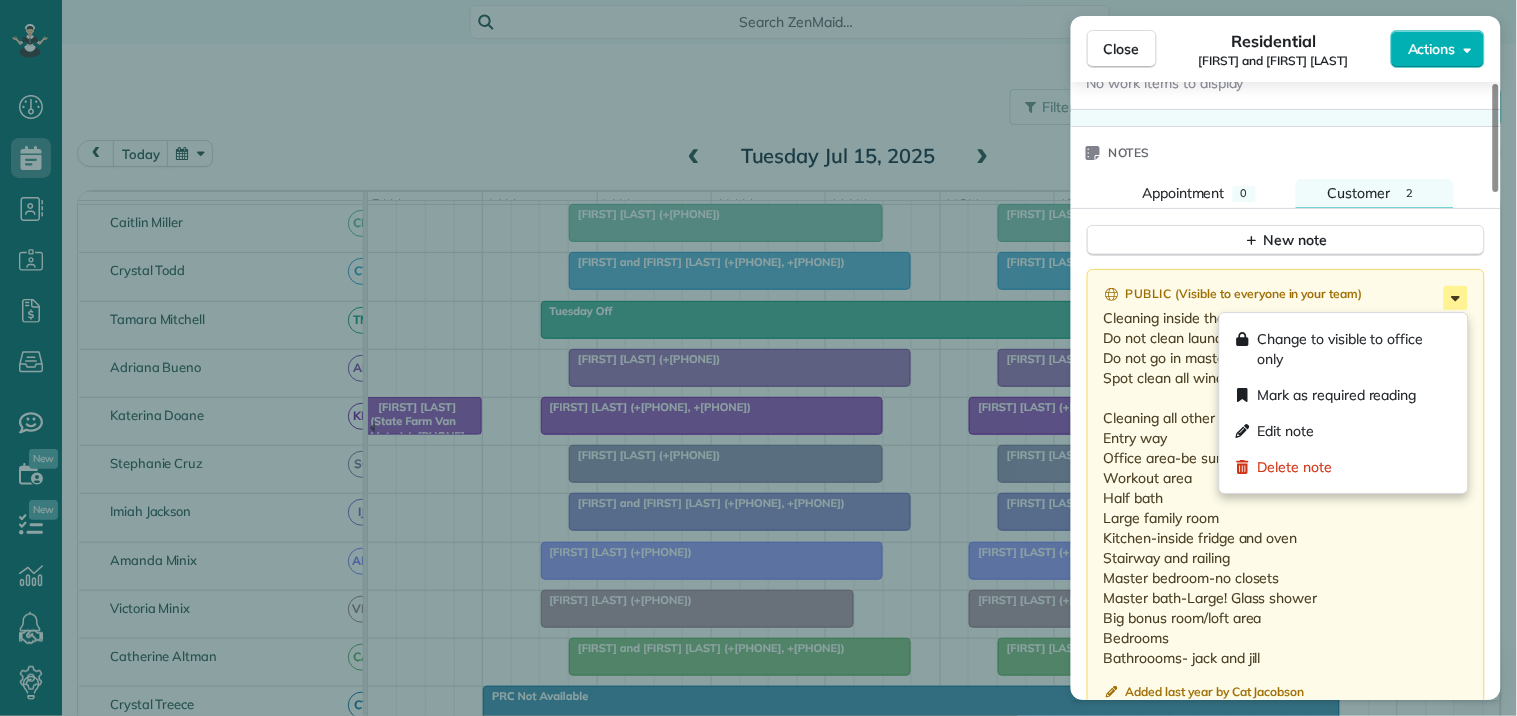 click 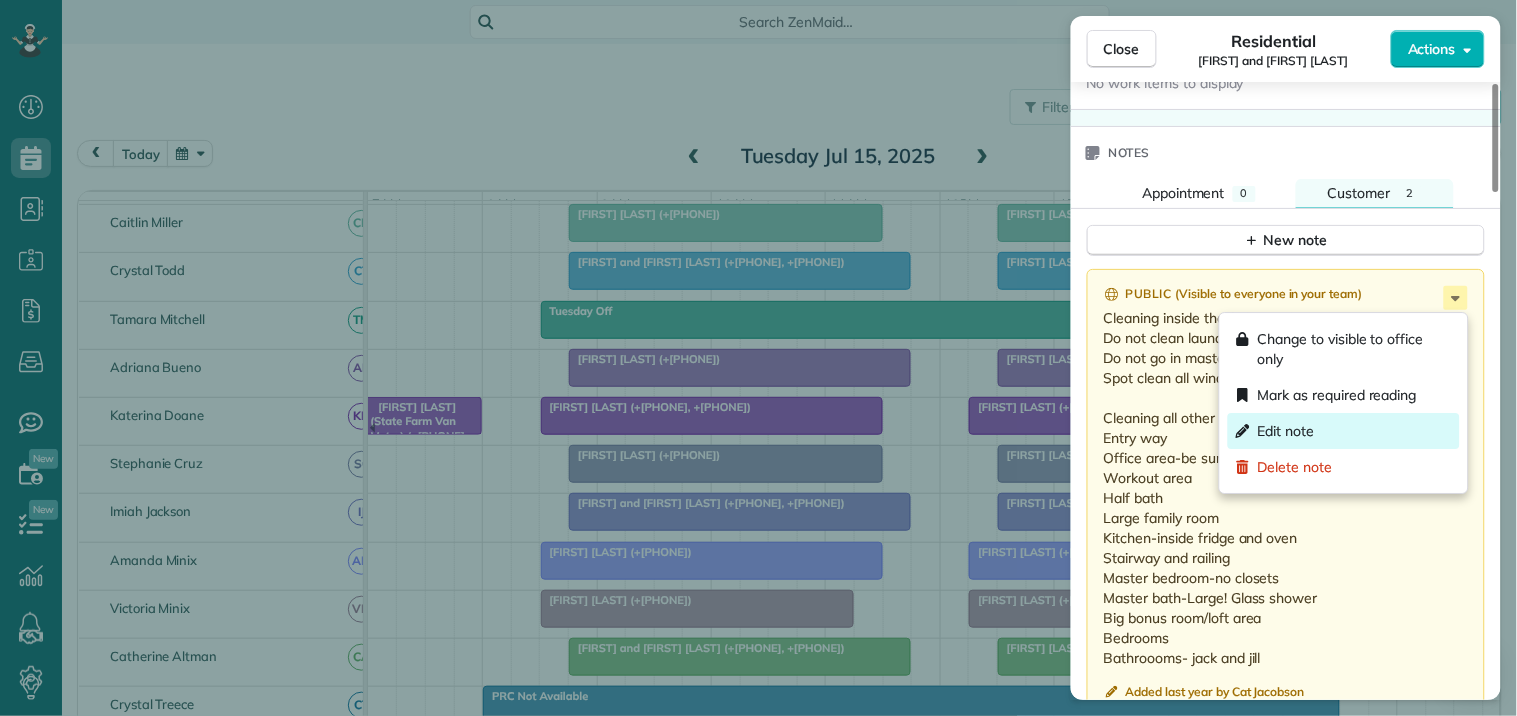 click on "Edit note" at bounding box center (1286, 431) 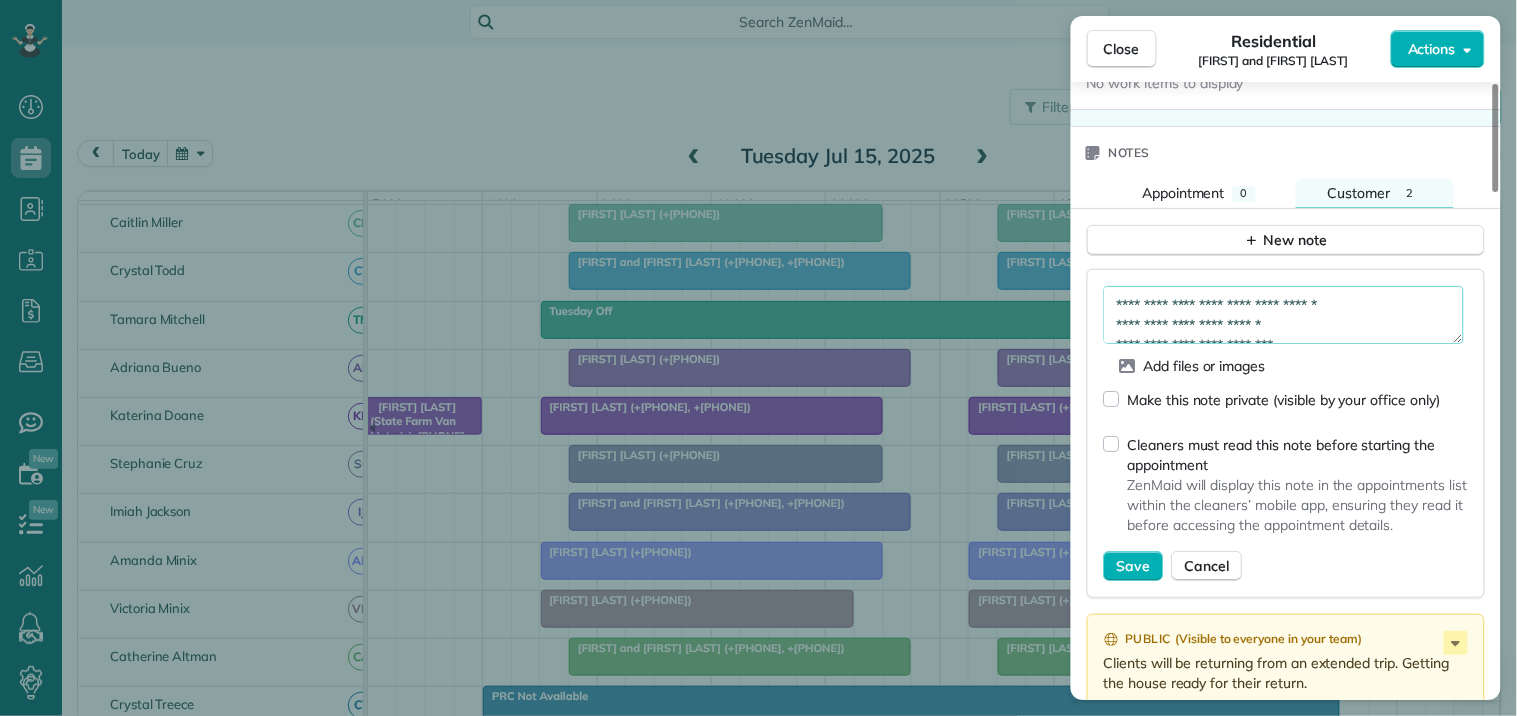 click on "**********" at bounding box center (1284, 315) 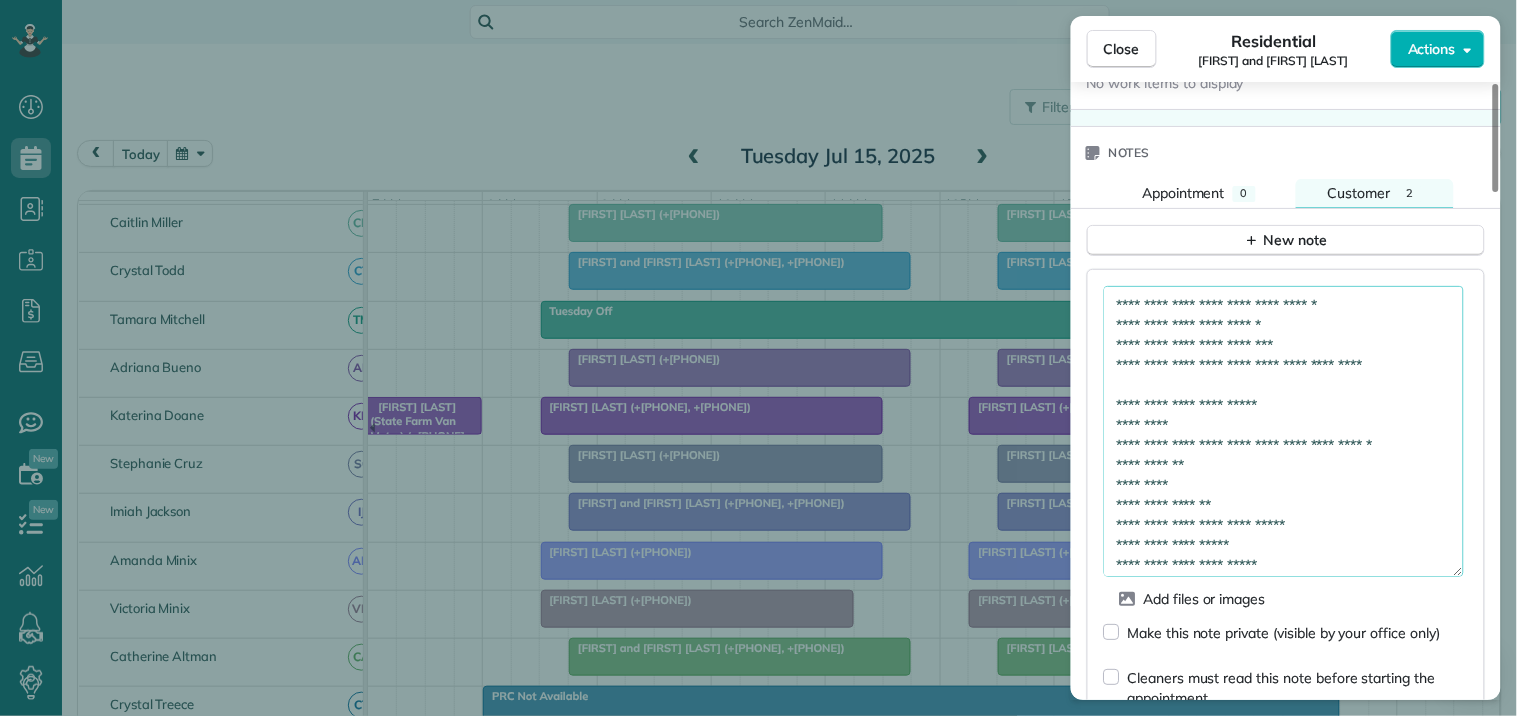 drag, startPoint x: 1451, startPoint y: 342, endPoint x: 1407, endPoint y: 574, distance: 236.13556 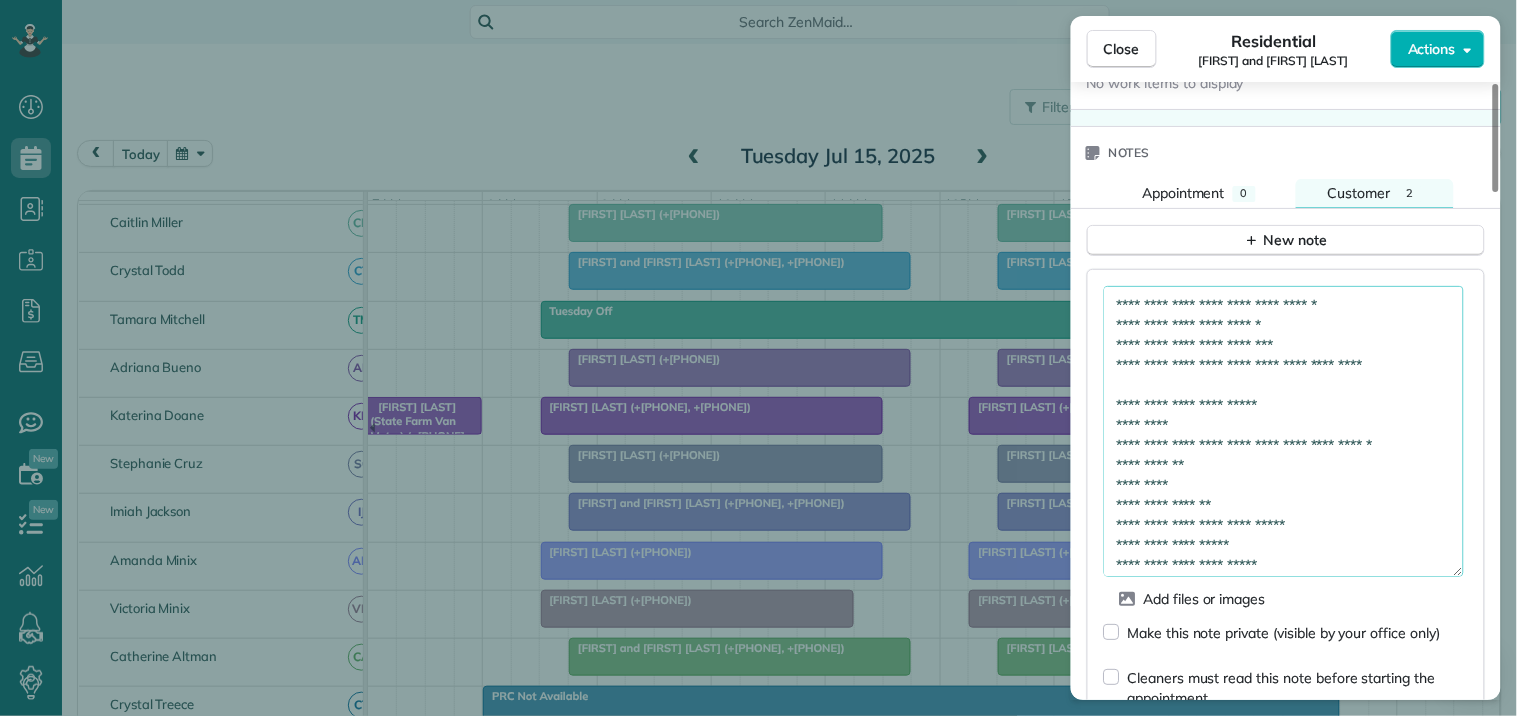 click on "**********" at bounding box center [1284, 431] 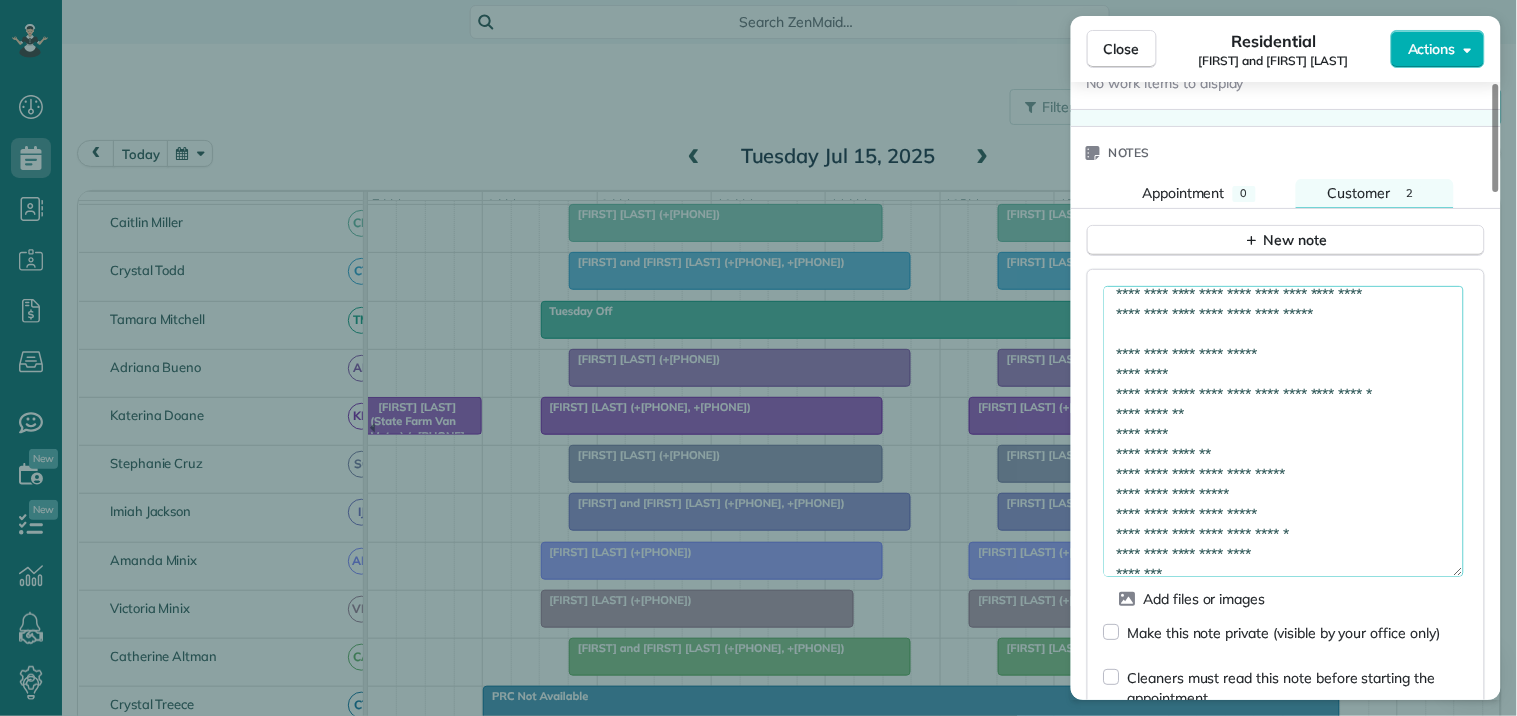 scroll, scrollTop: 106, scrollLeft: 0, axis: vertical 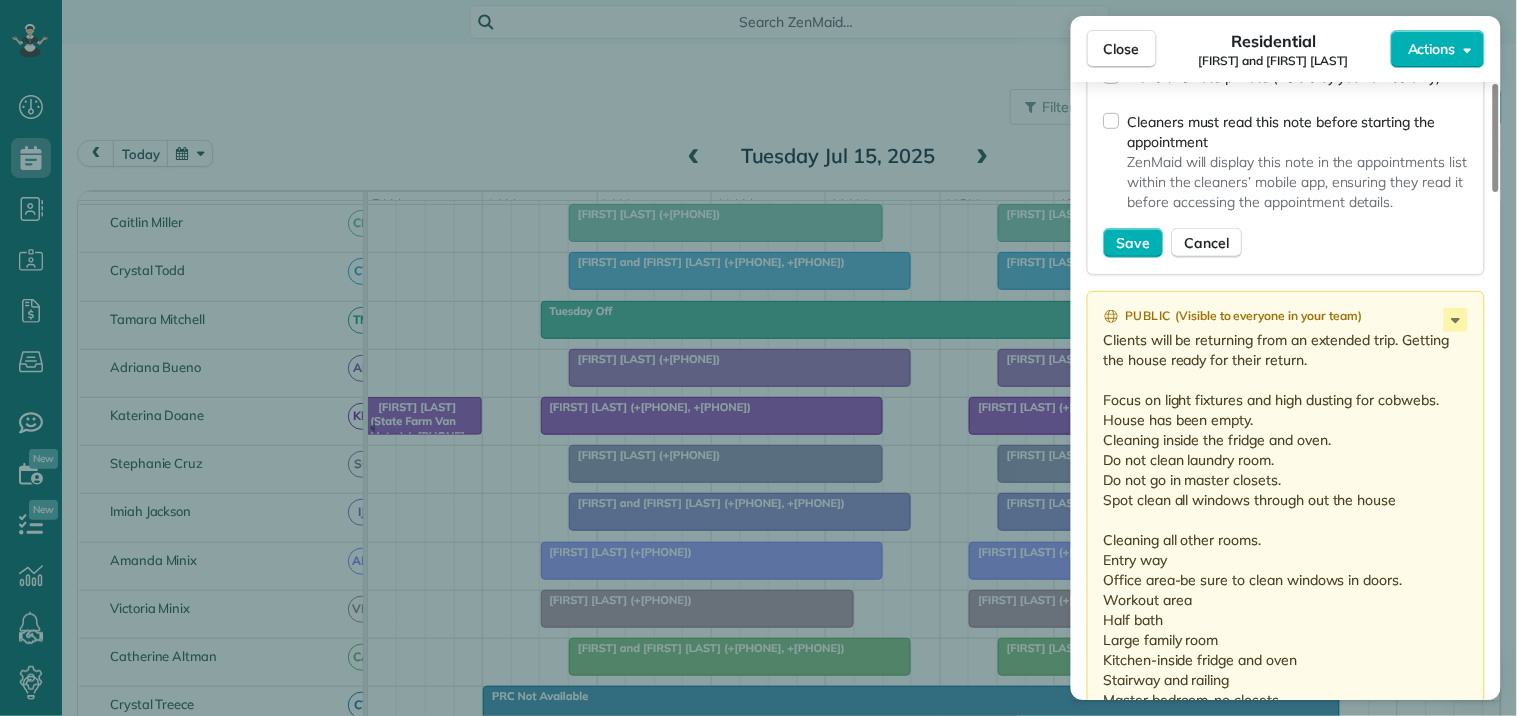 drag, startPoint x: 1106, startPoint y: 342, endPoint x: 1314, endPoint y: 356, distance: 208.47063 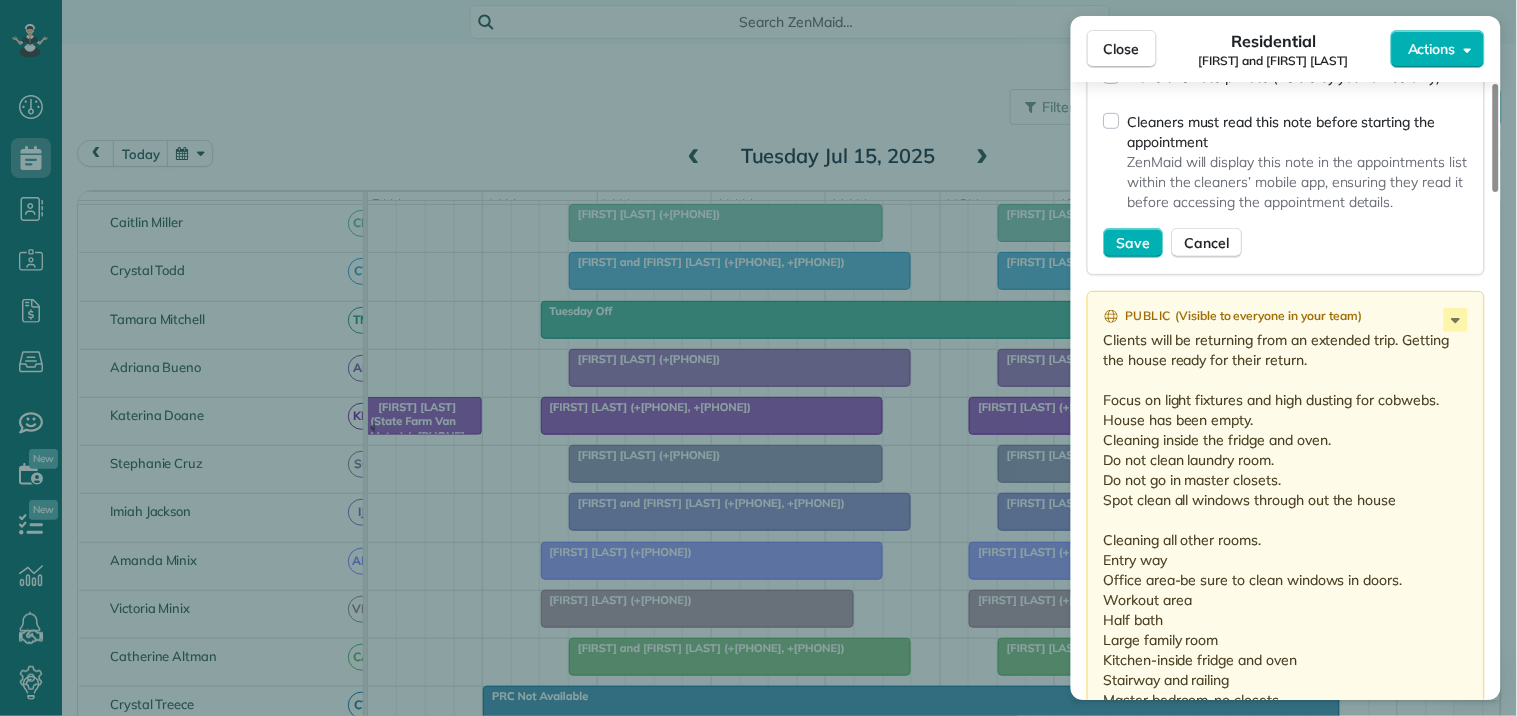 click on "Clients will be returning from an extended trip. Getting the house ready for their return.
Focus on light fixtures and high dusting for cobwebs. House has been empty.
Cleaning inside the fridge and oven.
Do not clean laundry room.
Do not go in master closets.
Spot clean all windows through out the house
Cleaning all other rooms.
Entry way
Office area-be sure to clean windows in doors.
Workout area
Half bath
Large family room
Kitchen-inside fridge and oven
Stairway and railing
Master bedroom-no closets
Master bath-Large! Glass shower
Big bonus room/loft area
Bedrooms
Bathroooms- jack and jill" at bounding box center [1288, 560] 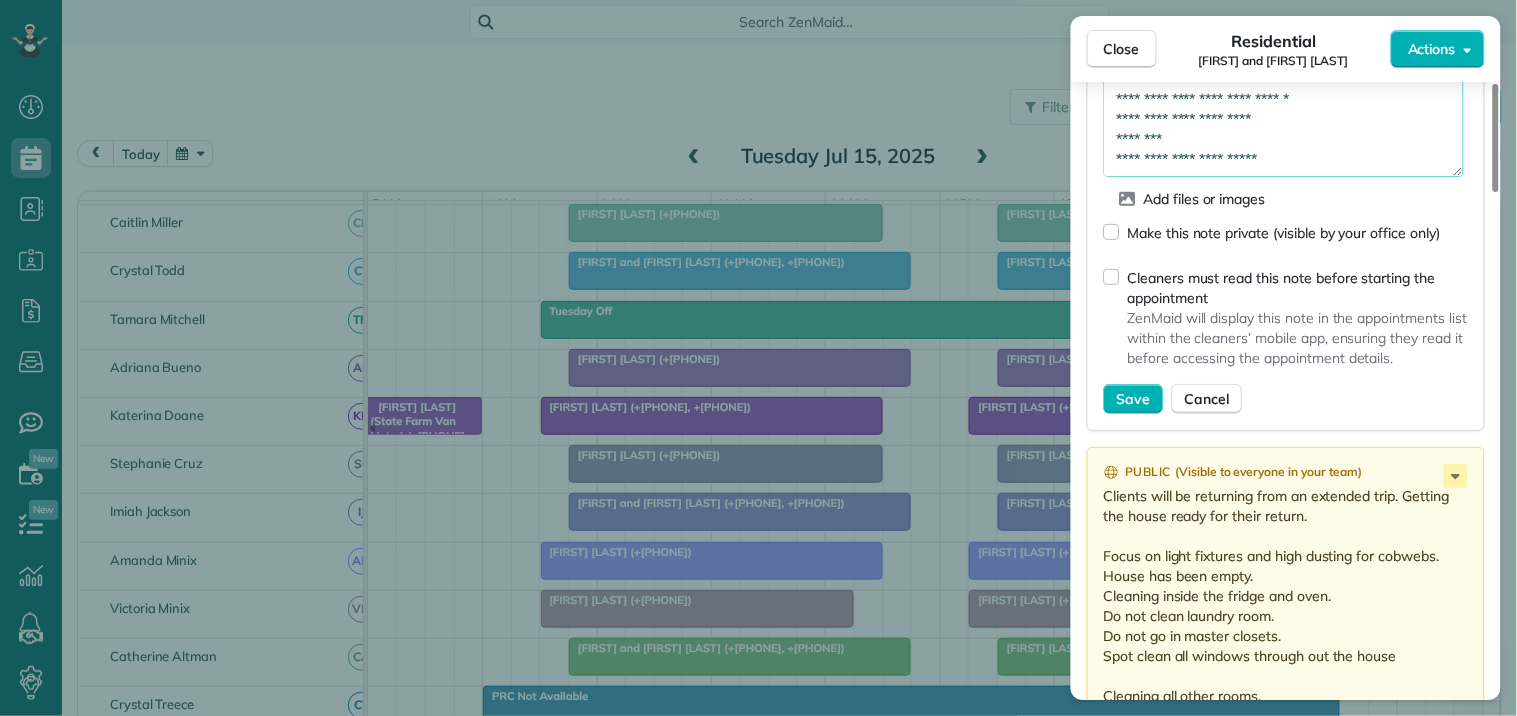 scroll, scrollTop: 1694, scrollLeft: 0, axis: vertical 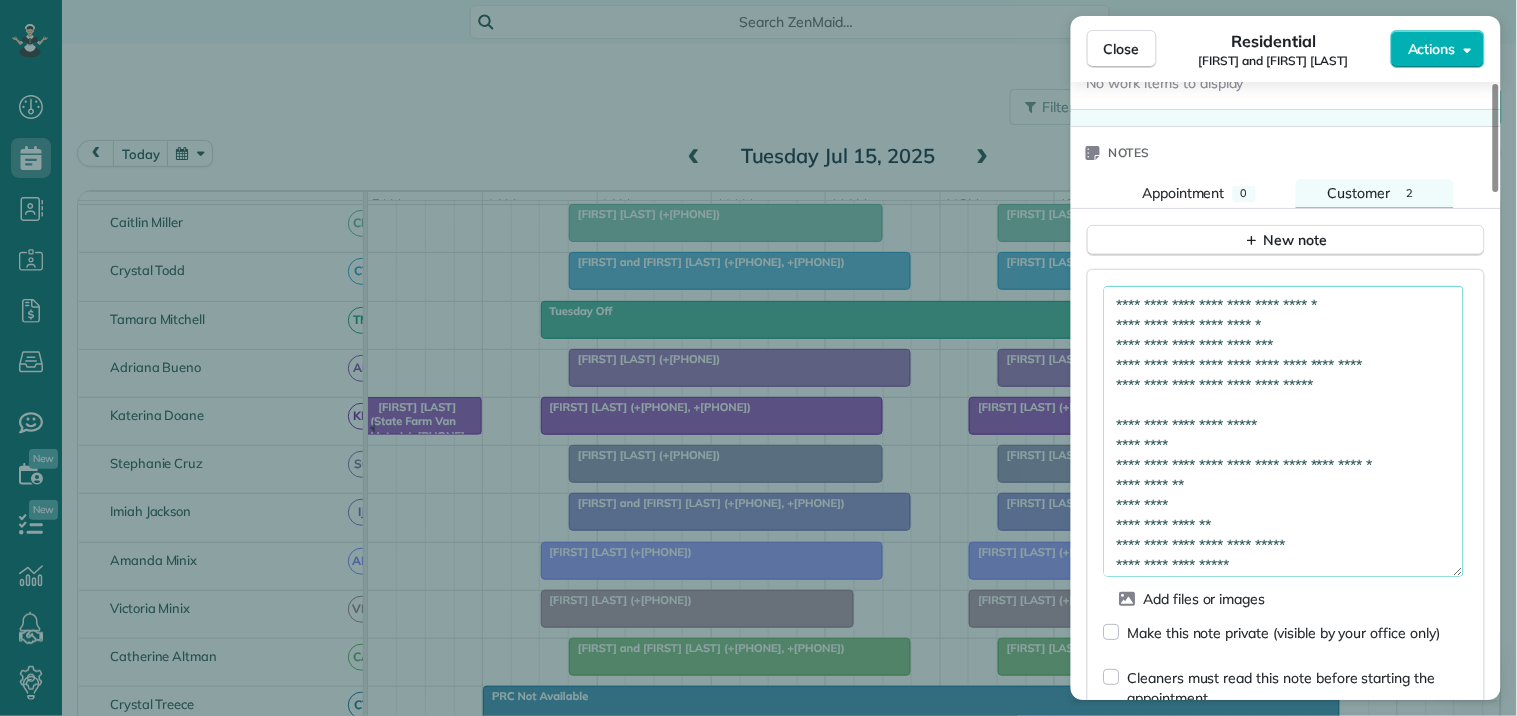 click on "**********" at bounding box center (1284, 431) 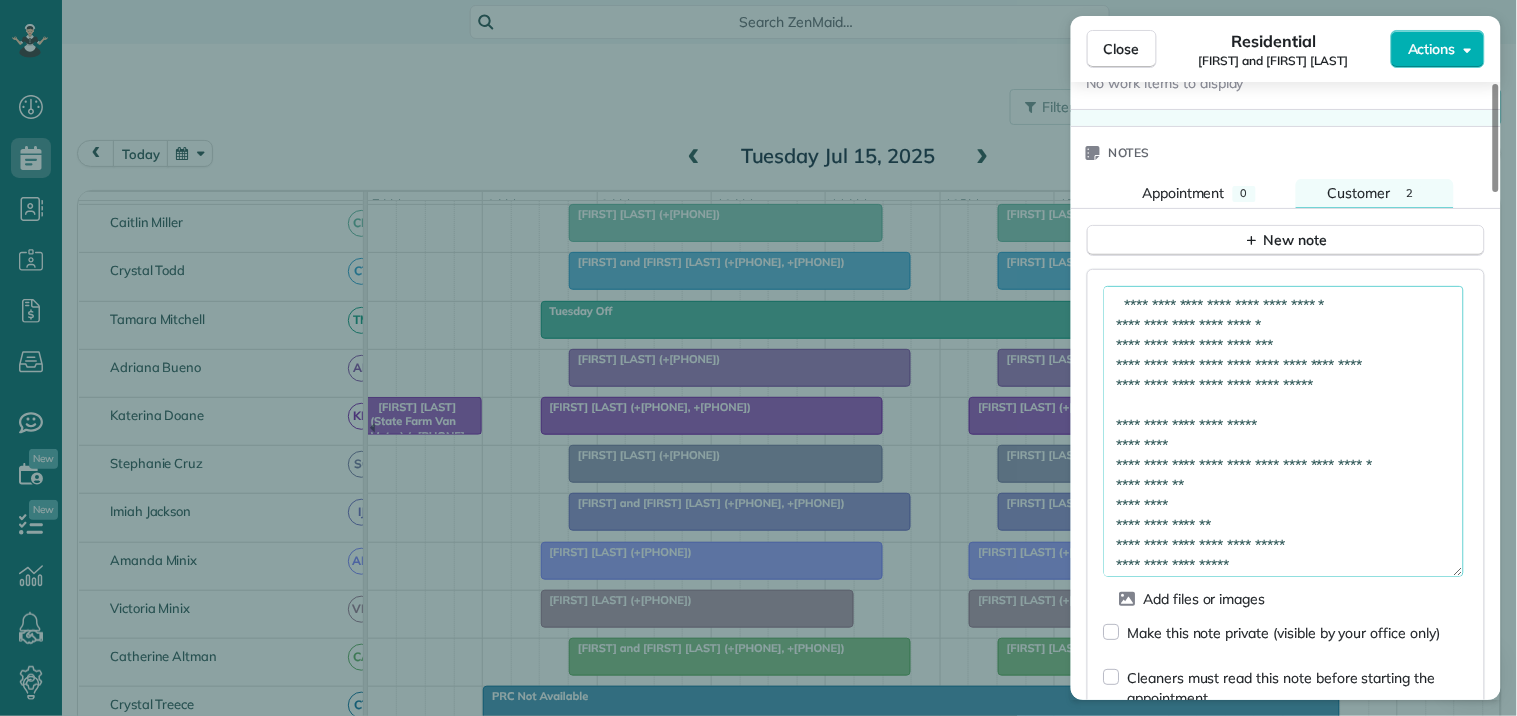 click on "**********" at bounding box center [1284, 431] 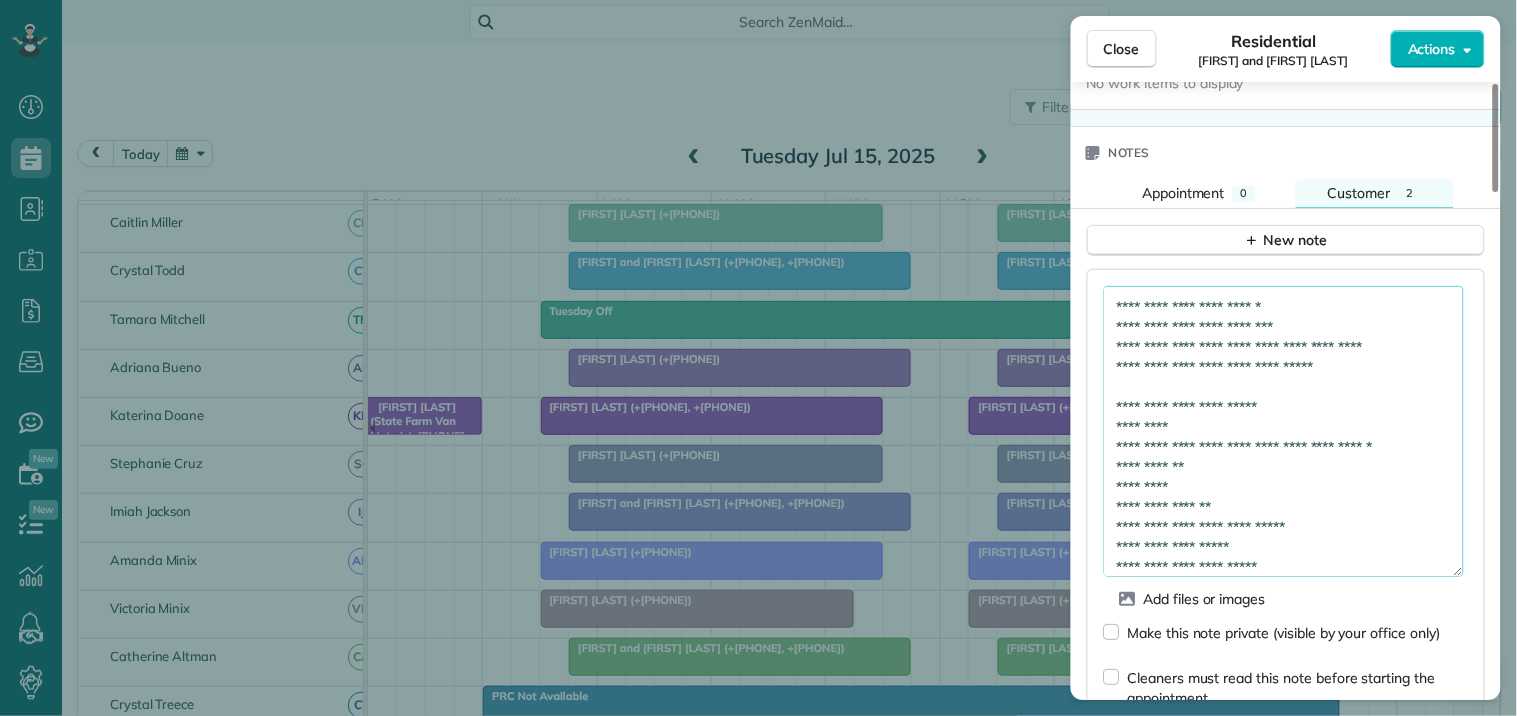 scroll, scrollTop: 166, scrollLeft: 0, axis: vertical 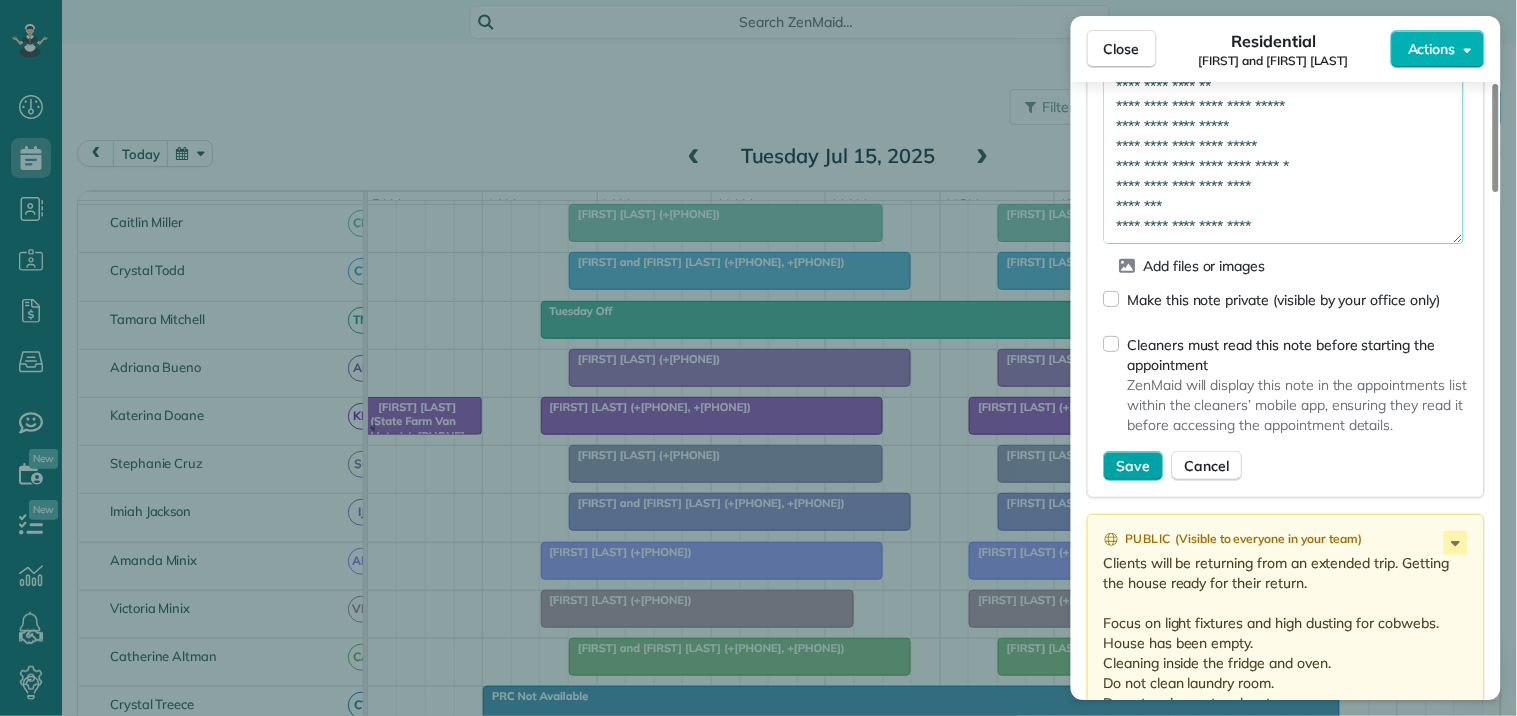 type on "**********" 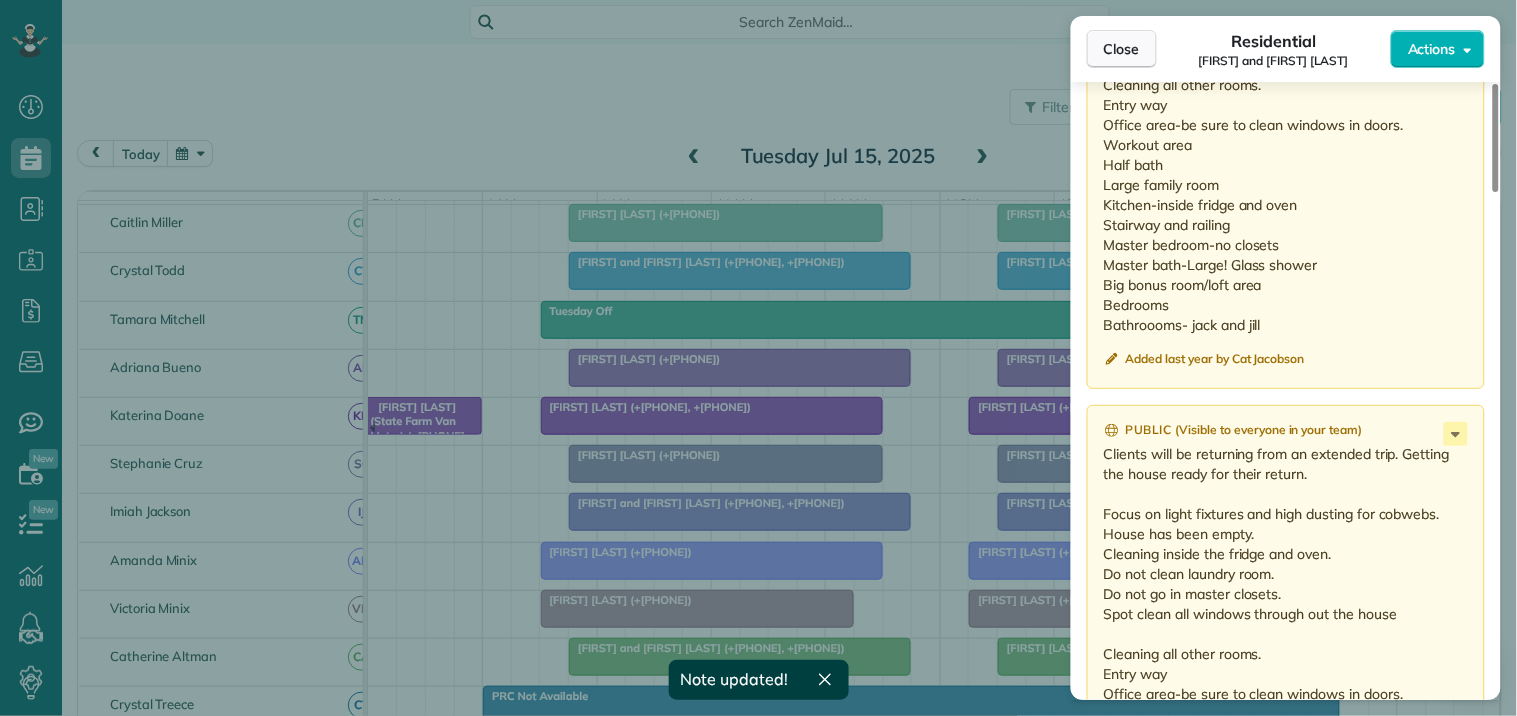 click on "Close" at bounding box center [1122, 49] 